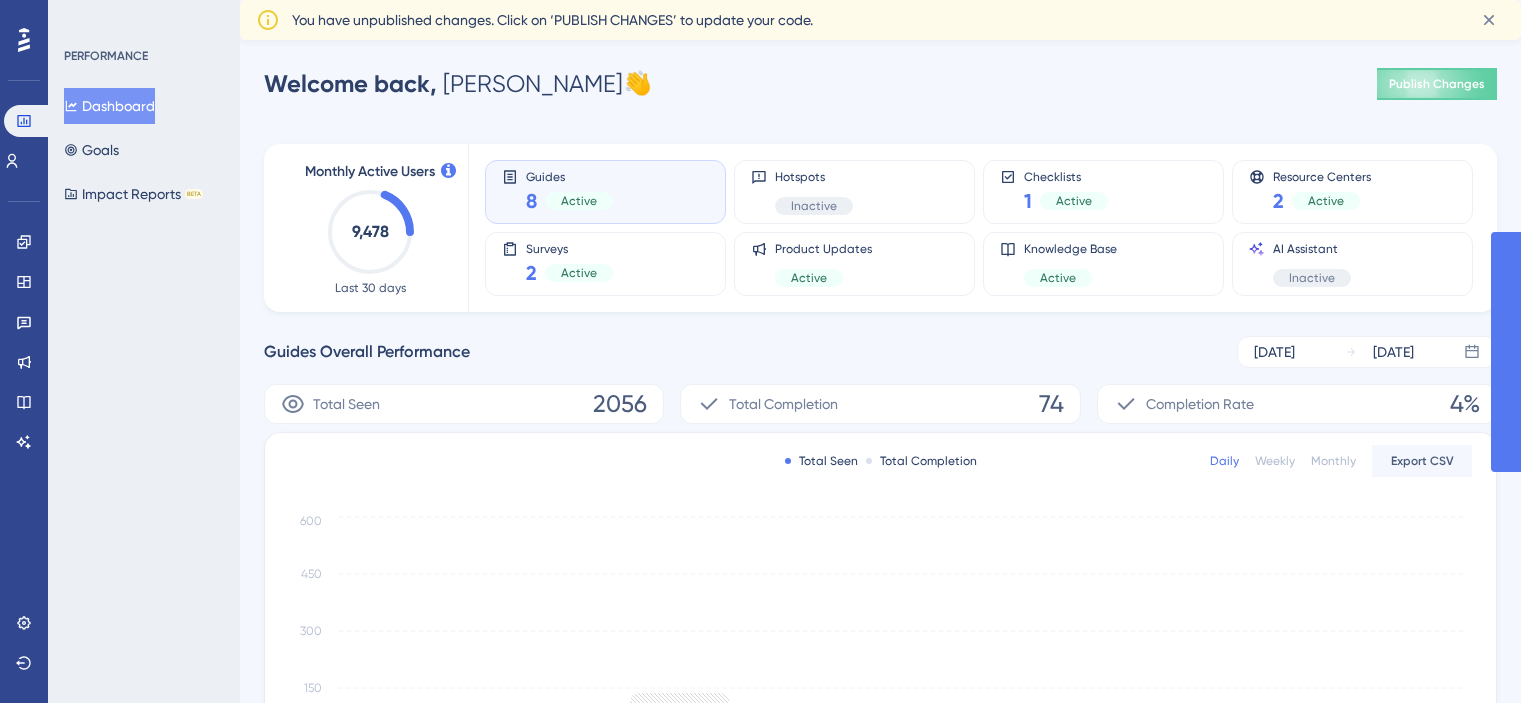 scroll, scrollTop: 0, scrollLeft: 0, axis: both 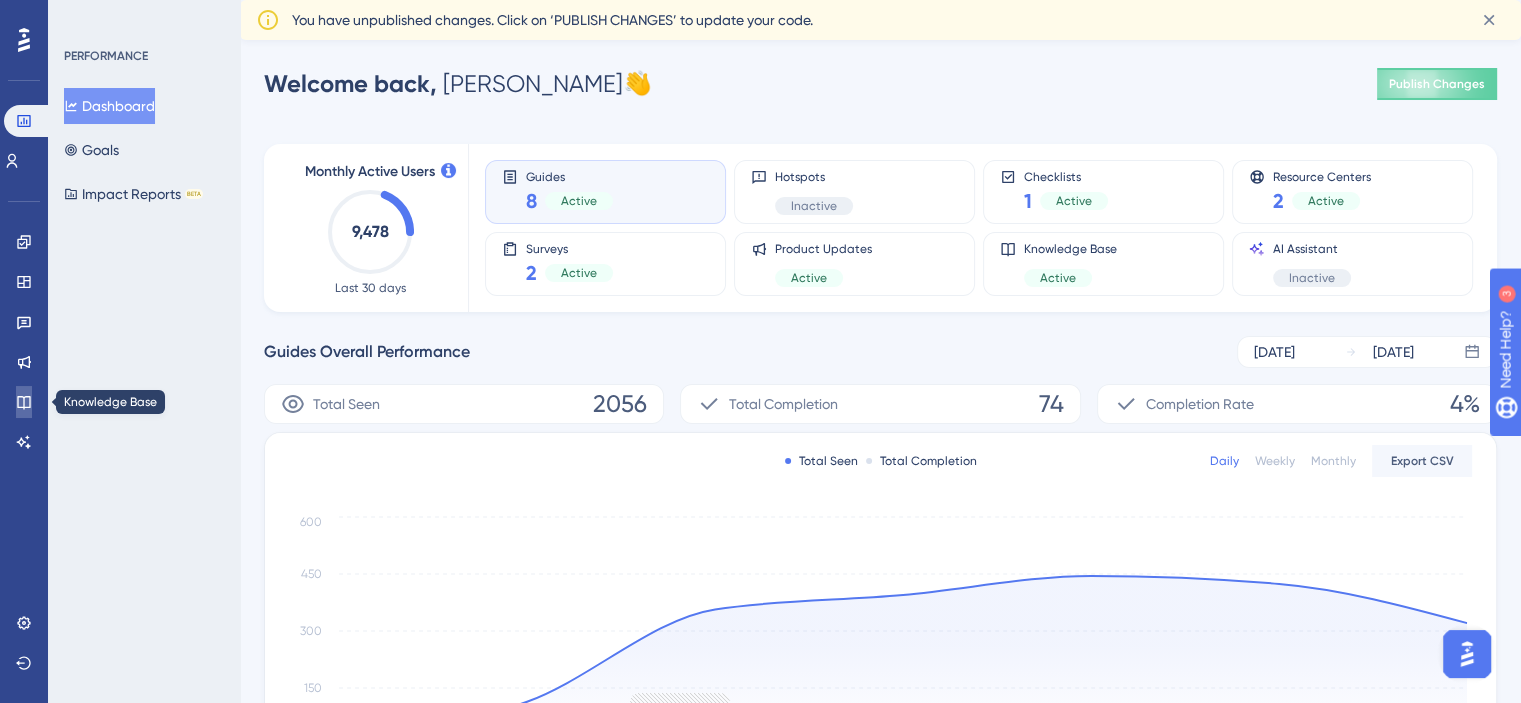click at bounding box center [24, 402] 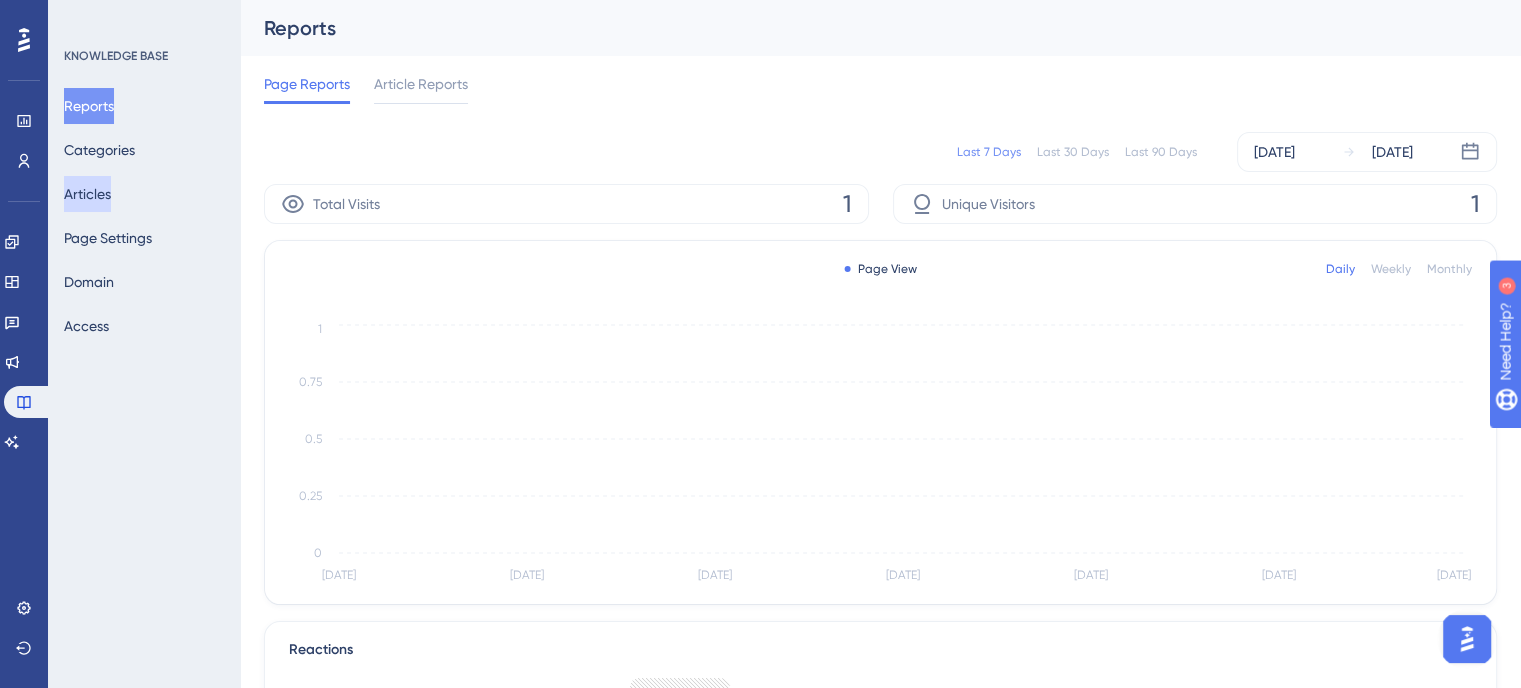 drag, startPoint x: 151, startPoint y: 205, endPoint x: 130, endPoint y: 199, distance: 21.84033 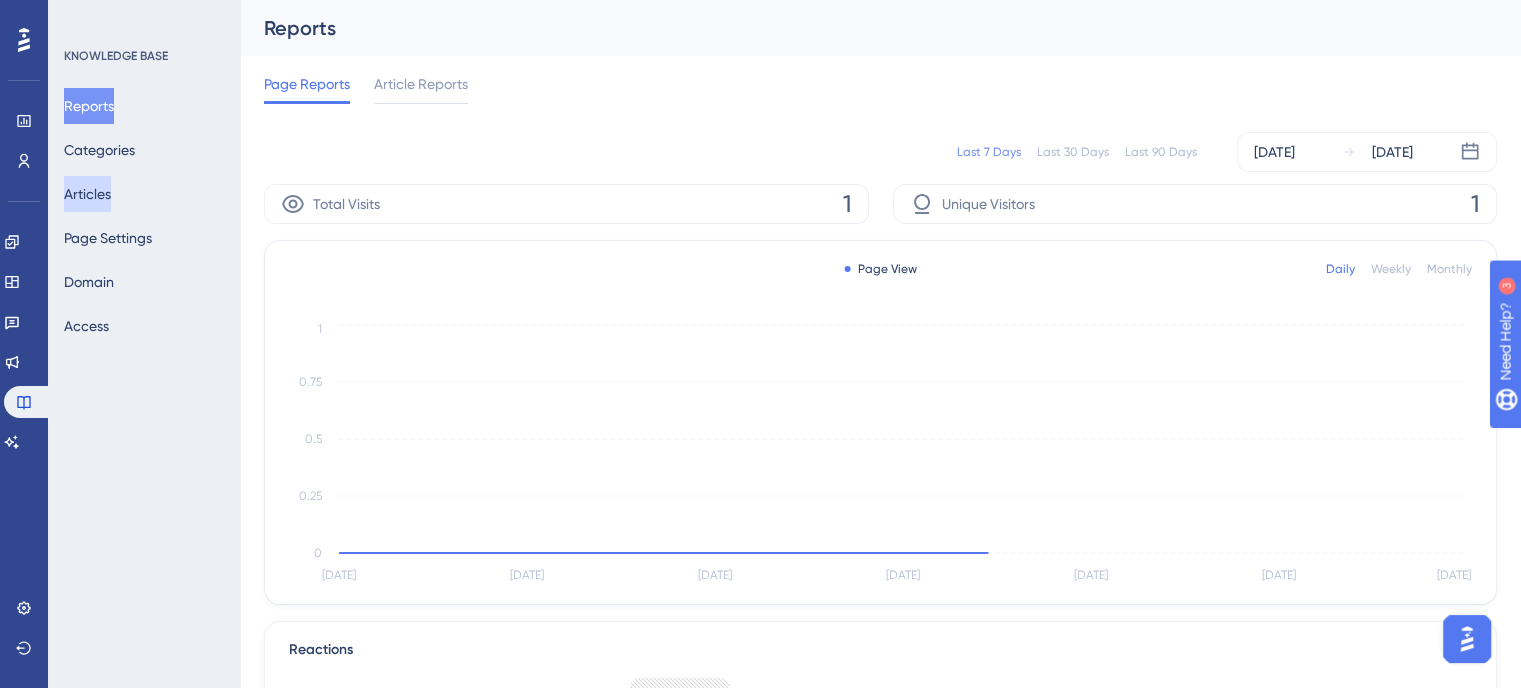 click on "Articles" at bounding box center (87, 194) 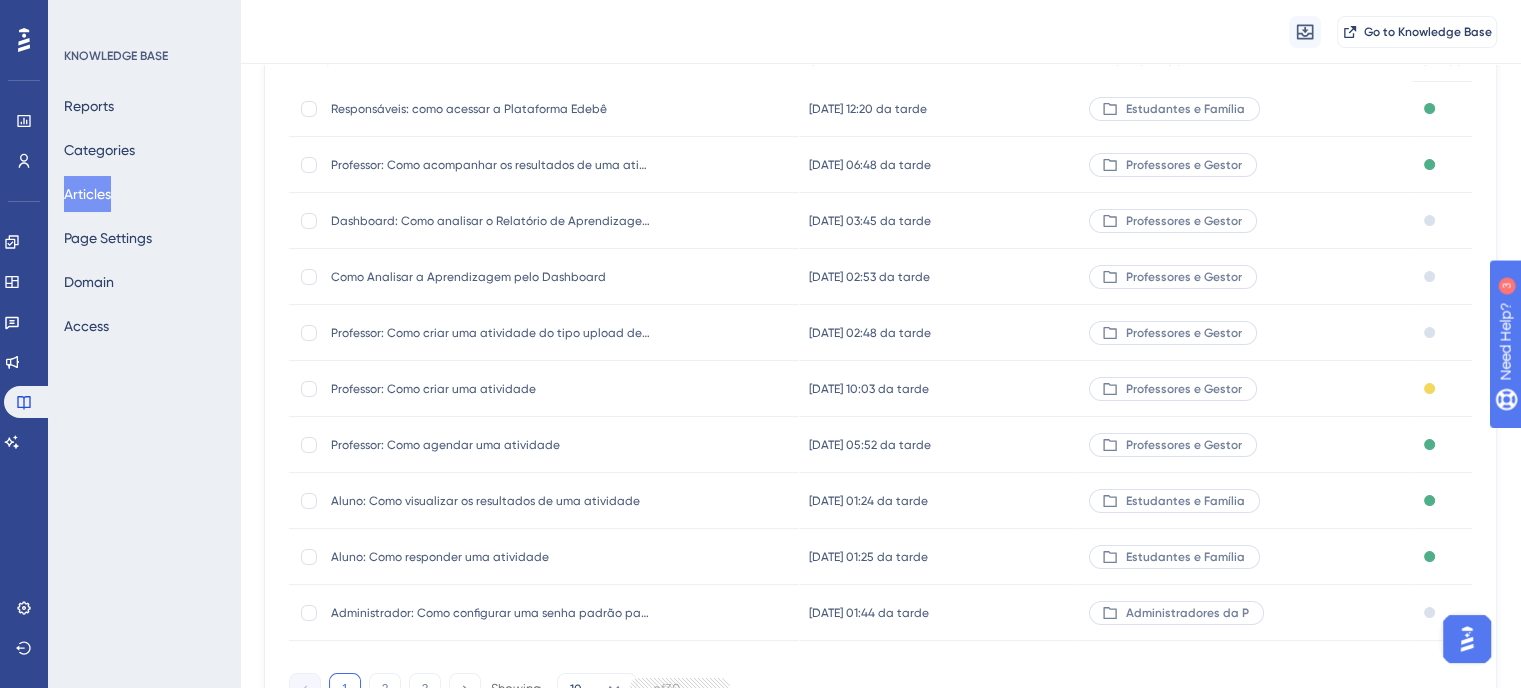 scroll, scrollTop: 232, scrollLeft: 0, axis: vertical 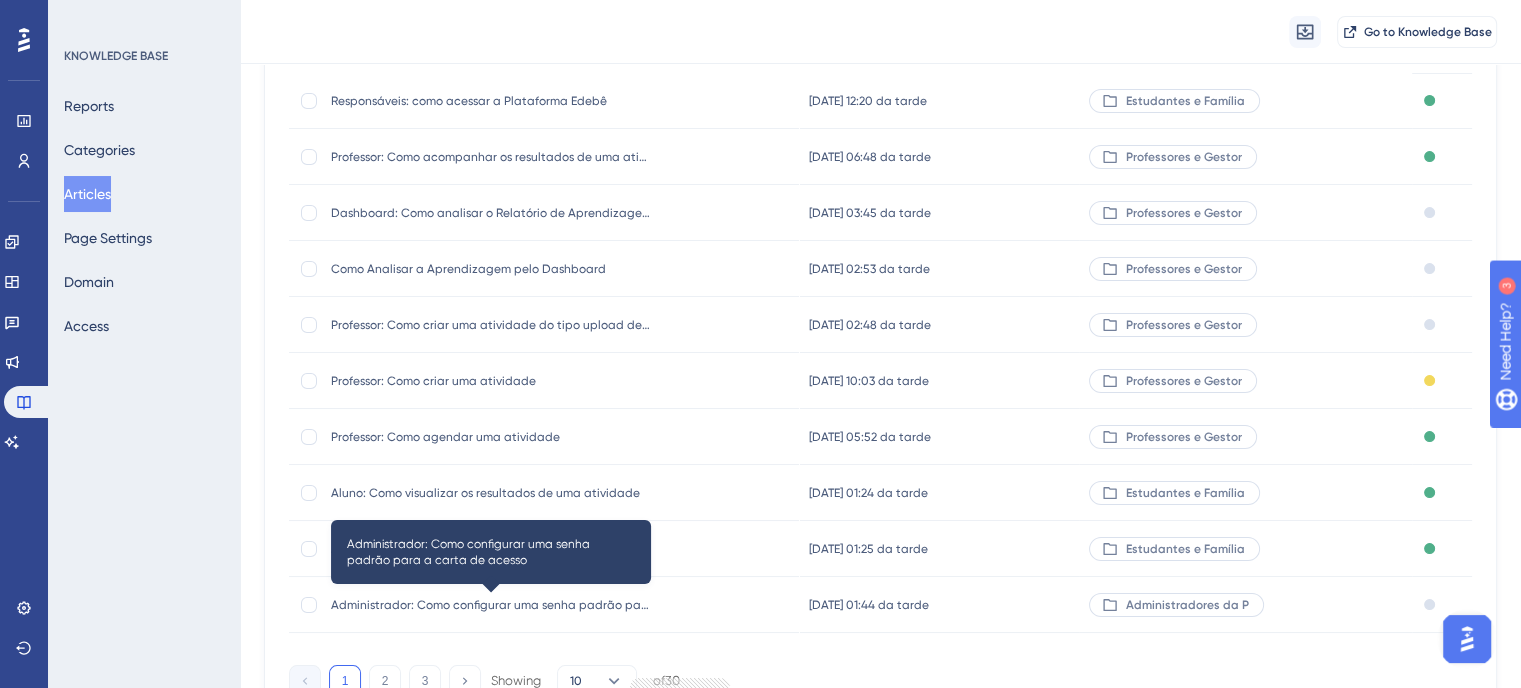 click on "Administrador: Como configurar uma senha padrão para a carta de acesso" at bounding box center [491, 605] 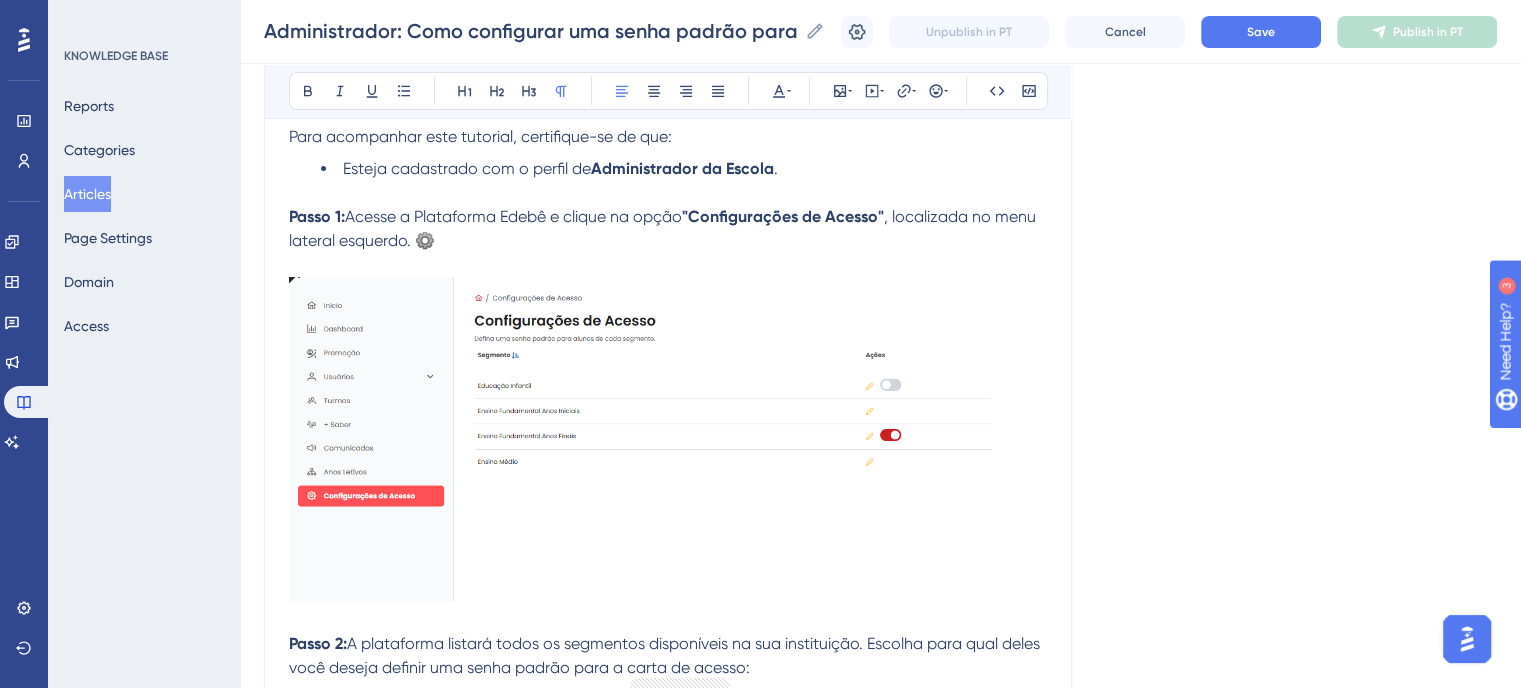 scroll, scrollTop: 0, scrollLeft: 0, axis: both 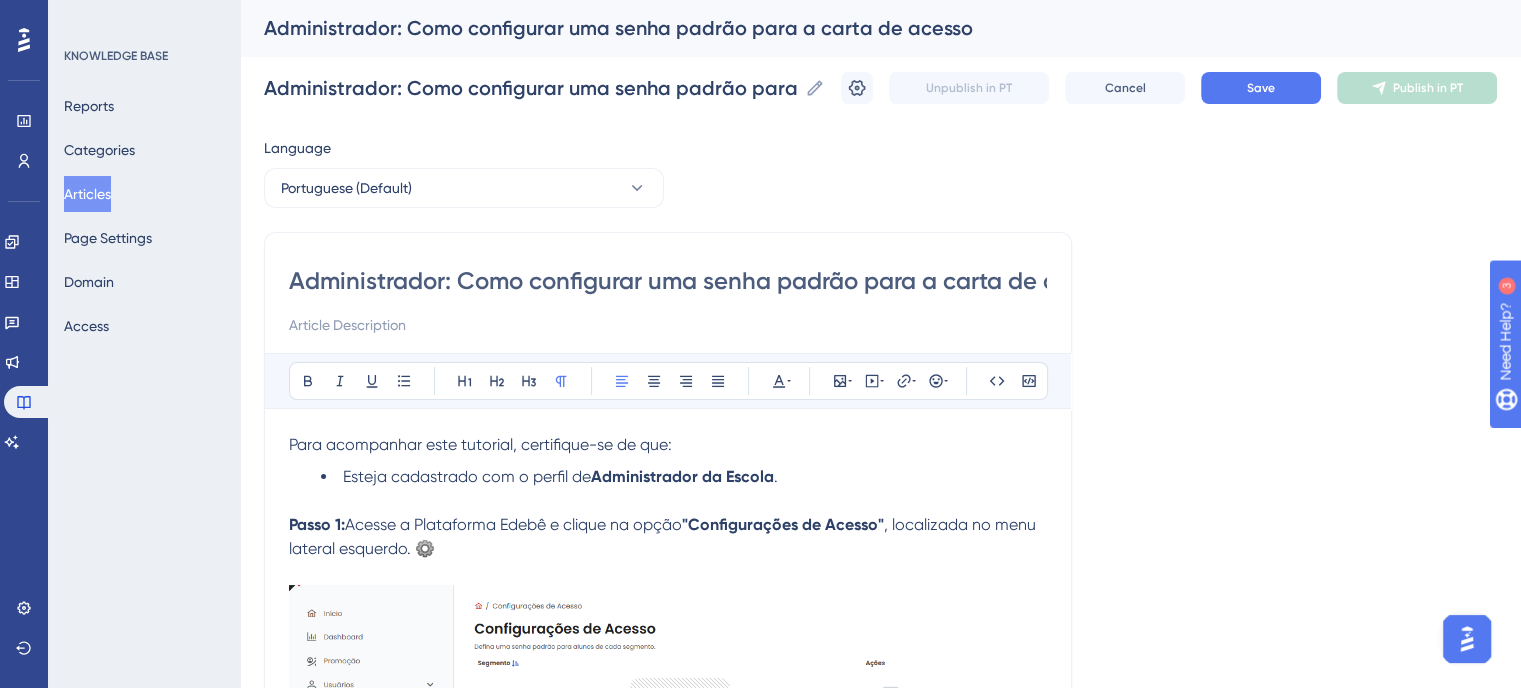 click on "Administrador: Como configurar uma senha padrão para a carta de acesso" at bounding box center (668, 281) 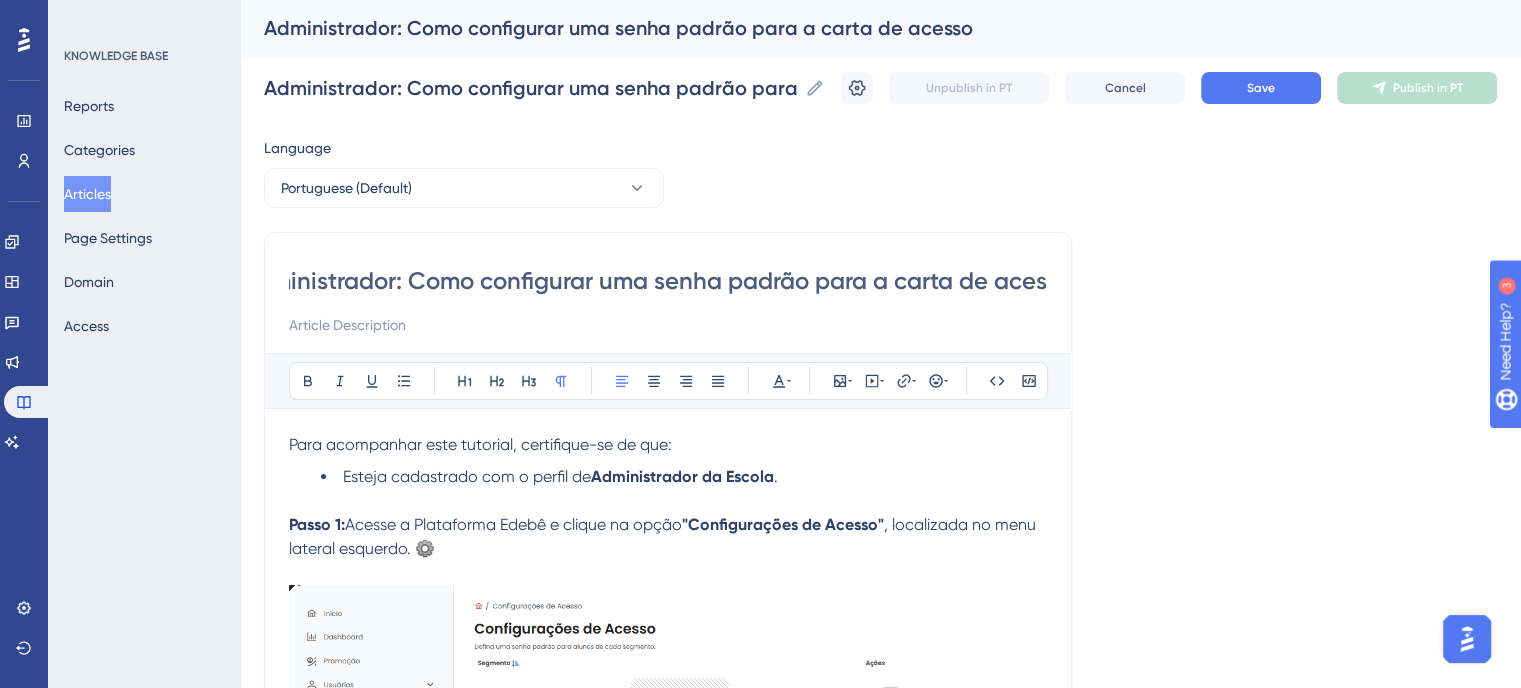 scroll, scrollTop: 0, scrollLeft: 48, axis: horizontal 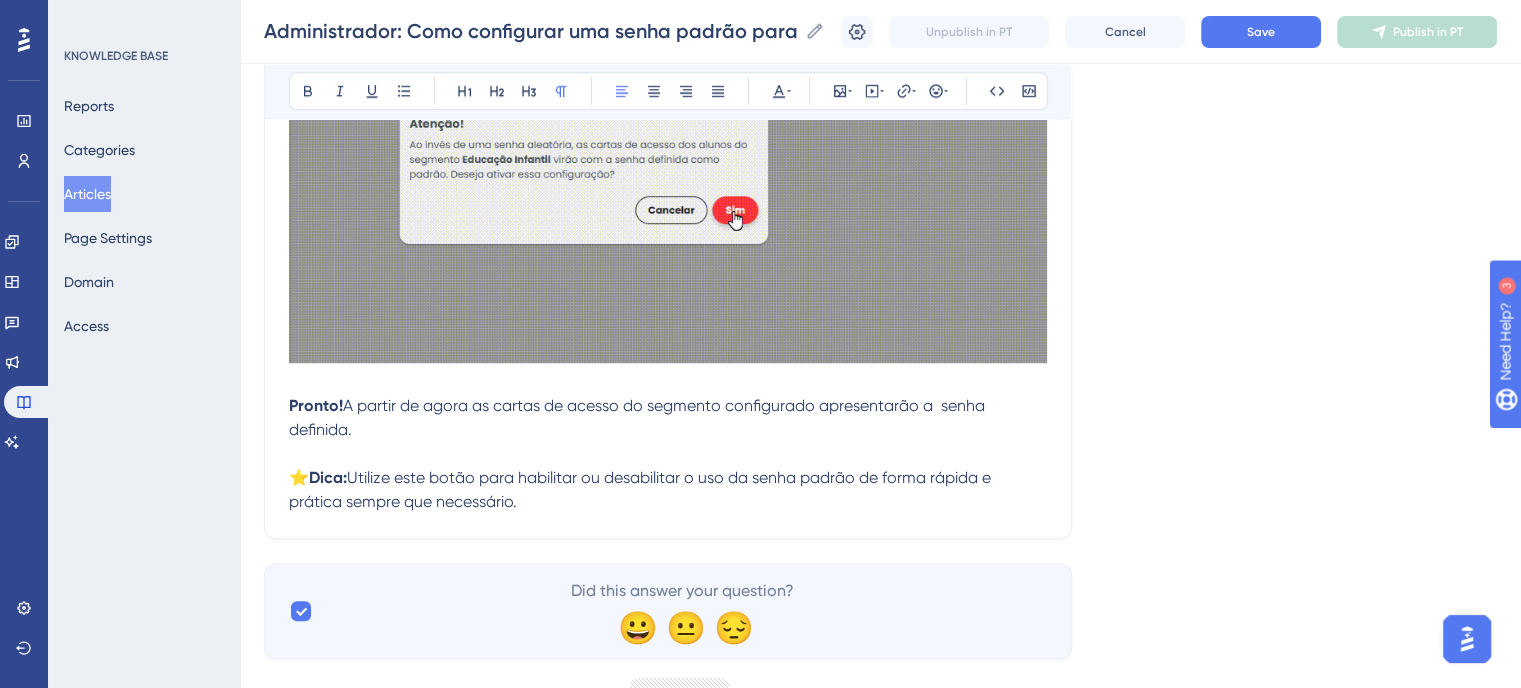 click on "⭐  Dica:  Utilize este botão para habilitar ou desabilitar o uso da senha padrão de forma rápida e prática sempre que necessário." at bounding box center [668, 490] 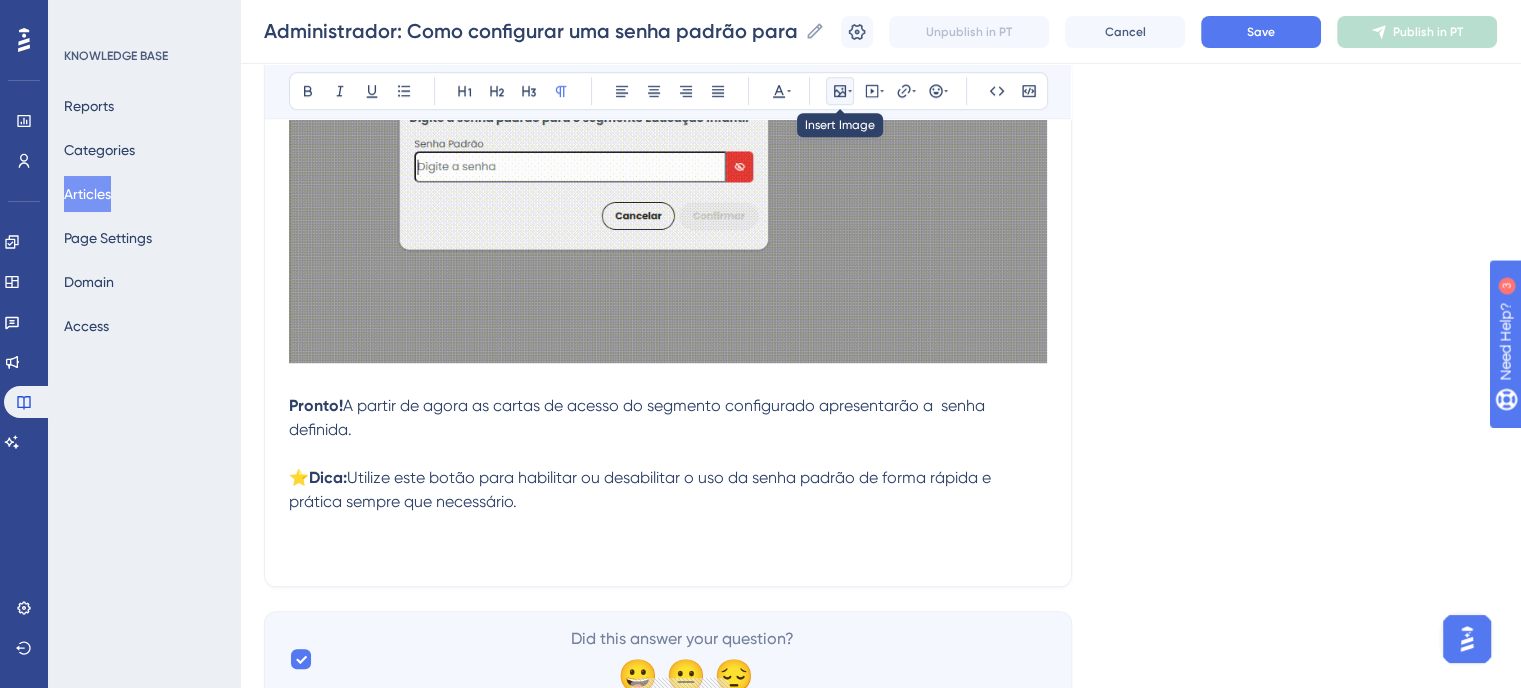 click 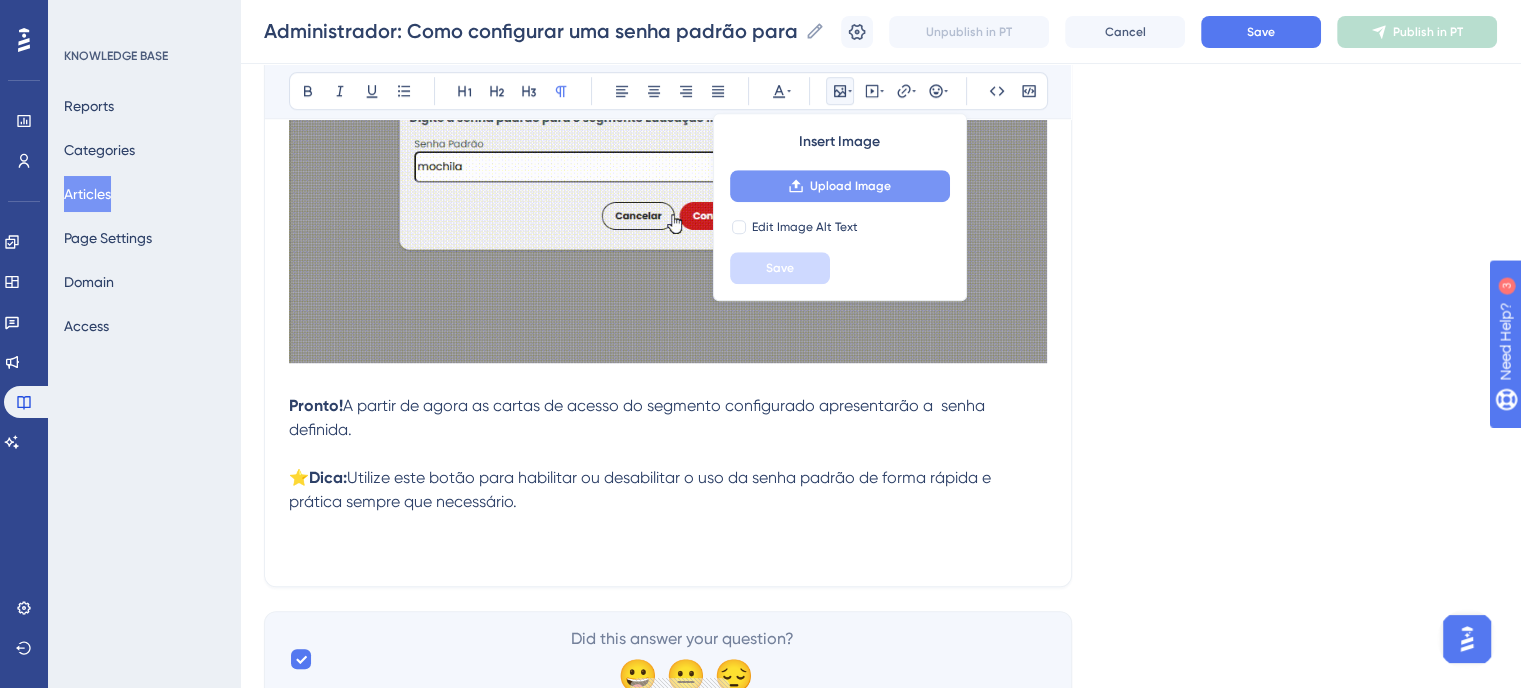 click on "Upload Image" at bounding box center [850, 186] 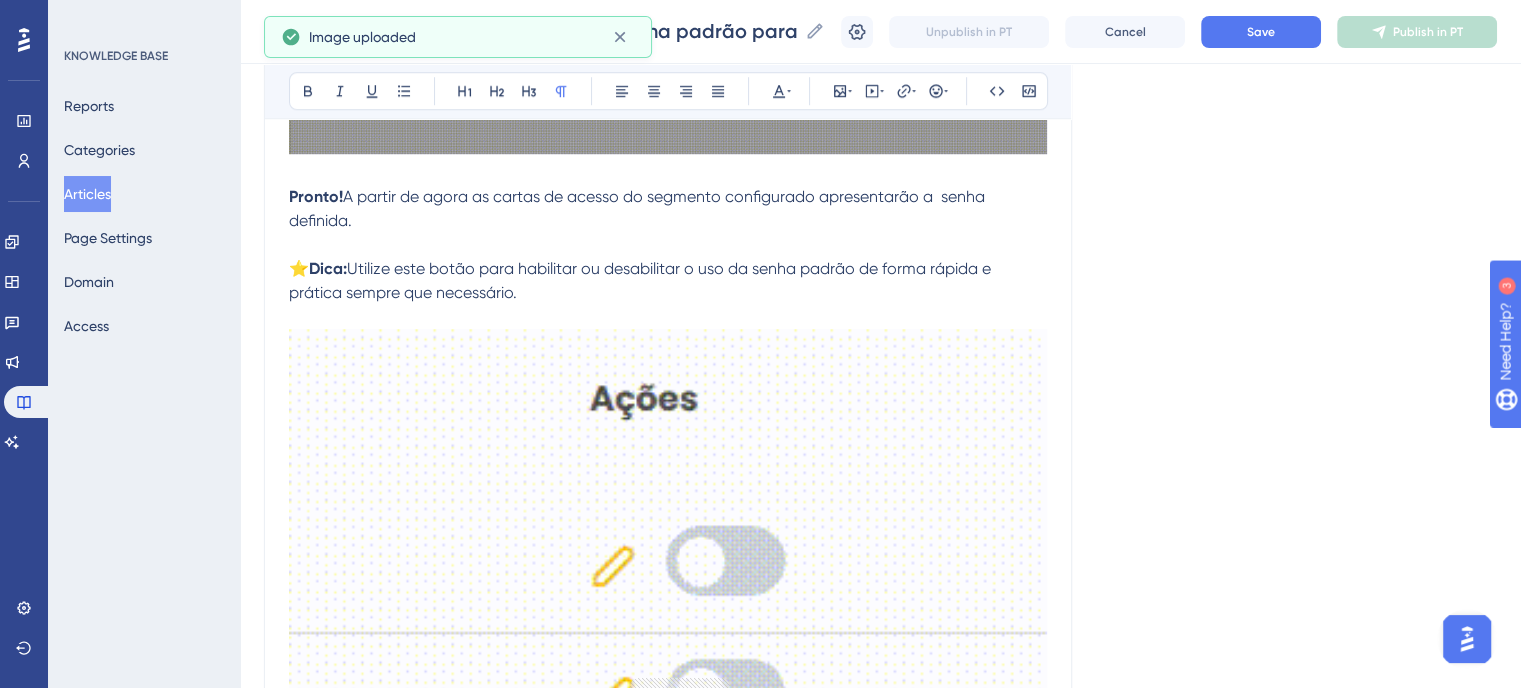 scroll, scrollTop: 1763, scrollLeft: 0, axis: vertical 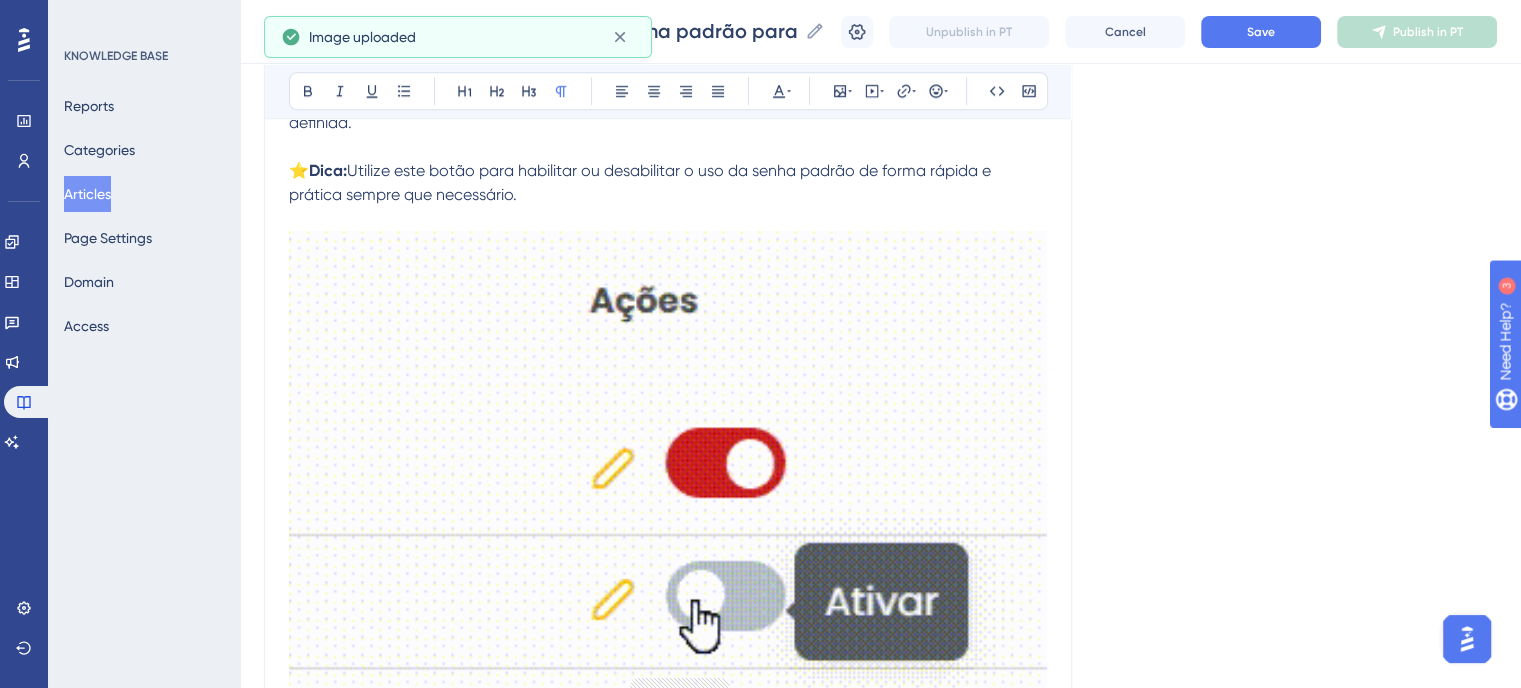 click at bounding box center [668, 506] 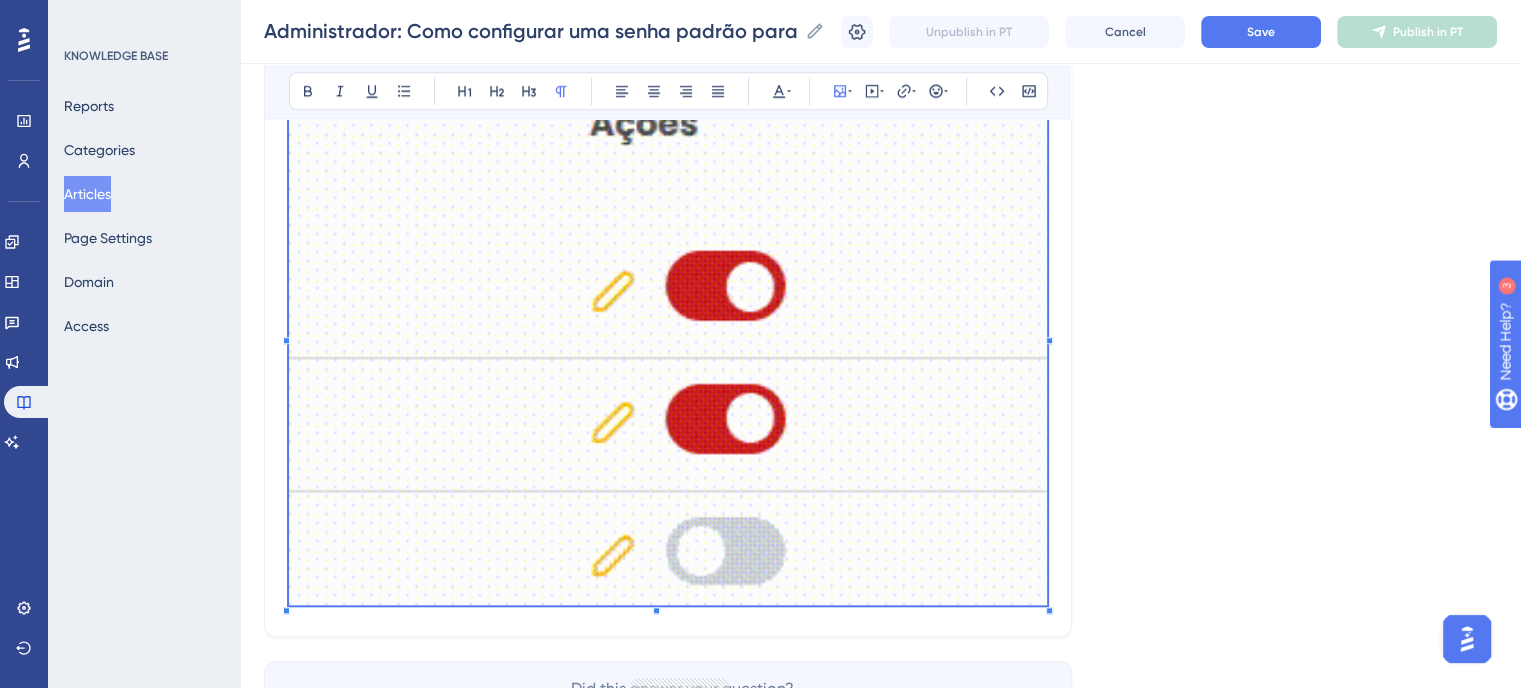 scroll, scrollTop: 1940, scrollLeft: 0, axis: vertical 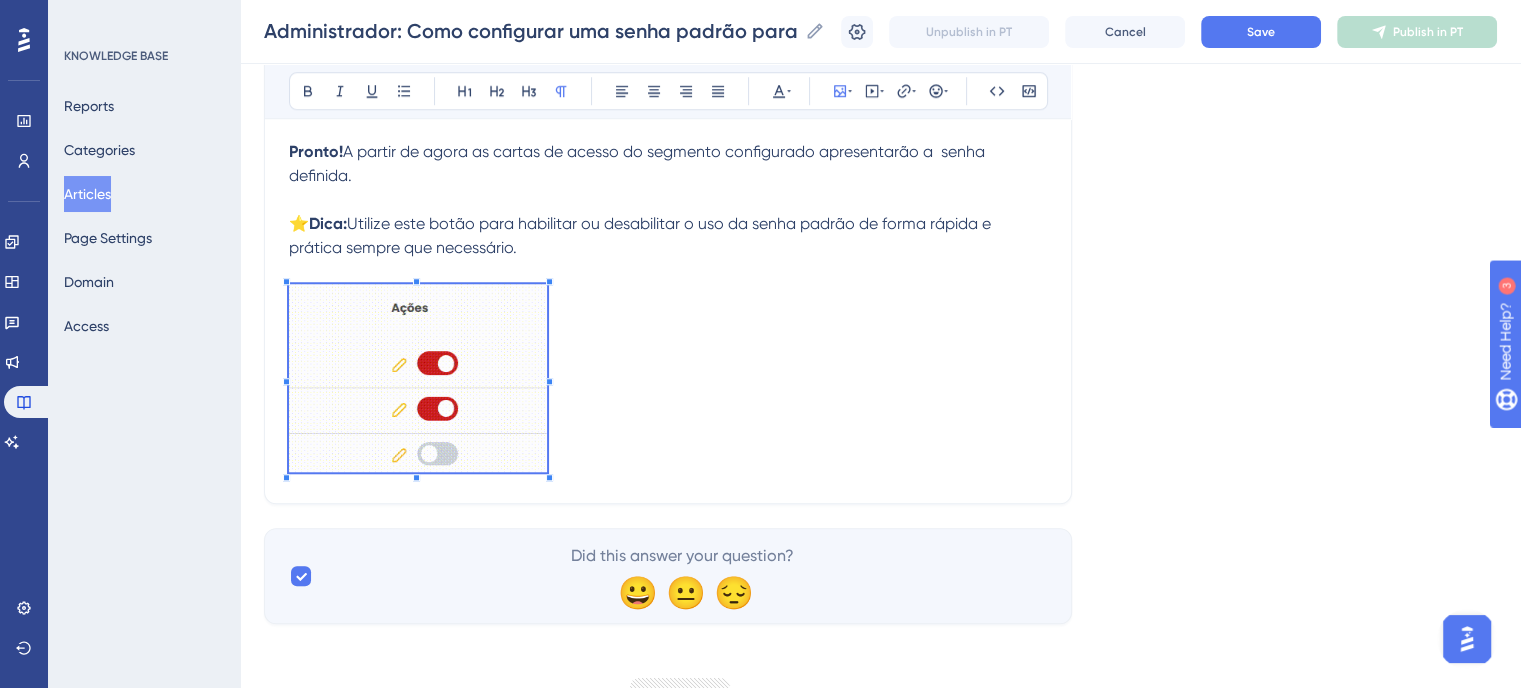 click on "Para acompanhar este tutorial, certifique-se de que: Esteja cadastrado com o perfil de  Administrador da Escola . Passo 1:  Acesse a Plataforma Edebê e clique na opção  "Configurações de Acesso" , localizada no menu lateral esquerdo. ⚙️ Passo 2:  A plataforma listará todos os segmentos disponíveis na sua instituição. Escolha para qual deles você deseja definir uma senha padrão para a carta de acesso: Educação Infantil Ensino Fundamental Anos Iniciais Ensino Fundamental Anos Finais Ensino Médio Passo 3:  Ao lado do segmento escolhido, na coluna "Ações", clique no  ícone de edição  (lápis). ✏️ Passo 4:  Uma janela de configuração será aberta. No campo "Senha Padrão",  digite a senha  que será usada na emissão da carta de acesso para os alunos daquele segmento. Em seguida, clique no botão  "Confirmar"  para salvar as informações. Pronto!   A partir de agora as cartas de acesso do segmento configurado apresentarão a  senha definida. ⭐  Dica:" at bounding box center [668, -403] 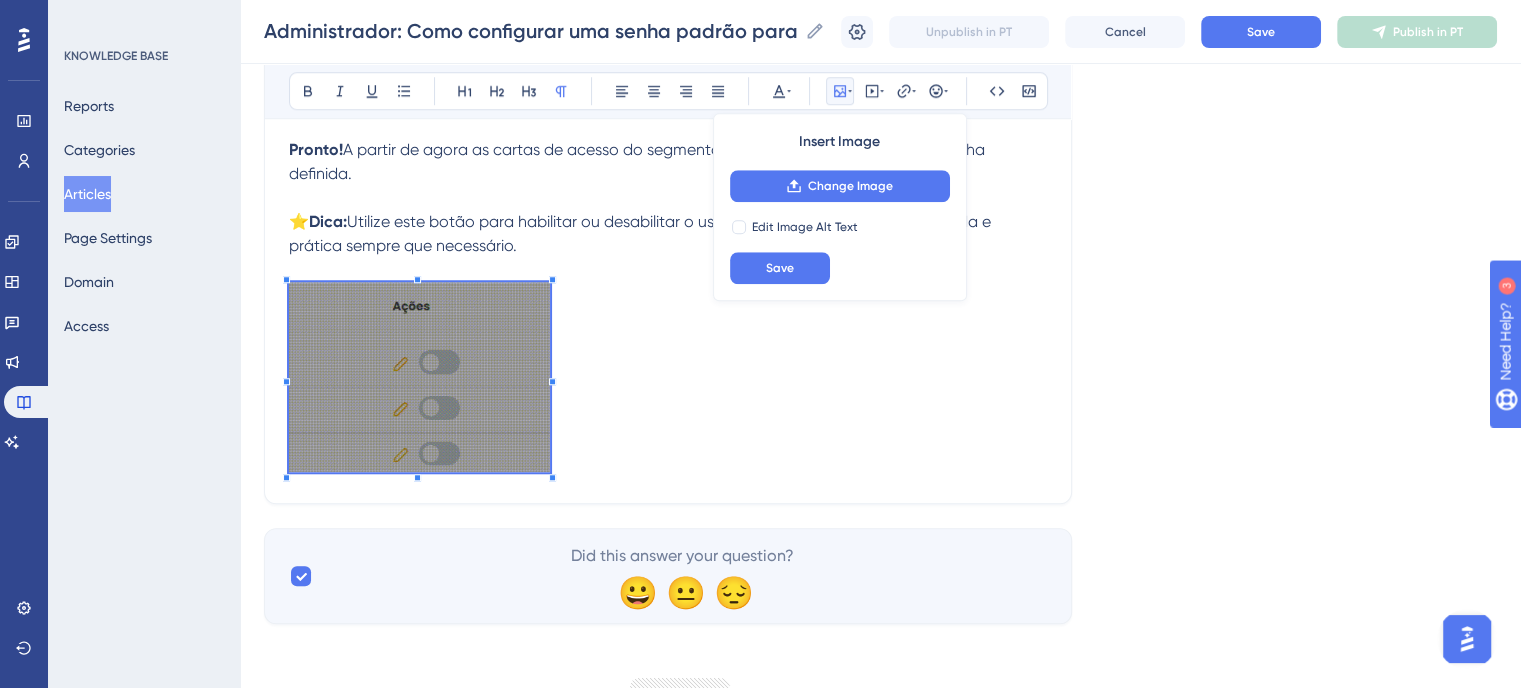 scroll, scrollTop: 1673, scrollLeft: 0, axis: vertical 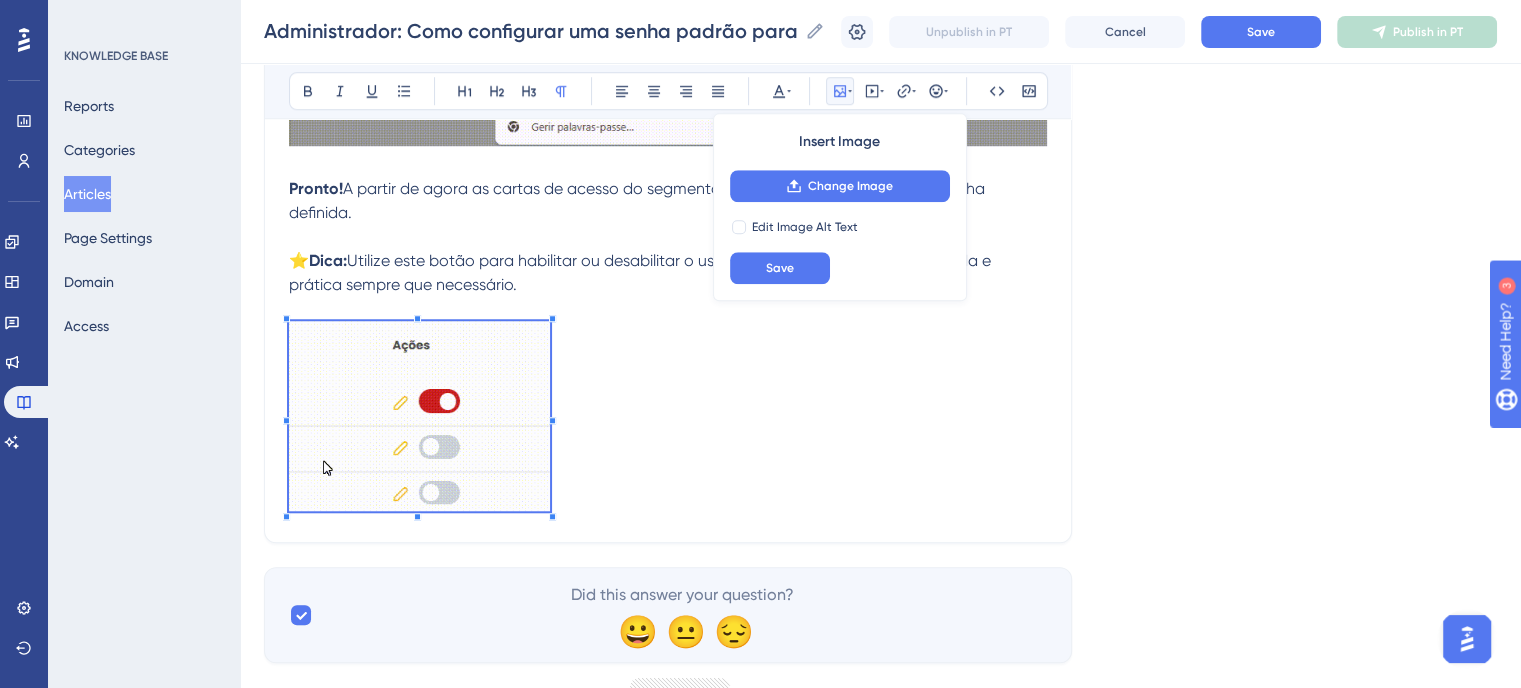 click on "Language Portuguese (Default) Administrador: Como configurar uma senha padrão para a carta de acesso Bold Italic Underline Bullet Point Heading 1 Heading 2 Heading 3 Normal Align Left Align Center Align Right Align Justify Text Color Insert Image Change Image Edit Image Alt Text Save Embed Video Hyperlink Emojis Code Code Block Para acompanhar este tutorial, certifique-se de que: Esteja cadastrado com o perfil de  Administrador da Escola . Passo 1:  Acesse a Plataforma Edebê e clique na opção  "Configurações de Acesso" , localizada no menu lateral esquerdo. ⚙️ Passo 2:  A plataforma listará todos os segmentos disponíveis na sua instituição. Escolha para qual deles você deseja definir uma senha padrão para a carta de acesso: Educação Infantil Ensino Fundamental Anos Iniciais Ensino Fundamental Anos Finais Ensino Médio Passo 3:  Ao lado do segmento escolhido, na coluna "Ações", clique no  ícone de edição  (lápis). ✏️ Passo 4: digite a senha "Confirmar"  para salvar as informações." at bounding box center [880, -441] 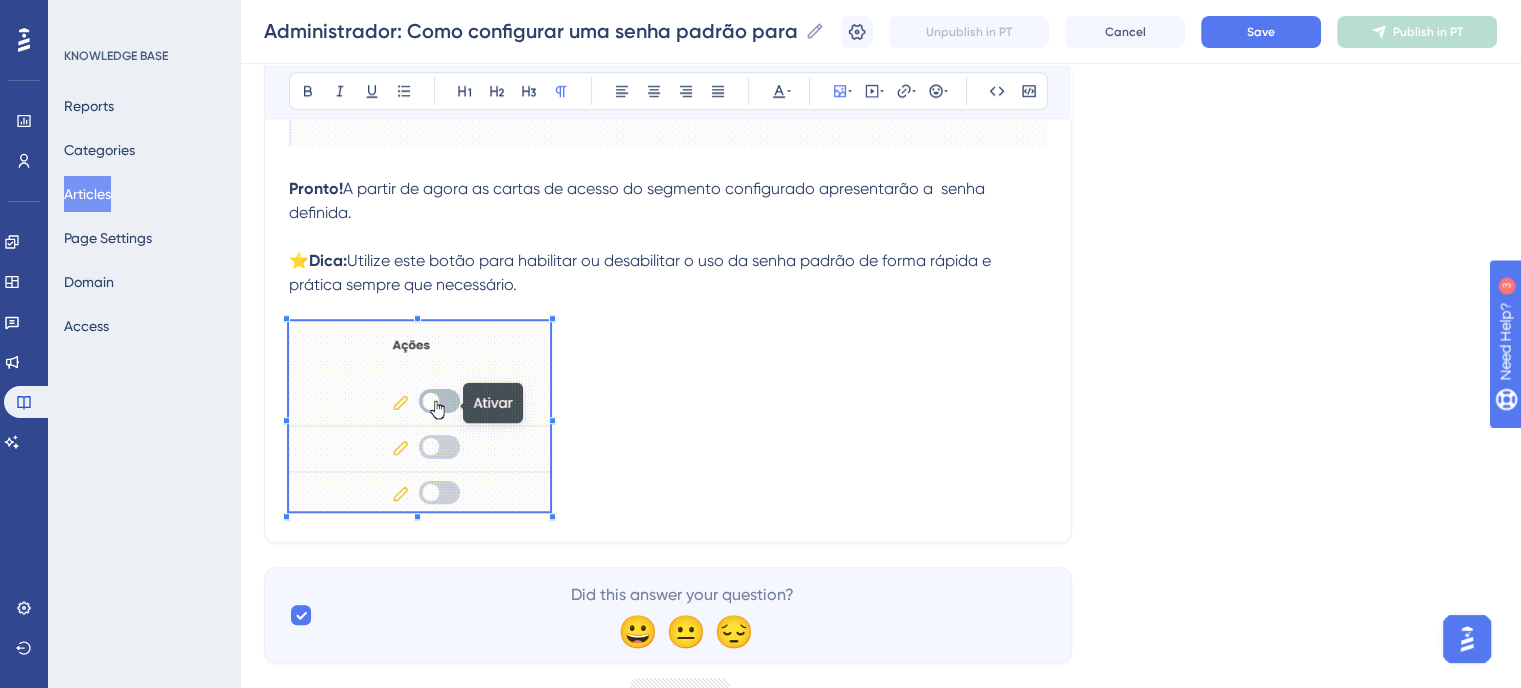 click on "Pronto!   A partir de agora as cartas de acesso do segmento configurado apresentarão a  senha definida." at bounding box center (668, 213) 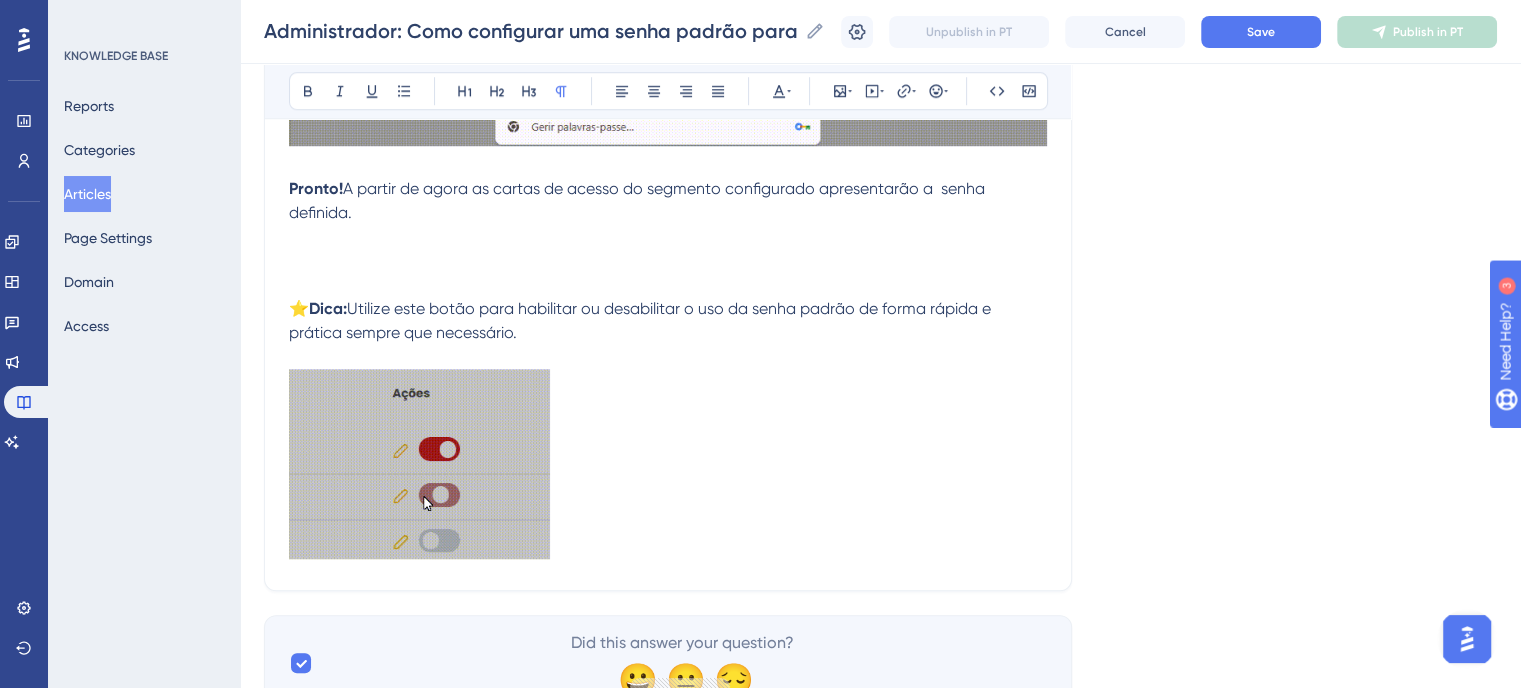 drag, startPoint x: 364, startPoint y: 402, endPoint x: 398, endPoint y: 451, distance: 59.64059 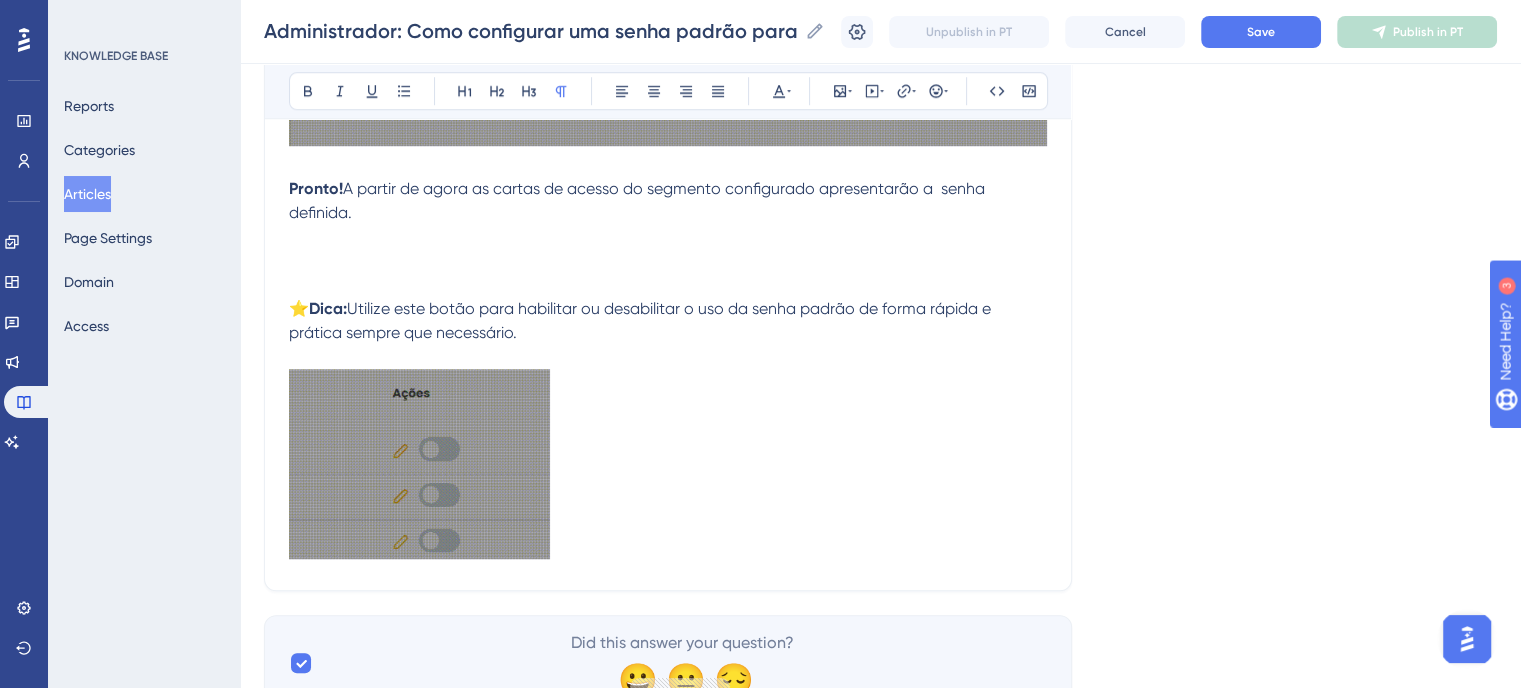 click at bounding box center (419, 464) 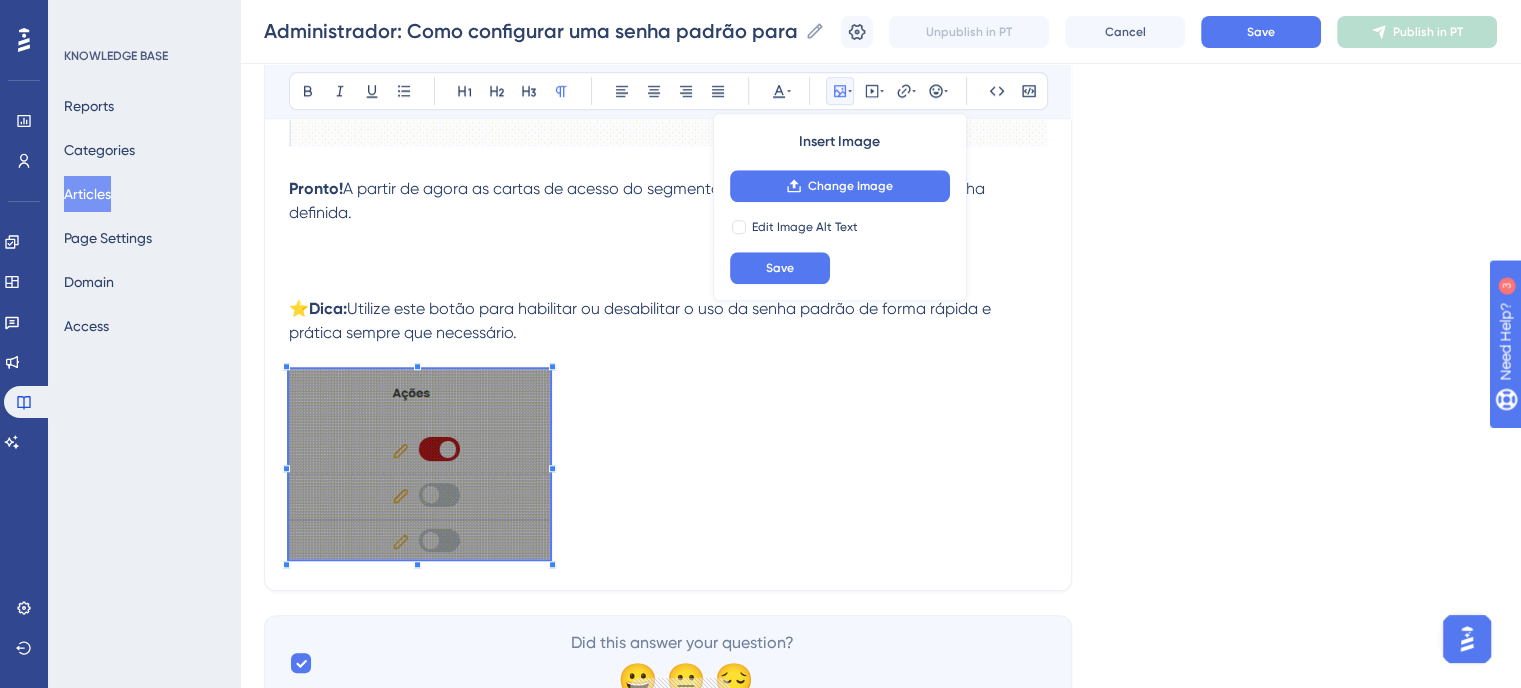 click at bounding box center [668, 467] 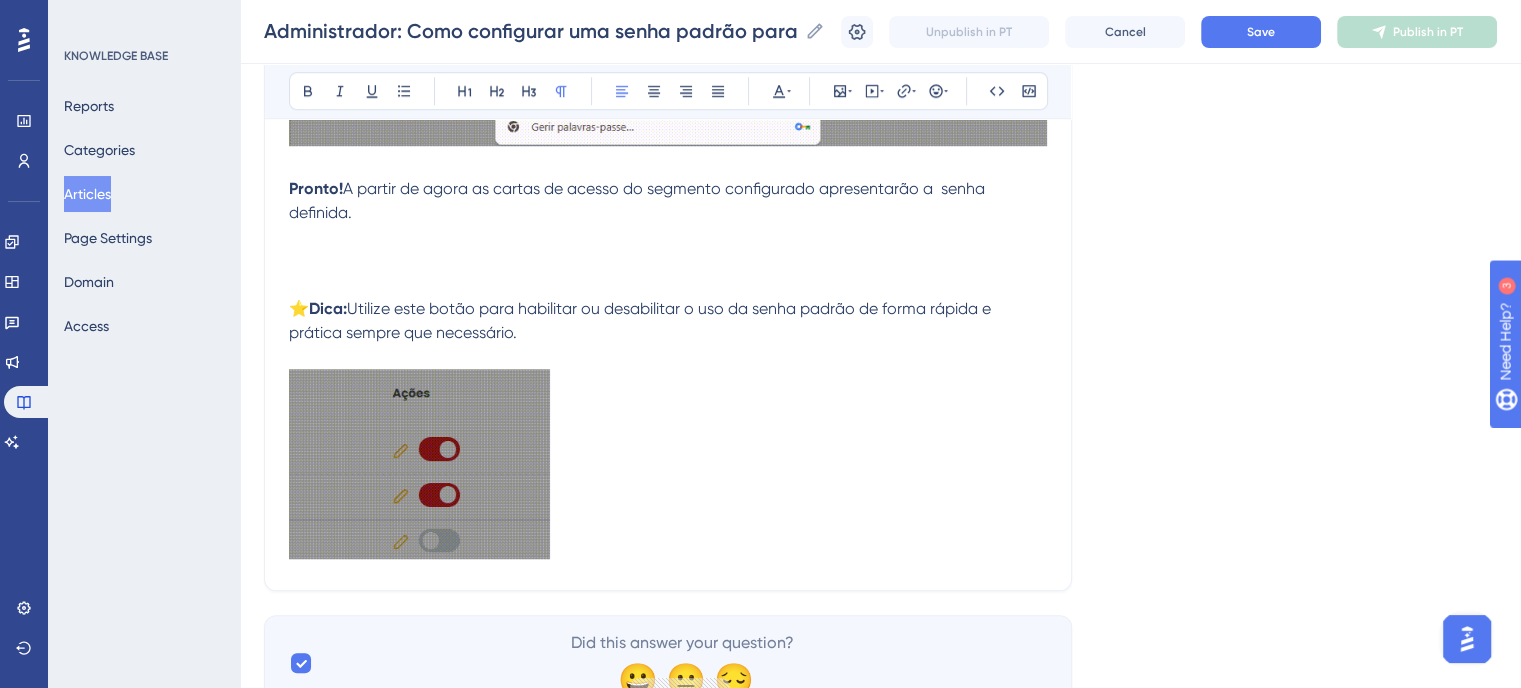 drag, startPoint x: 530, startPoint y: 347, endPoint x: 290, endPoint y: 303, distance: 244 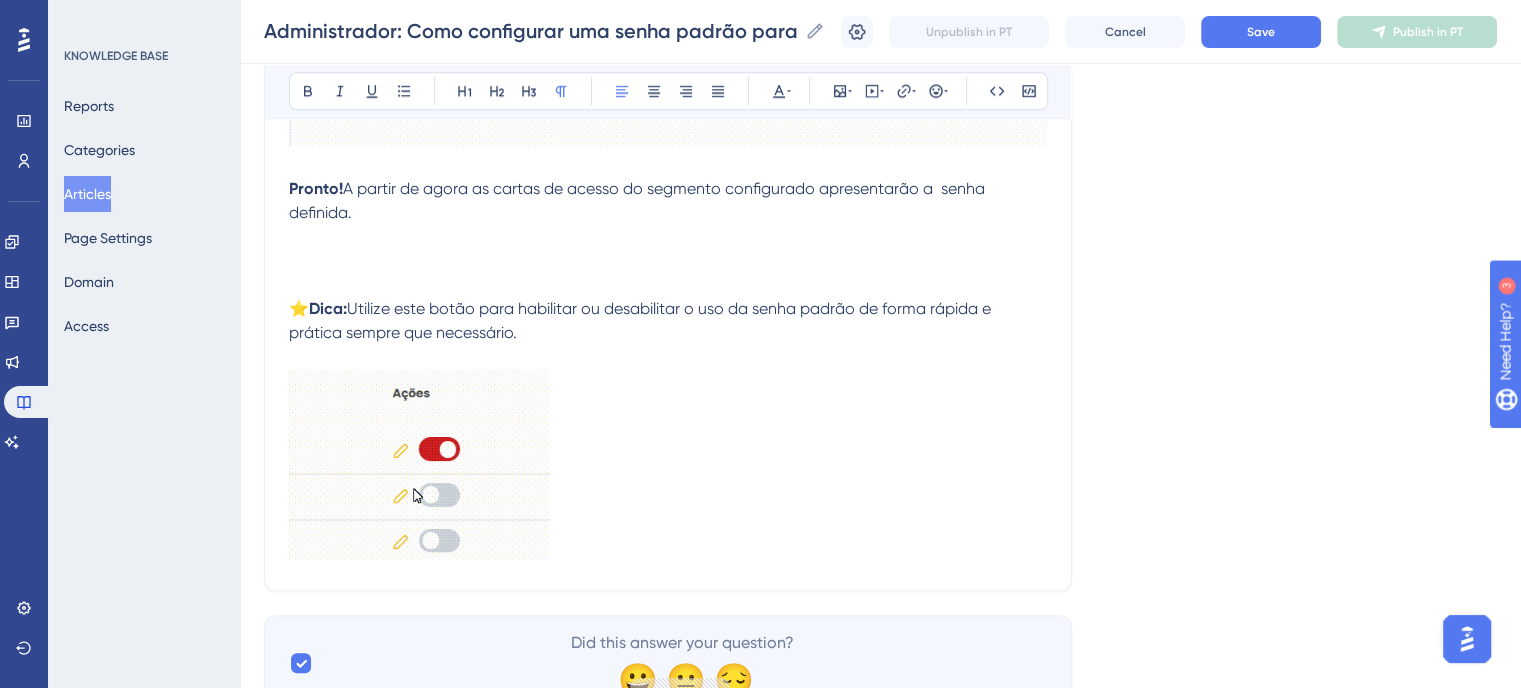 click on "⭐  Dica:  Utilize este botão para habilitar ou desabilitar o uso da senha padrão de forma rápida e prática sempre que necessário." at bounding box center (668, 321) 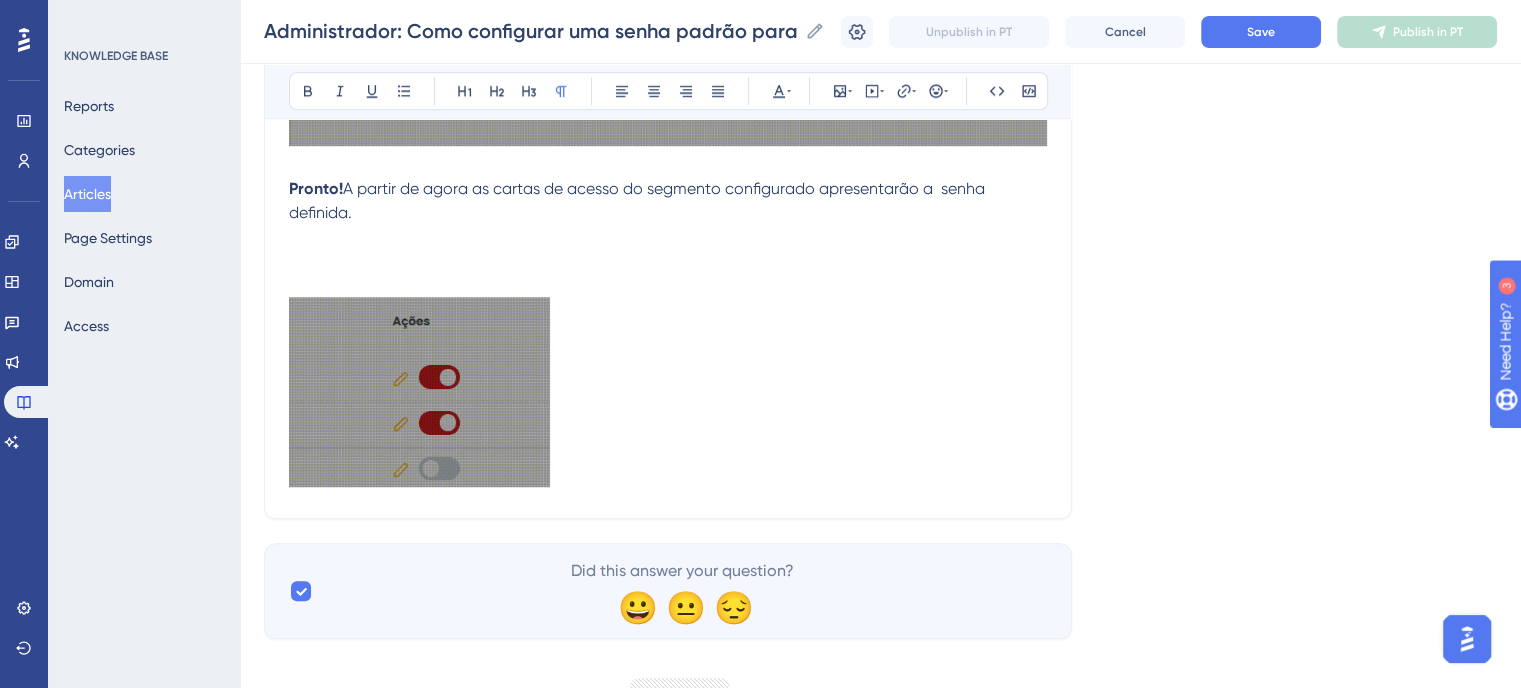 scroll, scrollTop: 1668, scrollLeft: 0, axis: vertical 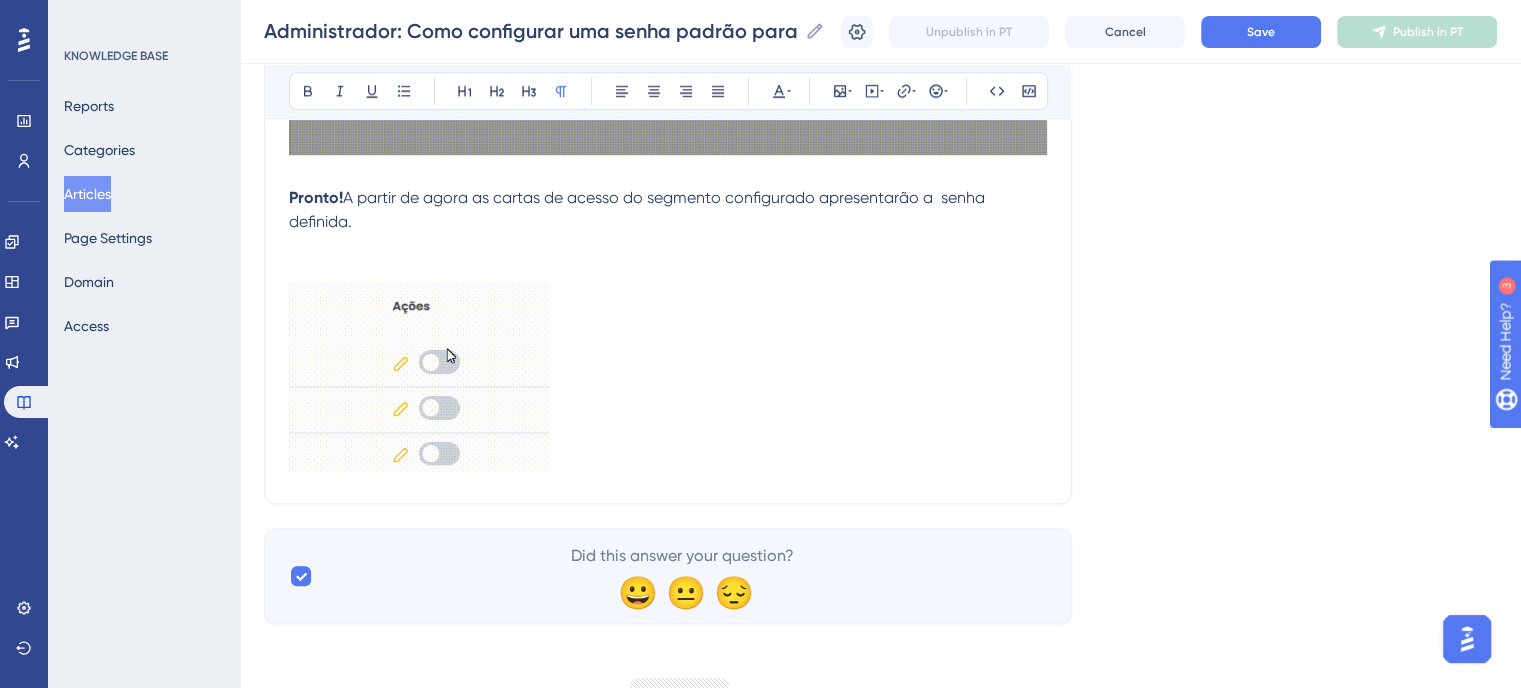 click at bounding box center [668, 380] 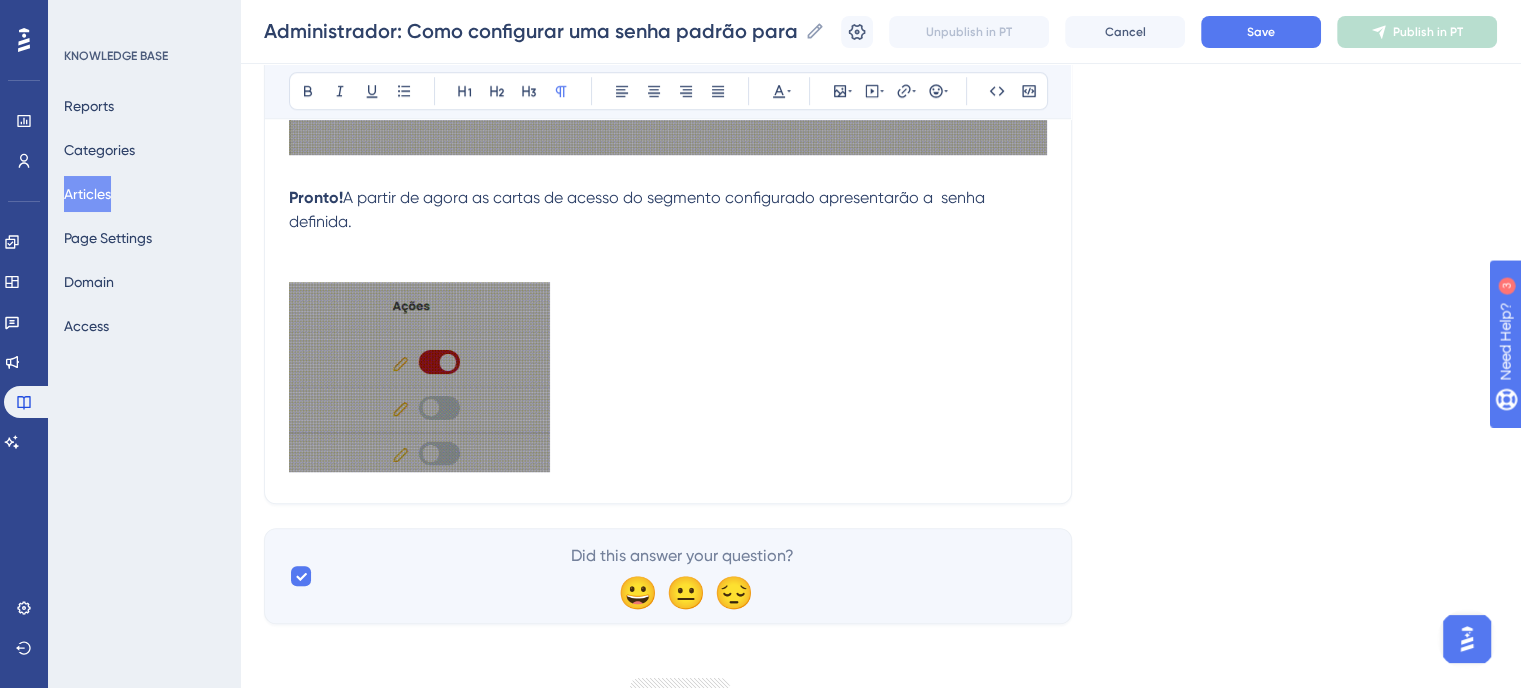 scroll, scrollTop: 1673, scrollLeft: 0, axis: vertical 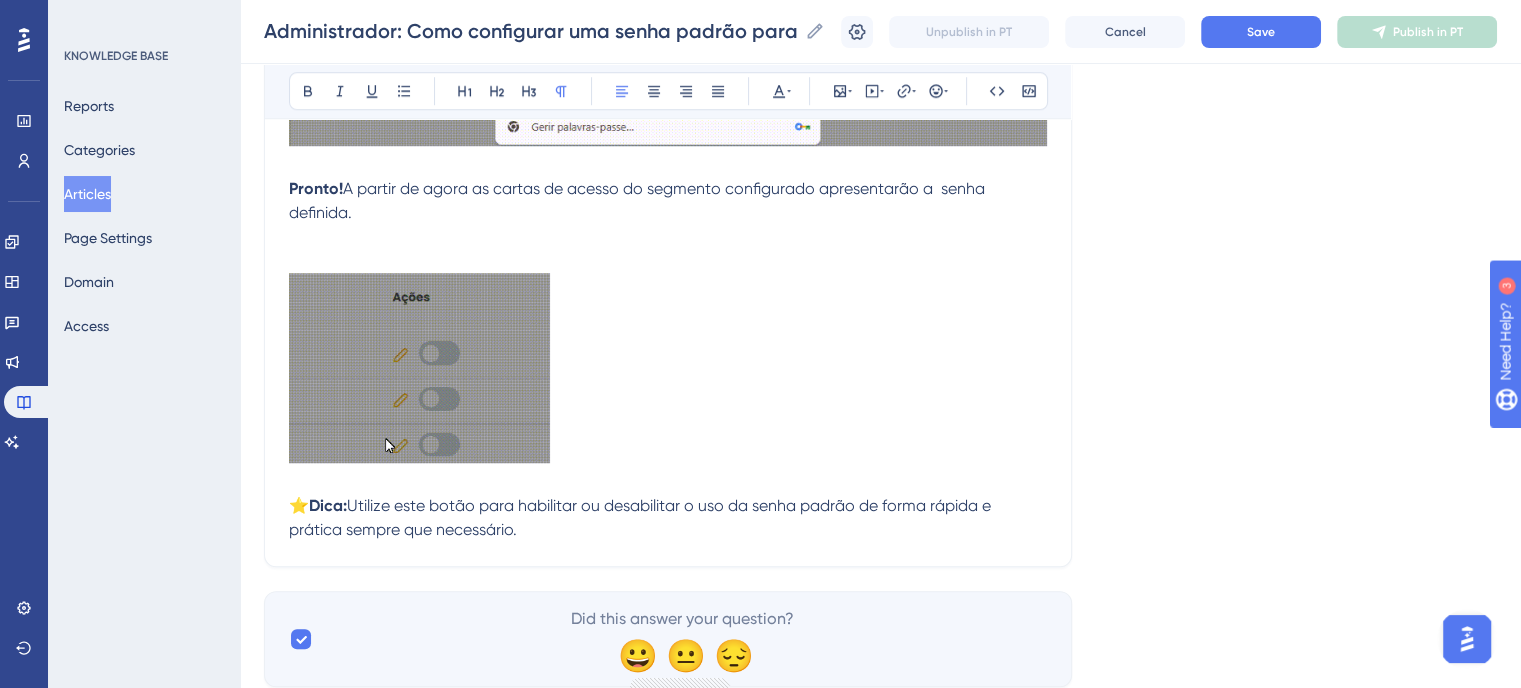 click at bounding box center (419, 368) 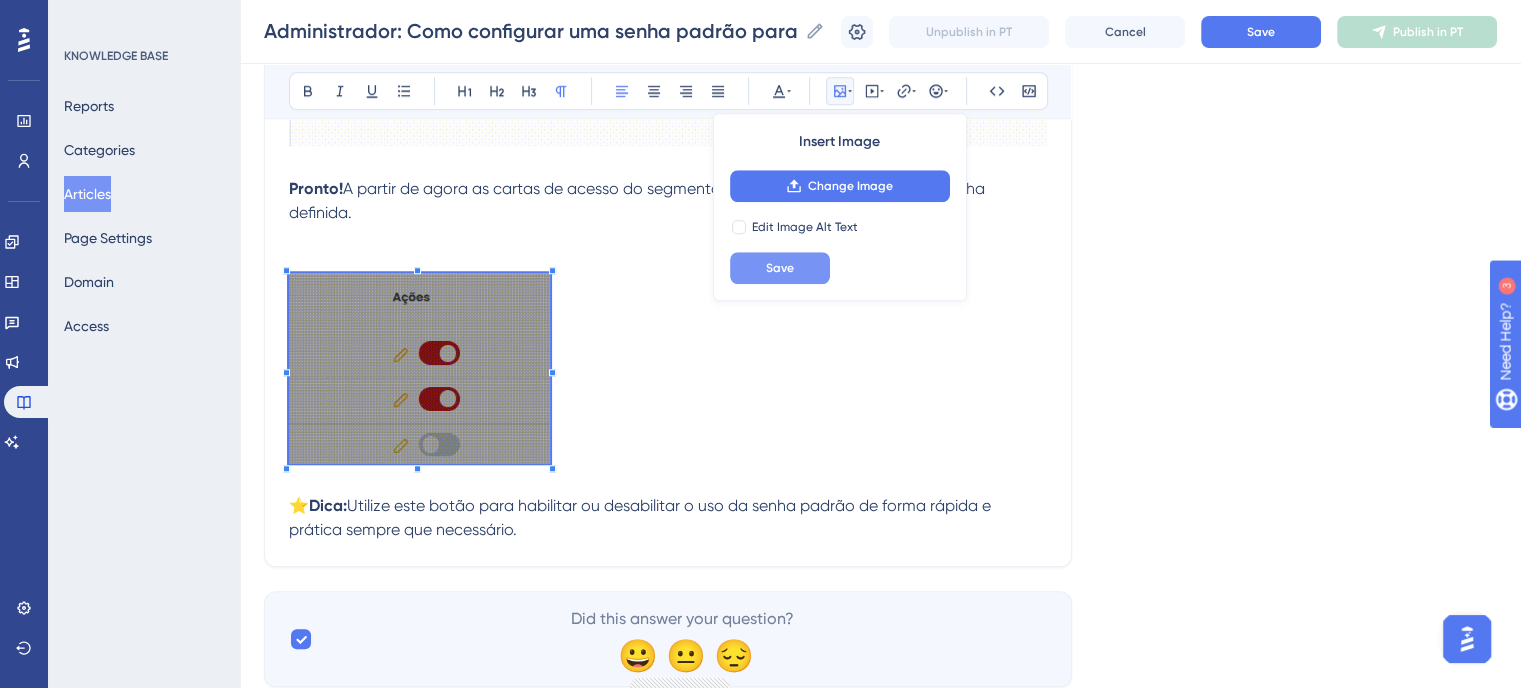 click on "Save" at bounding box center (780, 268) 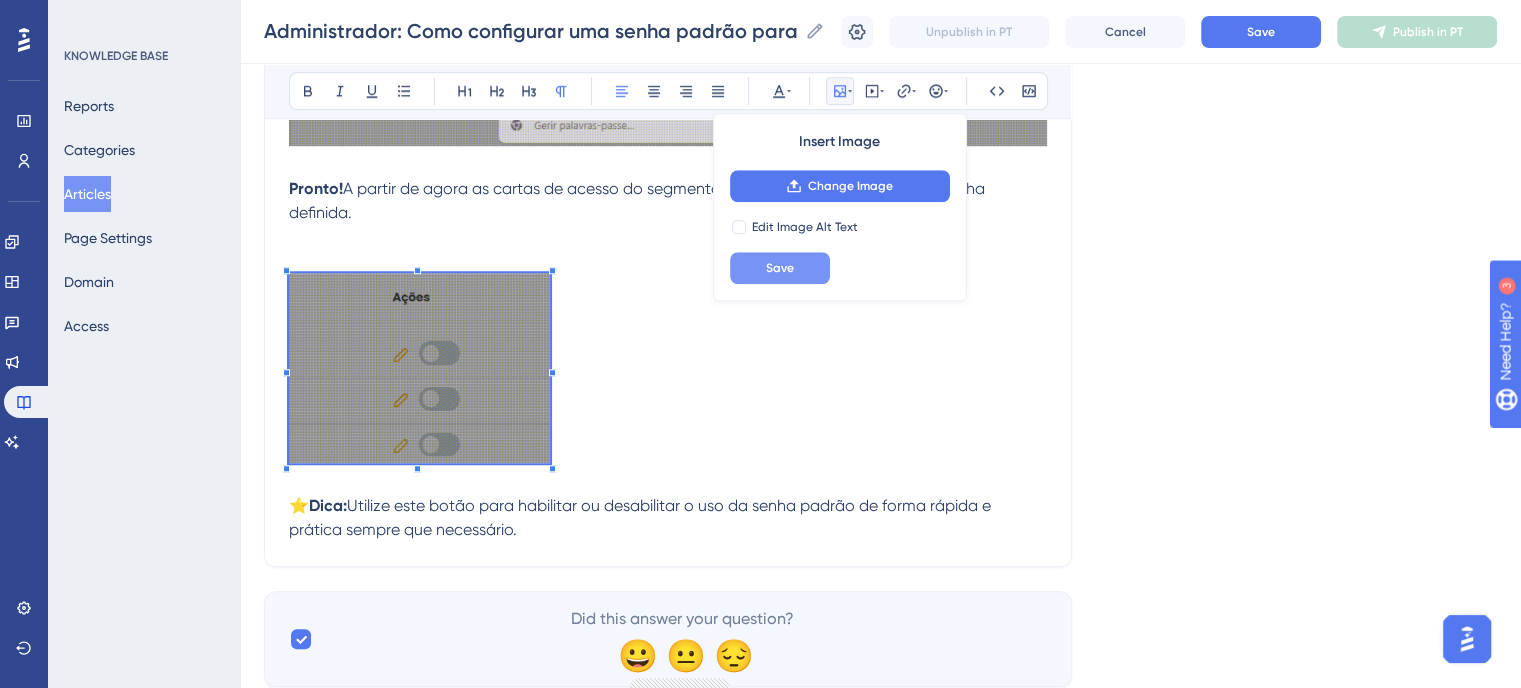 scroll, scrollTop: 1803, scrollLeft: 0, axis: vertical 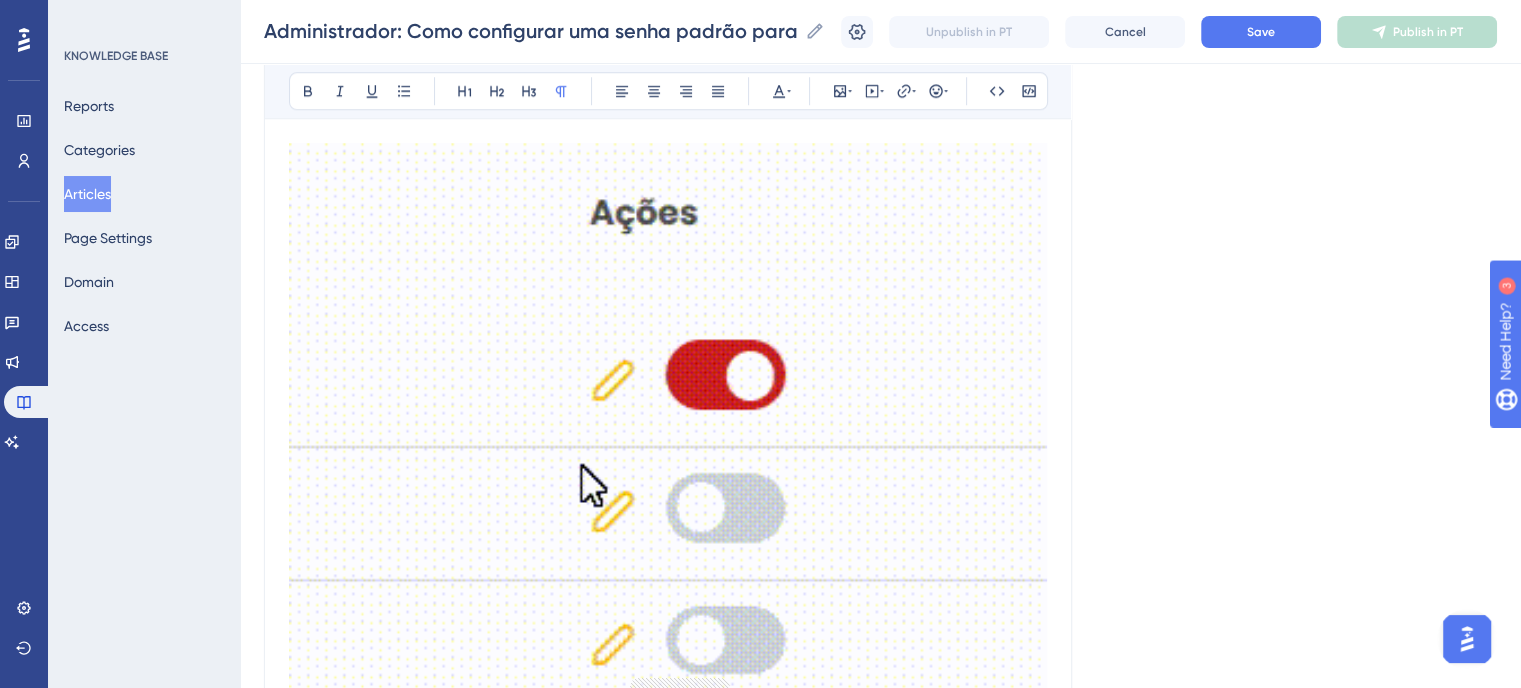 click at bounding box center [668, 418] 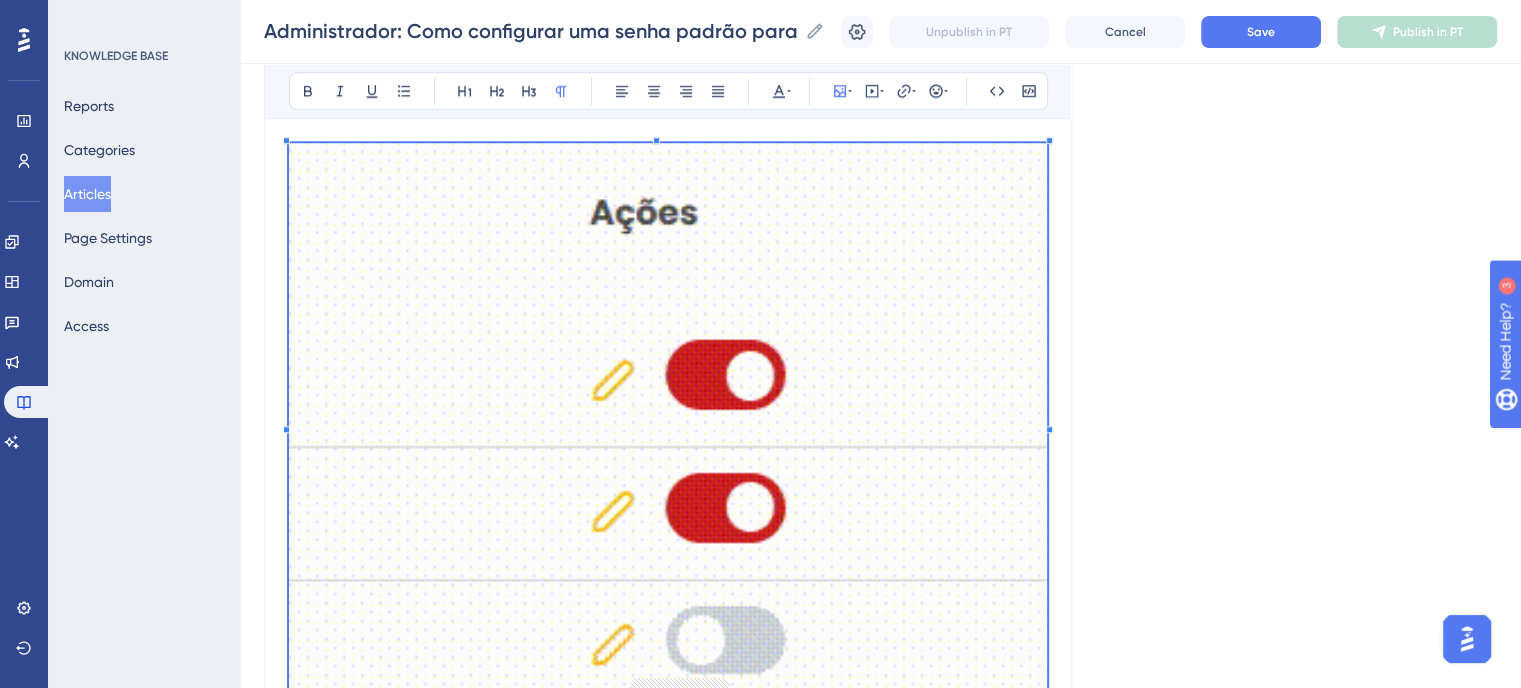click at bounding box center (668, 418) 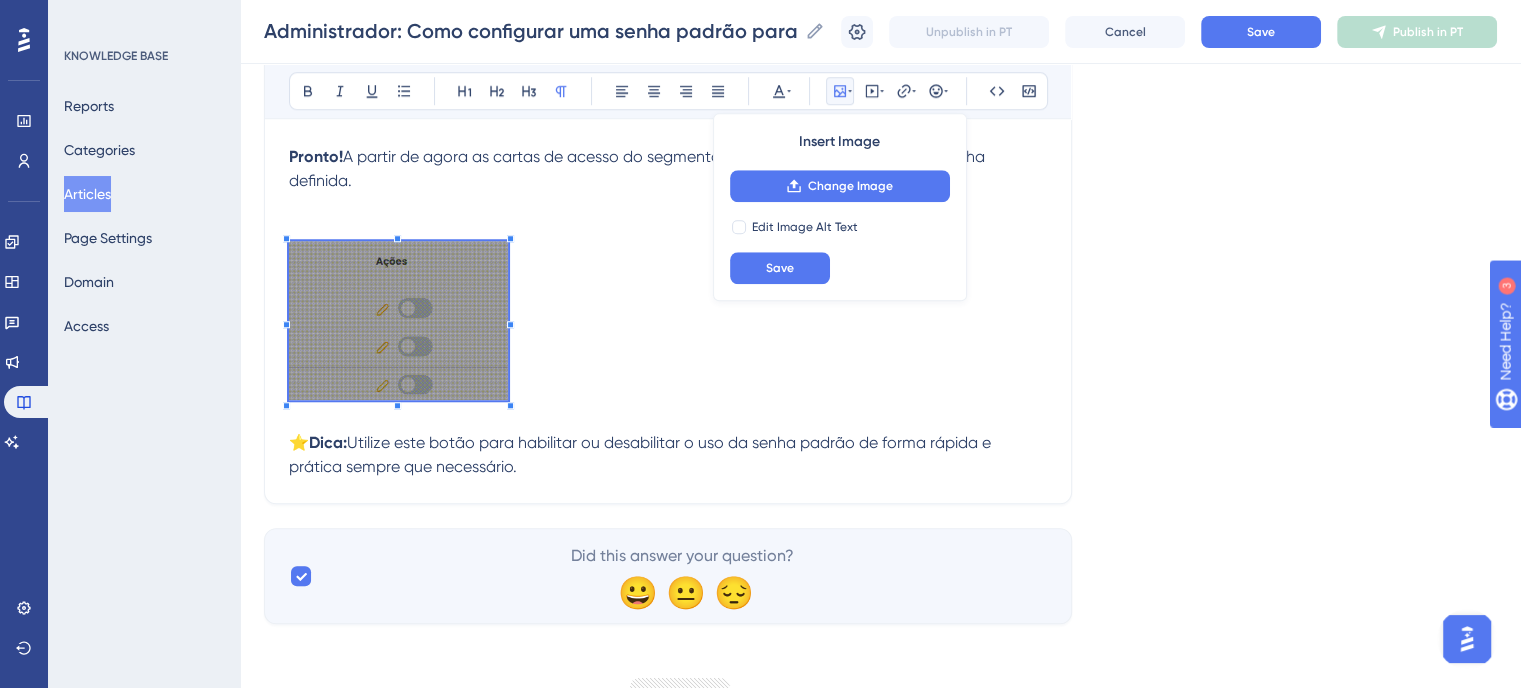 scroll, scrollTop: 1712, scrollLeft: 0, axis: vertical 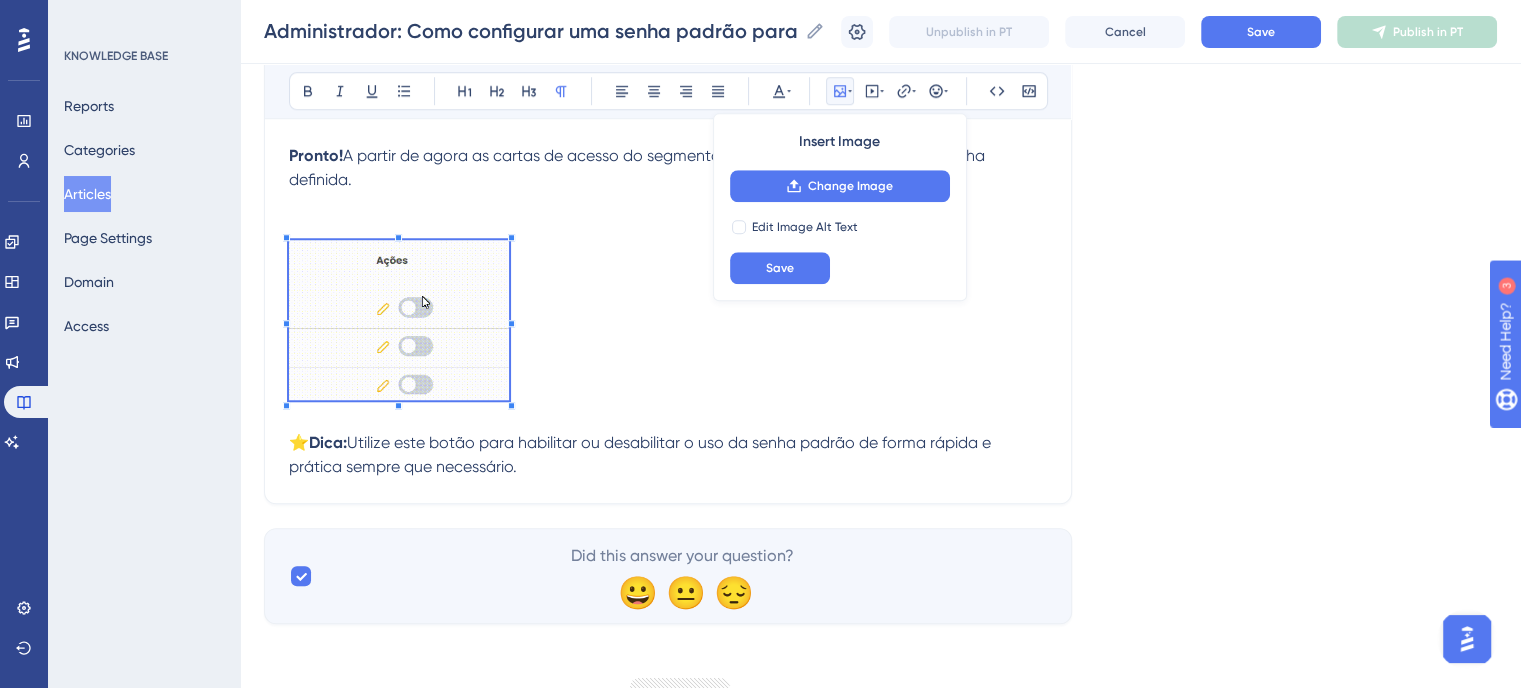 click at bounding box center [668, 323] 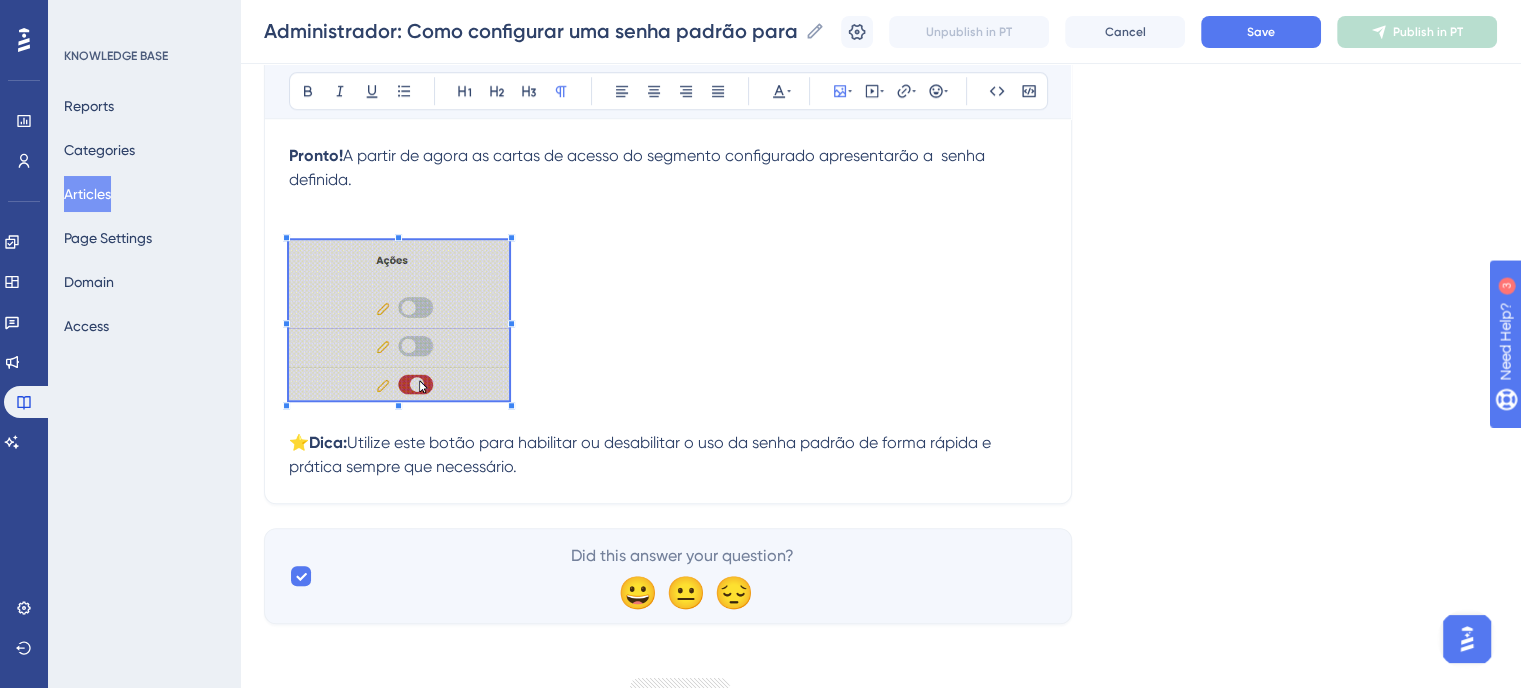 click on "Language Portuguese (Default) Administrador: Como configurar uma senha padrão para a carta de acesso Bold Italic Underline Bullet Point Heading 1 Heading 2 Heading 3 Normal Align Left Align Center Align Right Align Justify Text Color Insert Image Embed Video Hyperlink Emojis Code Code Block Para acompanhar este tutorial, certifique-se de que: Esteja cadastrado com o perfil de  Administrador da Escola . Passo 1:  Acesse a Plataforma Edebê e clique na opção  "Configurações de Acesso" , localizada no menu lateral esquerdo. ⚙️ Passo 2:  A plataforma listará todos os segmentos disponíveis na sua instituição. Escolha para qual deles você deseja definir uma senha padrão para a carta de acesso: Educação Infantil Ensino Fundamental Anos Iniciais Ensino Fundamental Anos Finais Ensino Médio Passo 3:  Ao lado do segmento escolhido, na coluna "Ações", clique no  ícone de edição  (lápis). ✏️ Passo 4:  Uma janela de configuração será aberta. No campo "Senha Padrão",  digite a senha Pronto!" at bounding box center (880, -477) 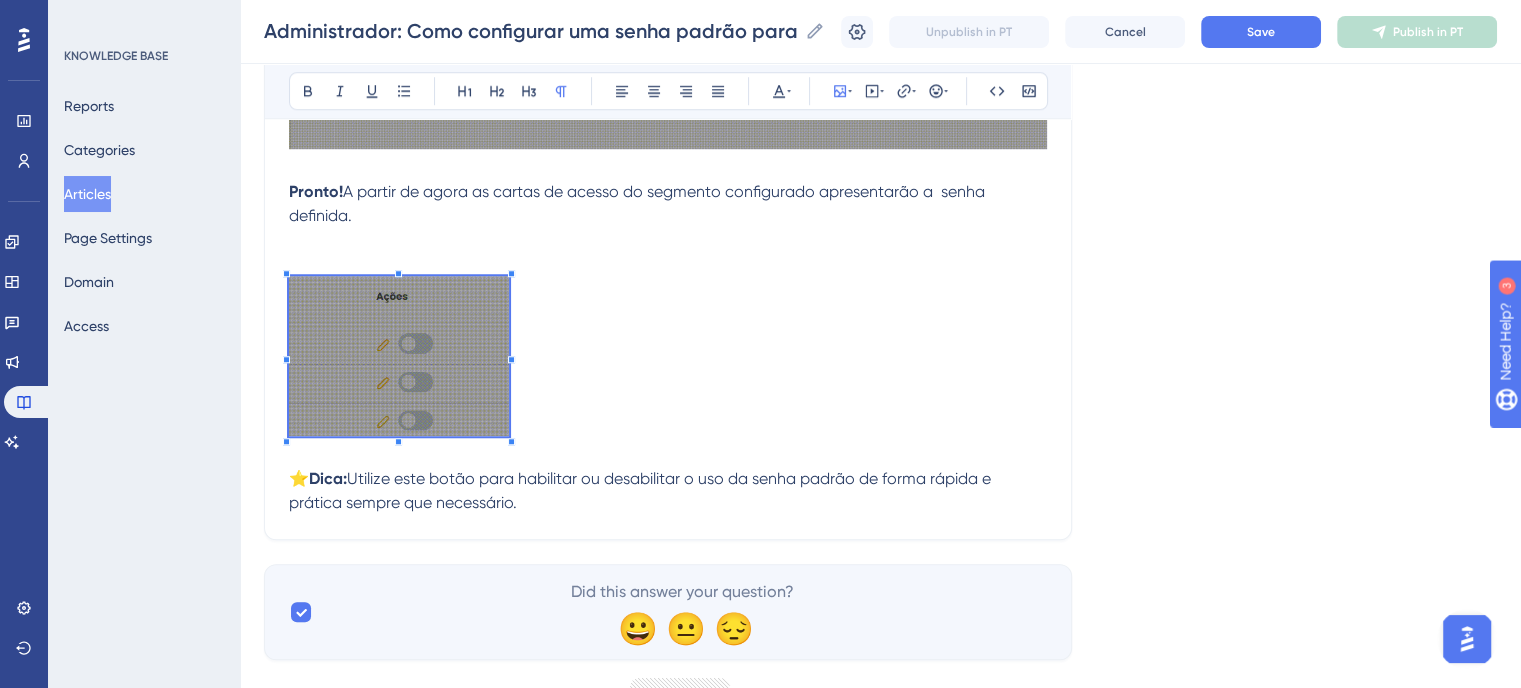 scroll, scrollTop: 1668, scrollLeft: 0, axis: vertical 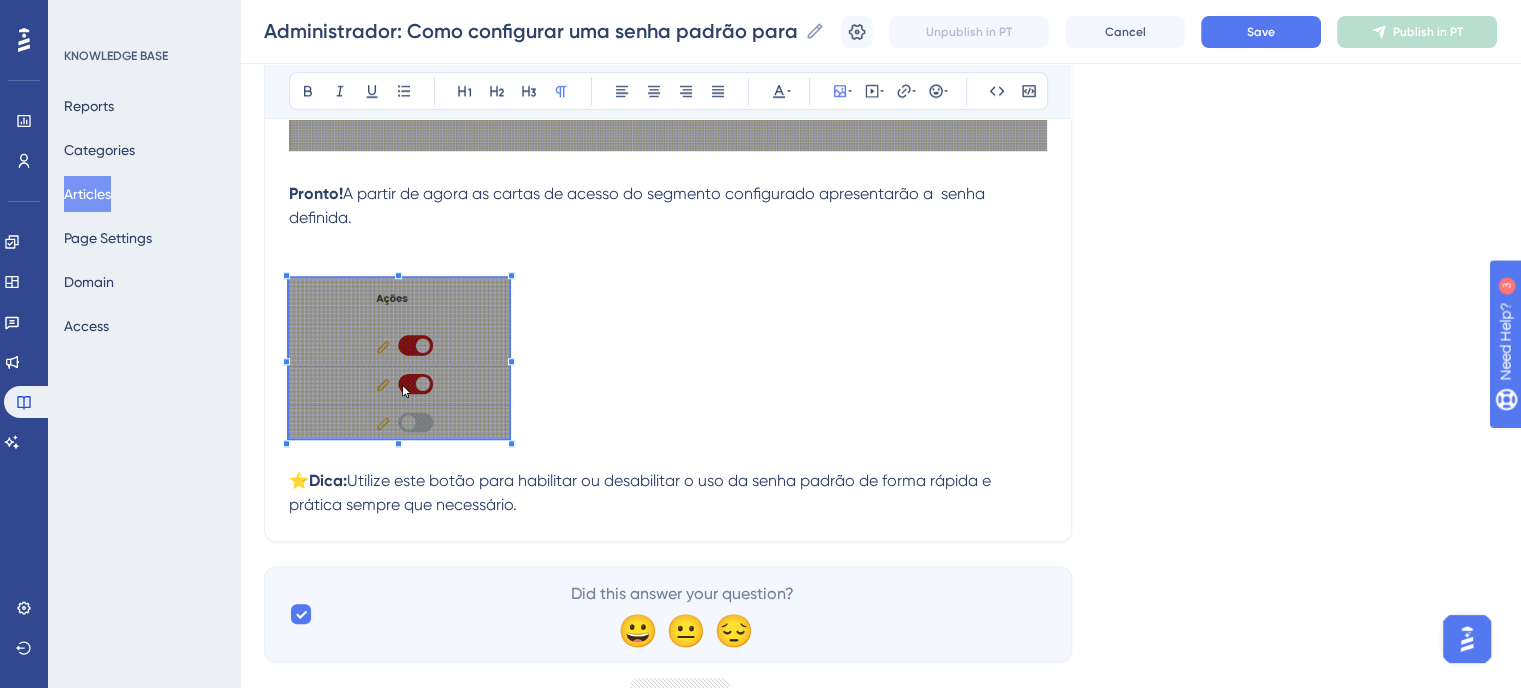 click on "Language Portuguese (Default) Administrador: Como configurar uma senha padrão para a carta de acesso Bold Italic Underline Bullet Point Heading 1 Heading 2 Heading 3 Normal Align Left Align Center Align Right Align Justify Text Color Insert Image Embed Video Hyperlink Emojis Code Code Block Para acompanhar este tutorial, certifique-se de que: Esteja cadastrado com o perfil de  Administrador da Escola . Passo 1:  Acesse a Plataforma Edebê e clique na opção  "Configurações de Acesso" , localizada no menu lateral esquerdo. ⚙️ Passo 2:  A plataforma listará todos os segmentos disponíveis na sua instituição. Escolha para qual deles você deseja definir uma senha padrão para a carta de acesso: Educação Infantil Ensino Fundamental Anos Iniciais Ensino Fundamental Anos Finais Ensino Médio Passo 3:  Ao lado do segmento escolhido, na coluna "Ações", clique no  ícone de edição  (lápis). ✏️ Passo 4:  Uma janela de configuração será aberta. No campo "Senha Padrão",  digite a senha Pronto!" at bounding box center [880, -439] 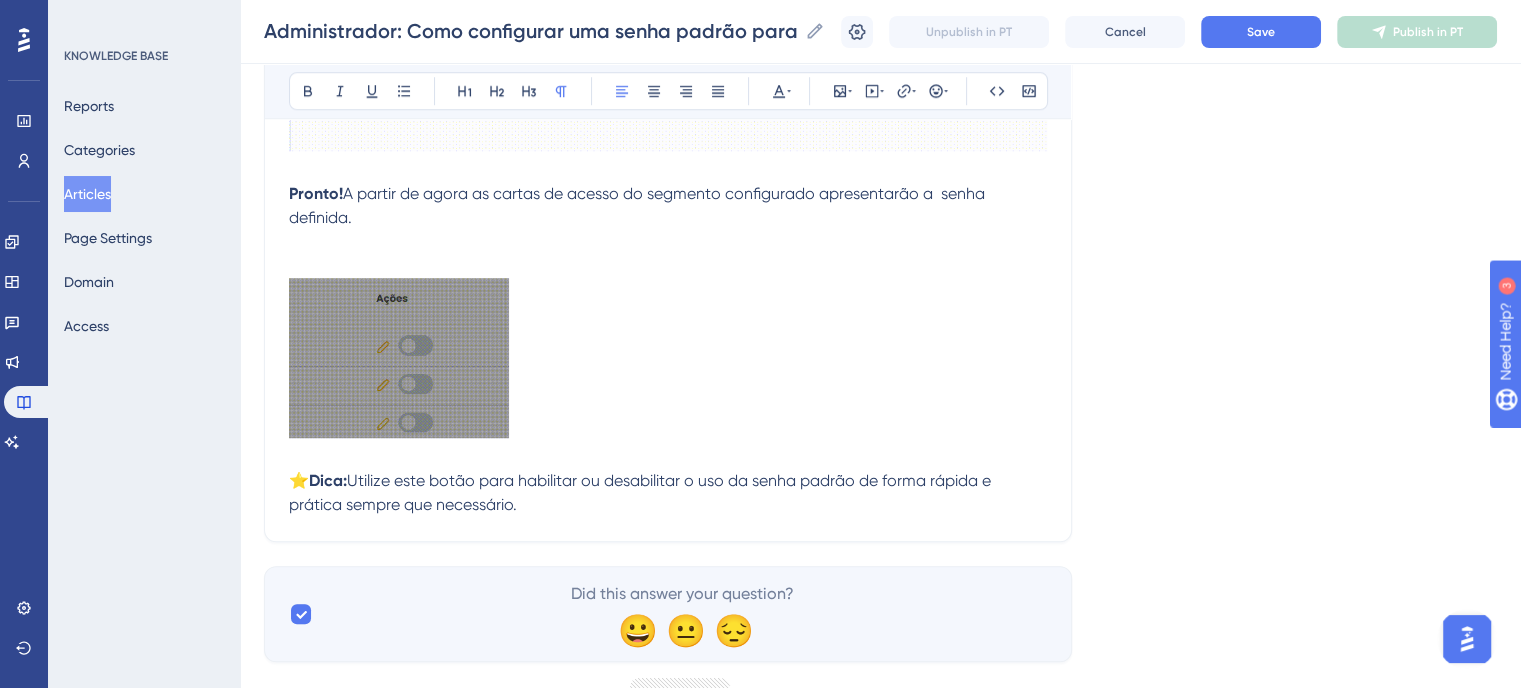 click on "⭐" at bounding box center [299, 480] 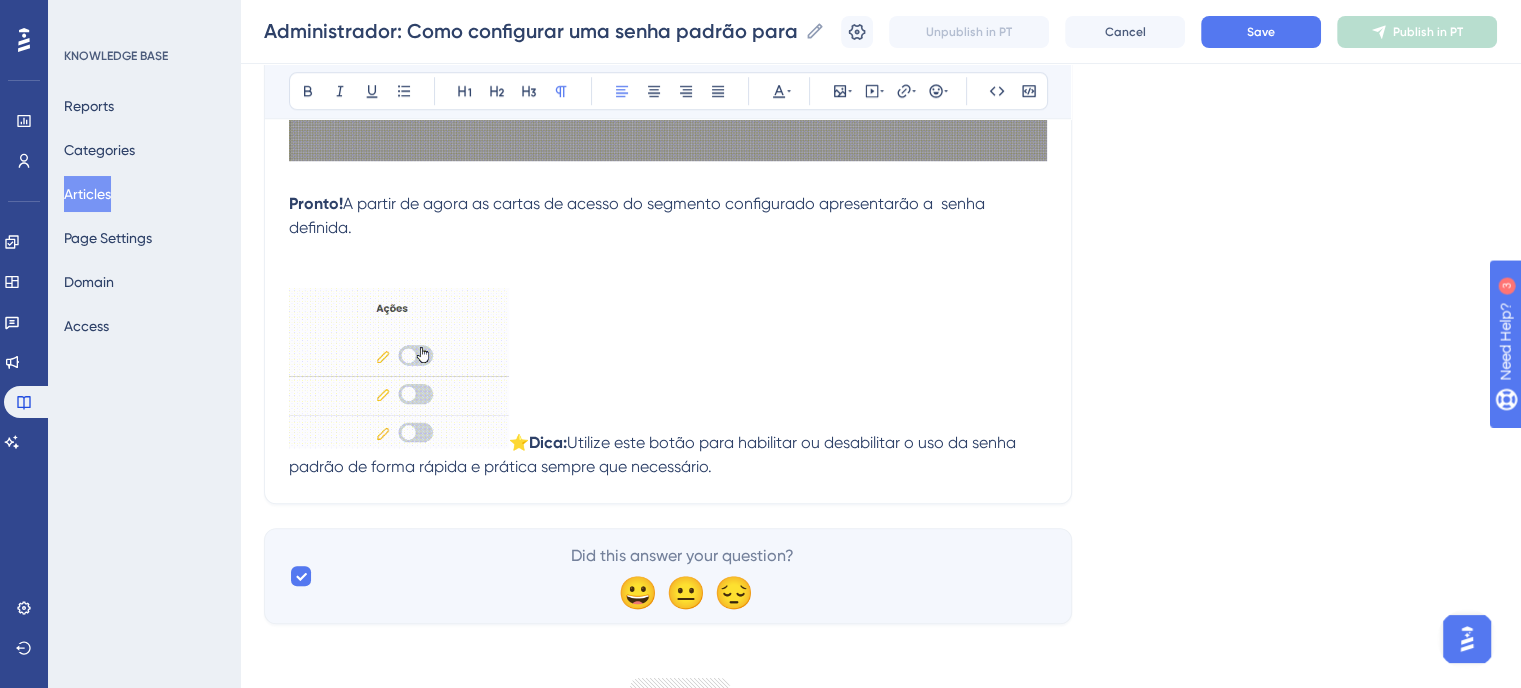 scroll, scrollTop: 1663, scrollLeft: 0, axis: vertical 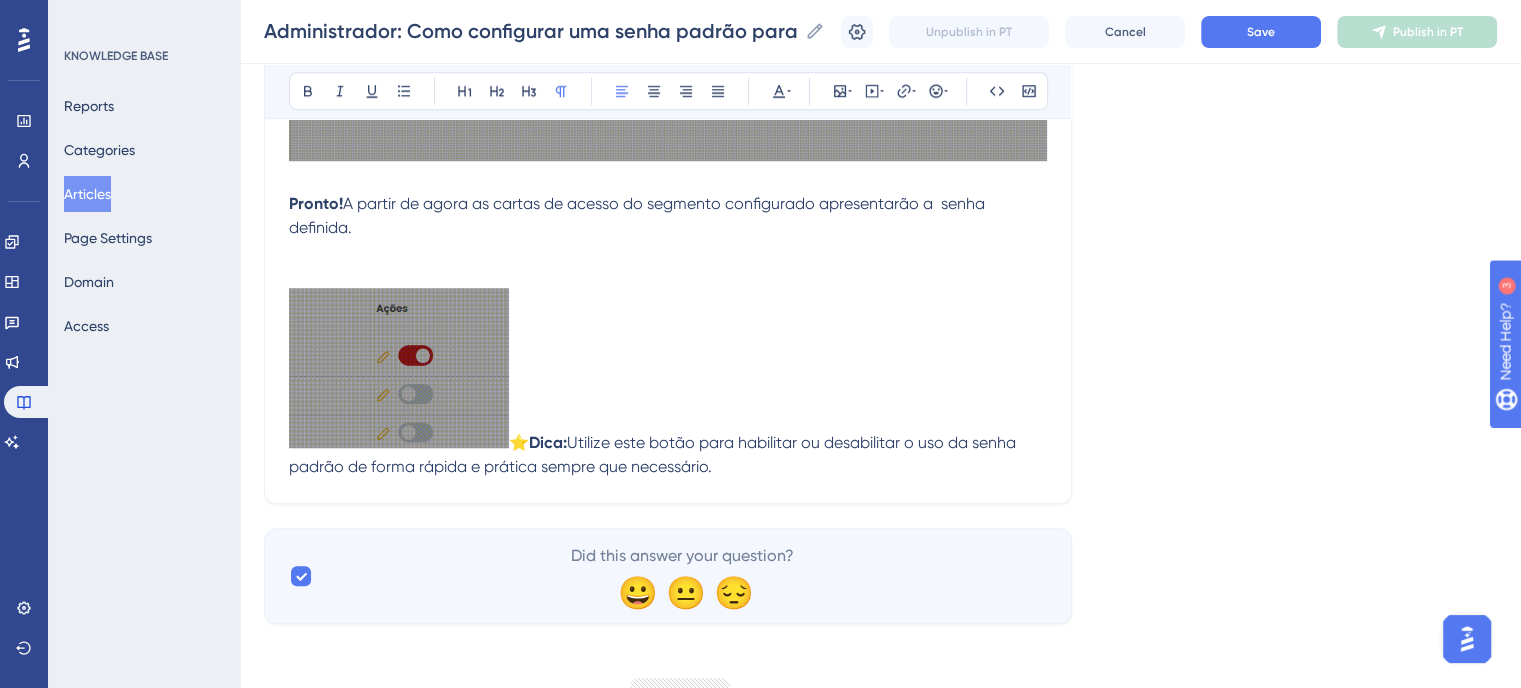type 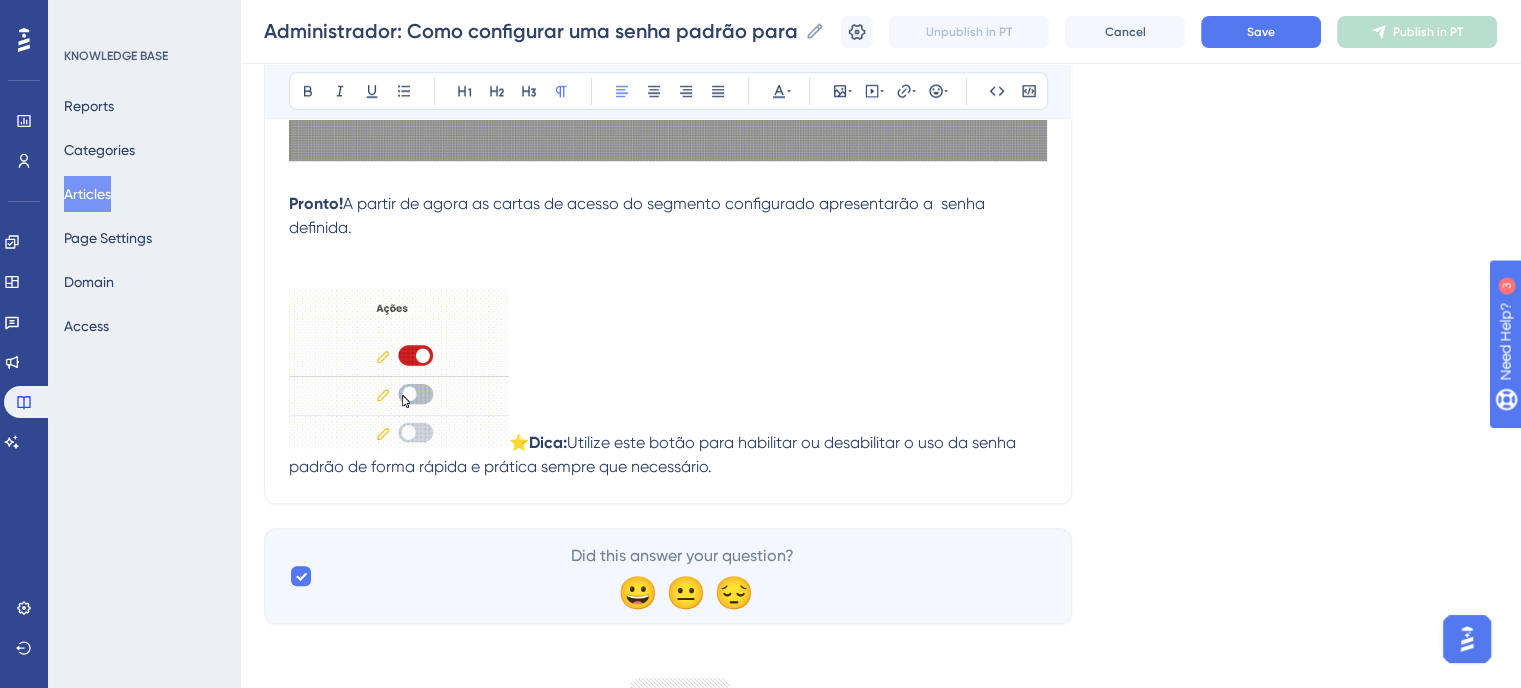 click on "Language Portuguese (Default) Administrador: Como configurar uma senha padrão para a carta de acesso Bold Italic Underline Bullet Point Heading 1 Heading 2 Heading 3 Normal Align Left Align Center Align Right Align Justify Text Color Insert Image Embed Video Hyperlink Emojis Code Code Block Para acompanhar este tutorial, certifique-se de que: Esteja cadastrado com o perfil de  Administrador da Escola . Passo 1:  Acesse a Plataforma Edebê e clique na opção  "Configurações de Acesso" , localizada no menu lateral esquerdo. ⚙️ Passo 2:  A plataforma listará todos os segmentos disponíveis na sua instituição. Escolha para qual deles você deseja definir uma senha padrão para a carta de acesso: Educação Infantil Ensino Fundamental Anos Iniciais Ensino Fundamental Anos Finais Ensino Médio Passo 3:  Ao lado do segmento escolhido, na coluna "Ações", clique no  ícone de edição  (lápis). ✏️ Passo 4:  Uma janela de configuração será aberta. No campo "Senha Padrão",  digite a senha Pronto!" at bounding box center (880, -453) 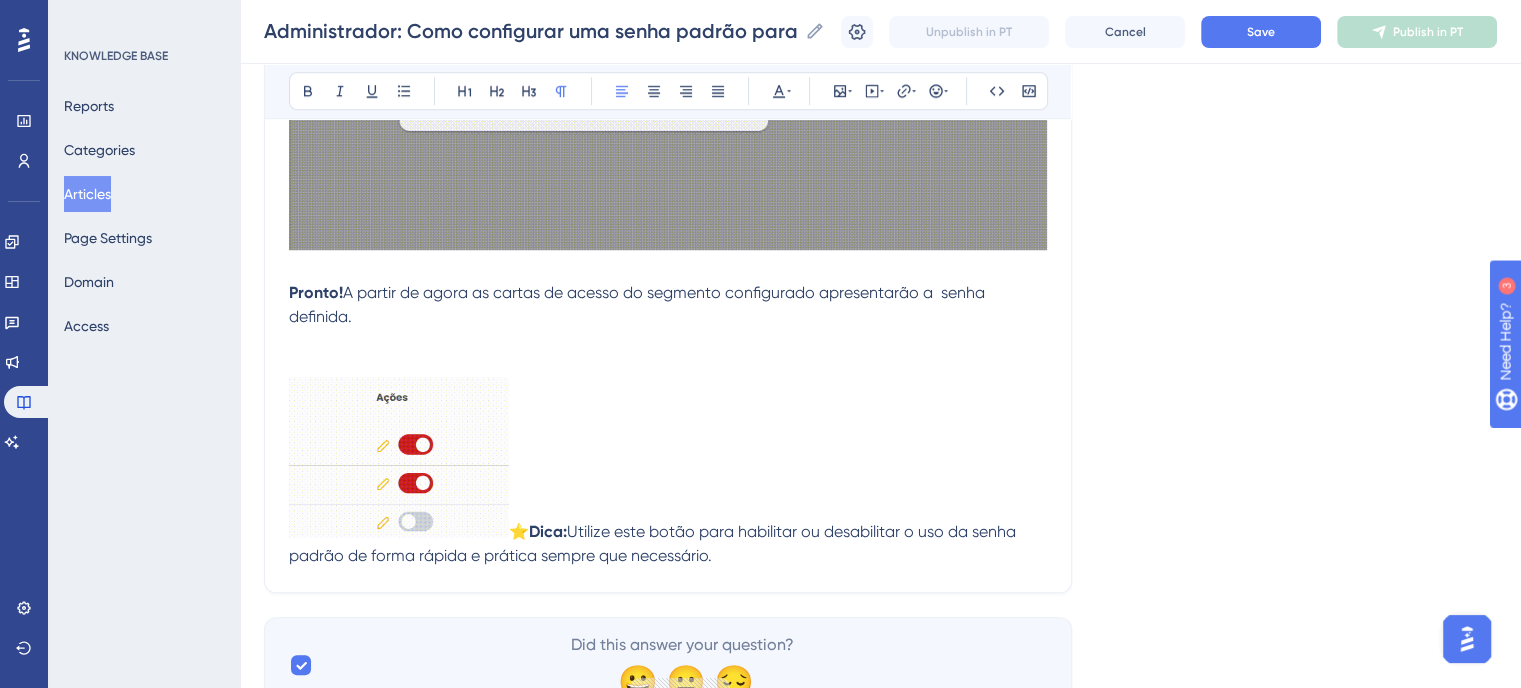 scroll, scrollTop: 1574, scrollLeft: 0, axis: vertical 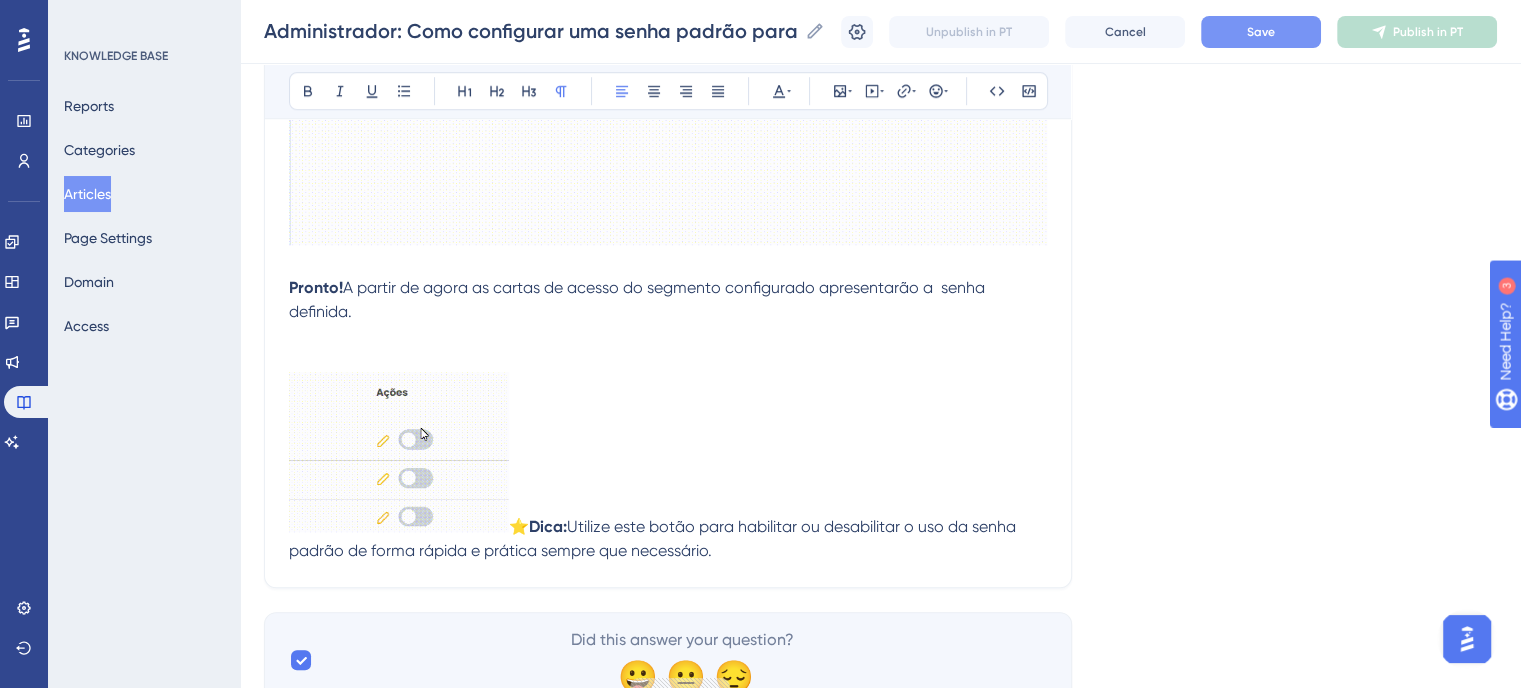 click on "Save" at bounding box center (1261, 32) 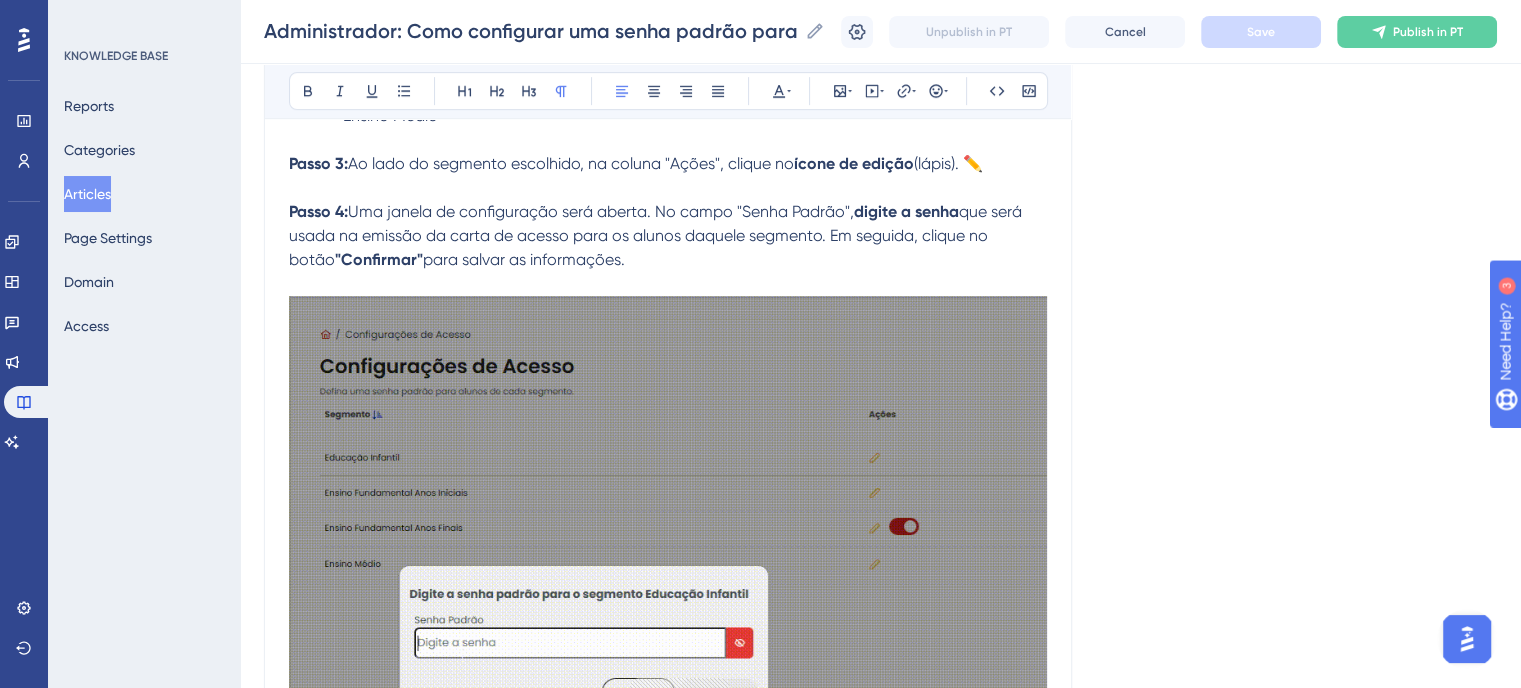 scroll, scrollTop: 981, scrollLeft: 0, axis: vertical 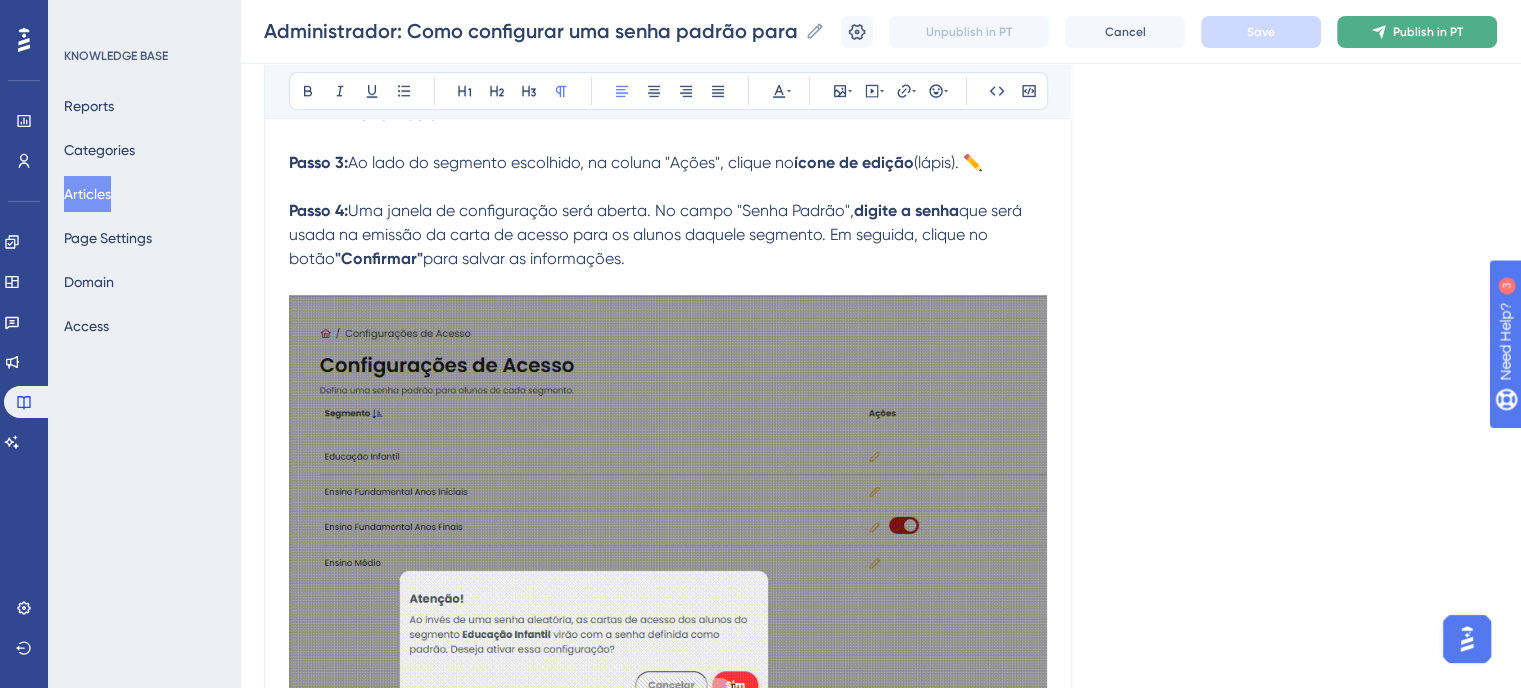 click on "Publish in PT" at bounding box center (1428, 32) 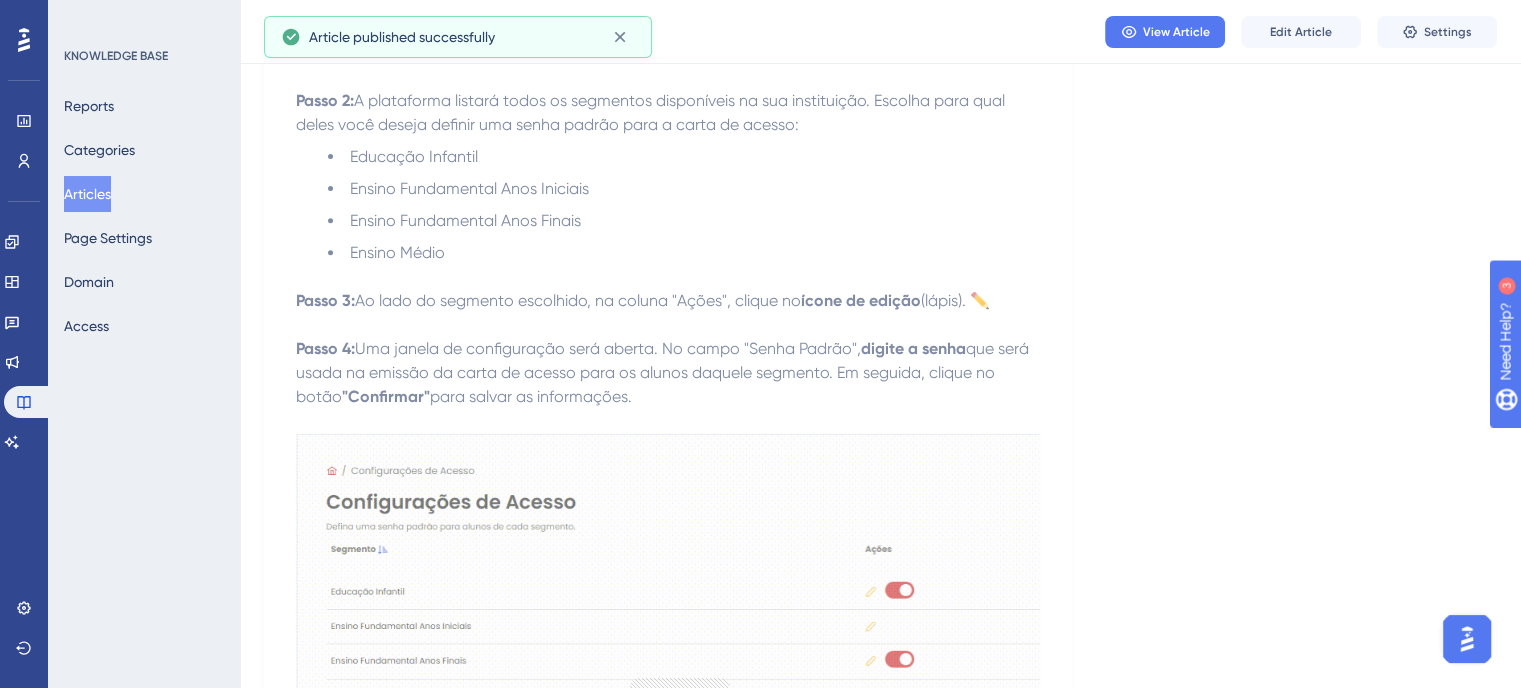 scroll, scrollTop: 737, scrollLeft: 0, axis: vertical 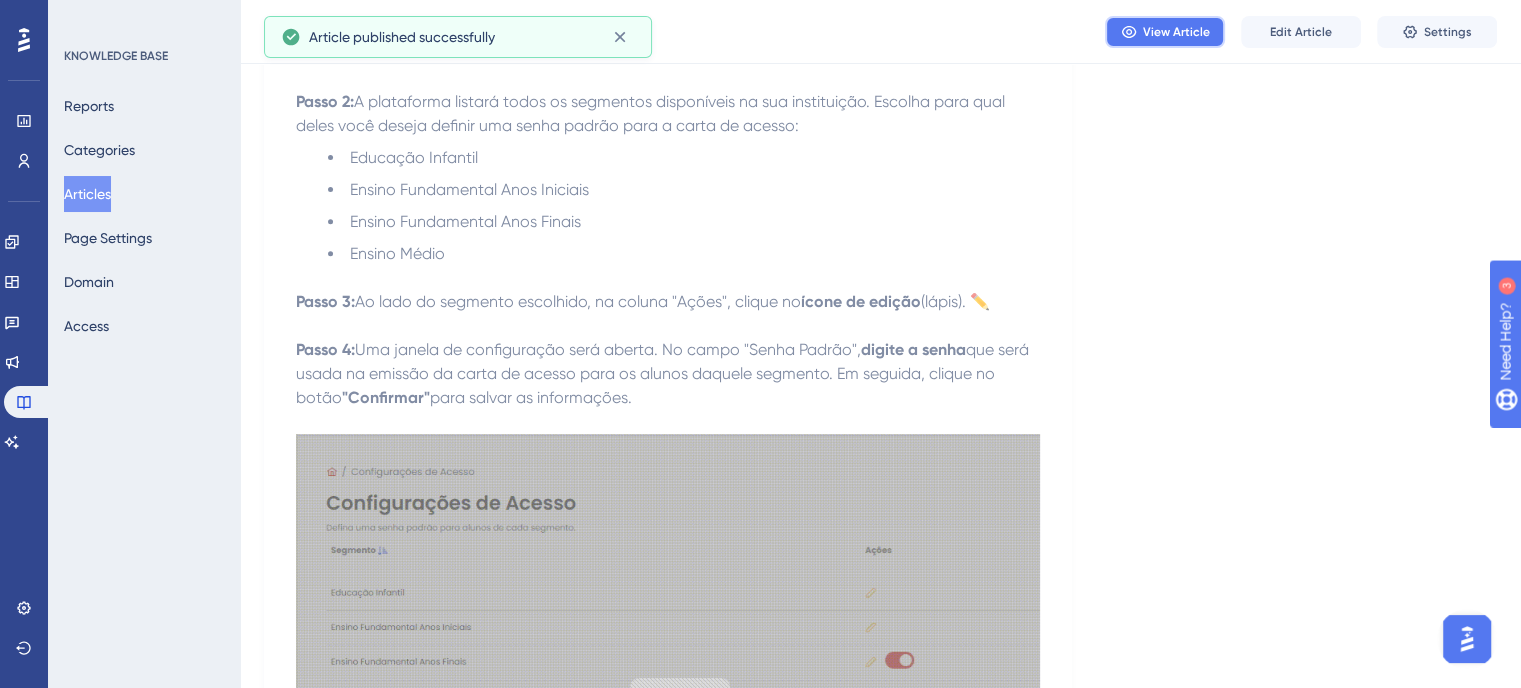 click on "View Article" at bounding box center (1176, 32) 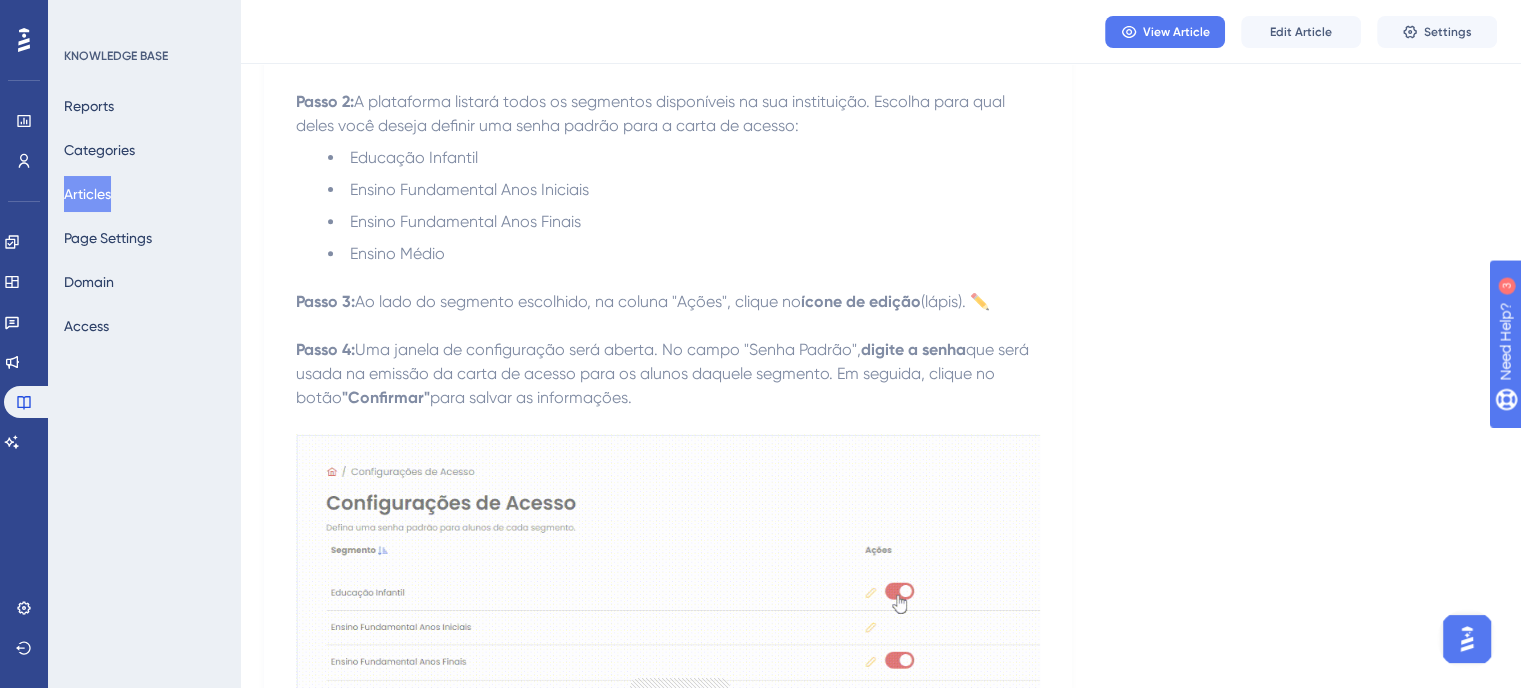 click on "Articles" at bounding box center [87, 194] 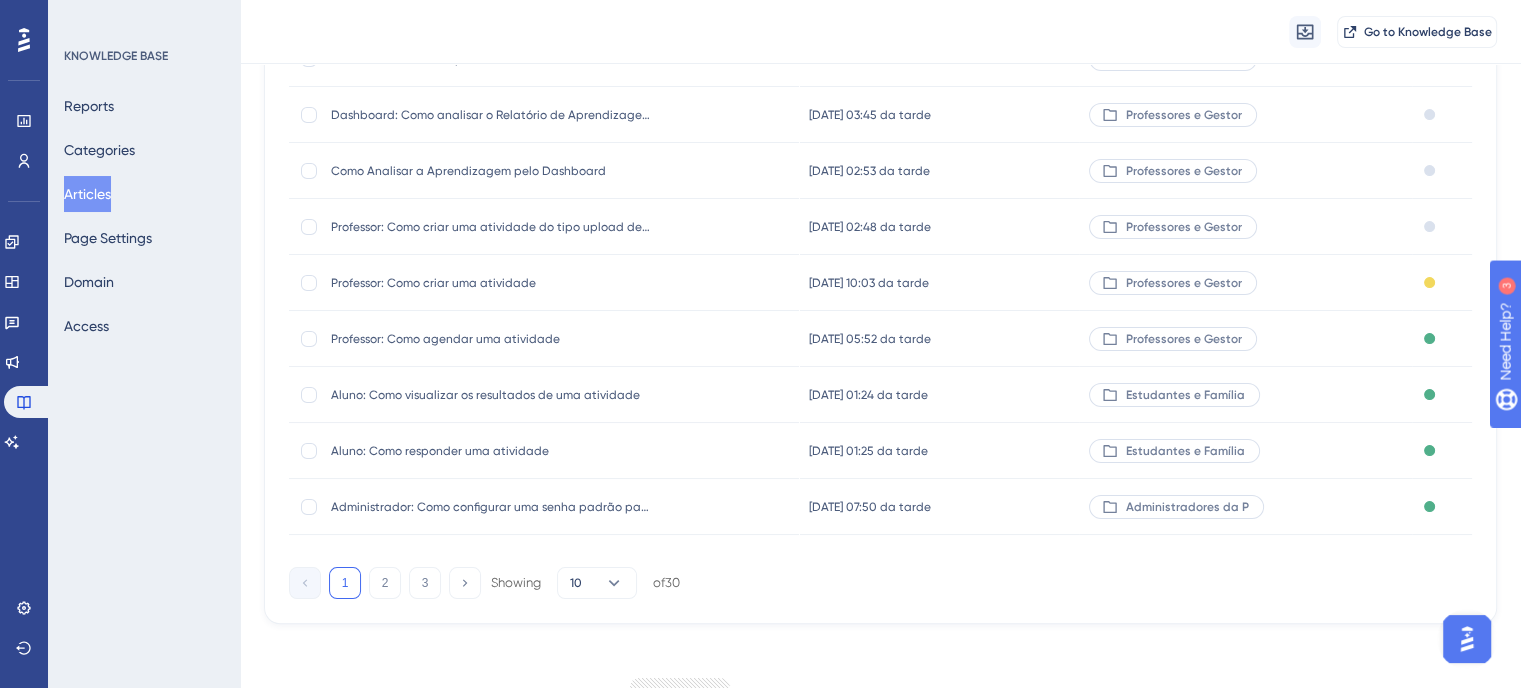 scroll, scrollTop: 0, scrollLeft: 0, axis: both 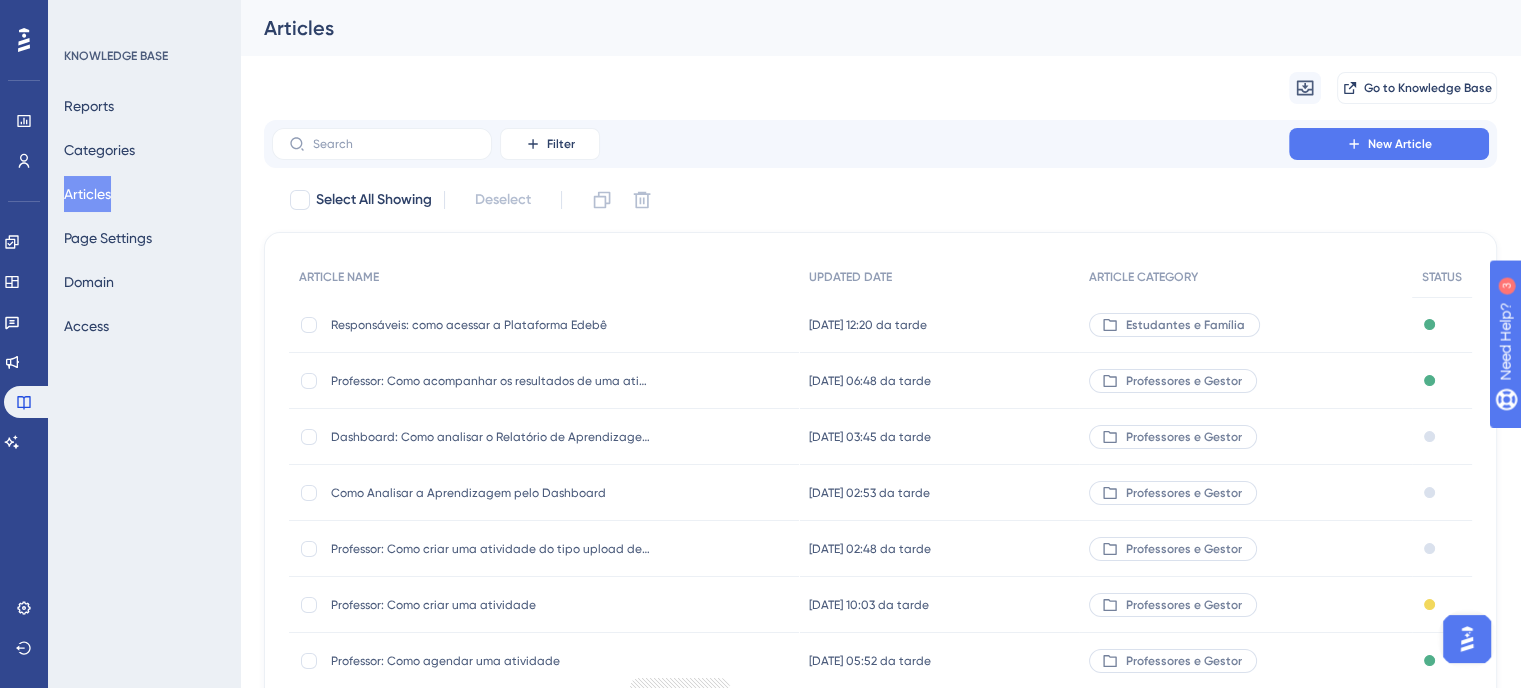 click on "Dashboard: Como analisar o Relatório de Aprendizagem" at bounding box center [491, 437] 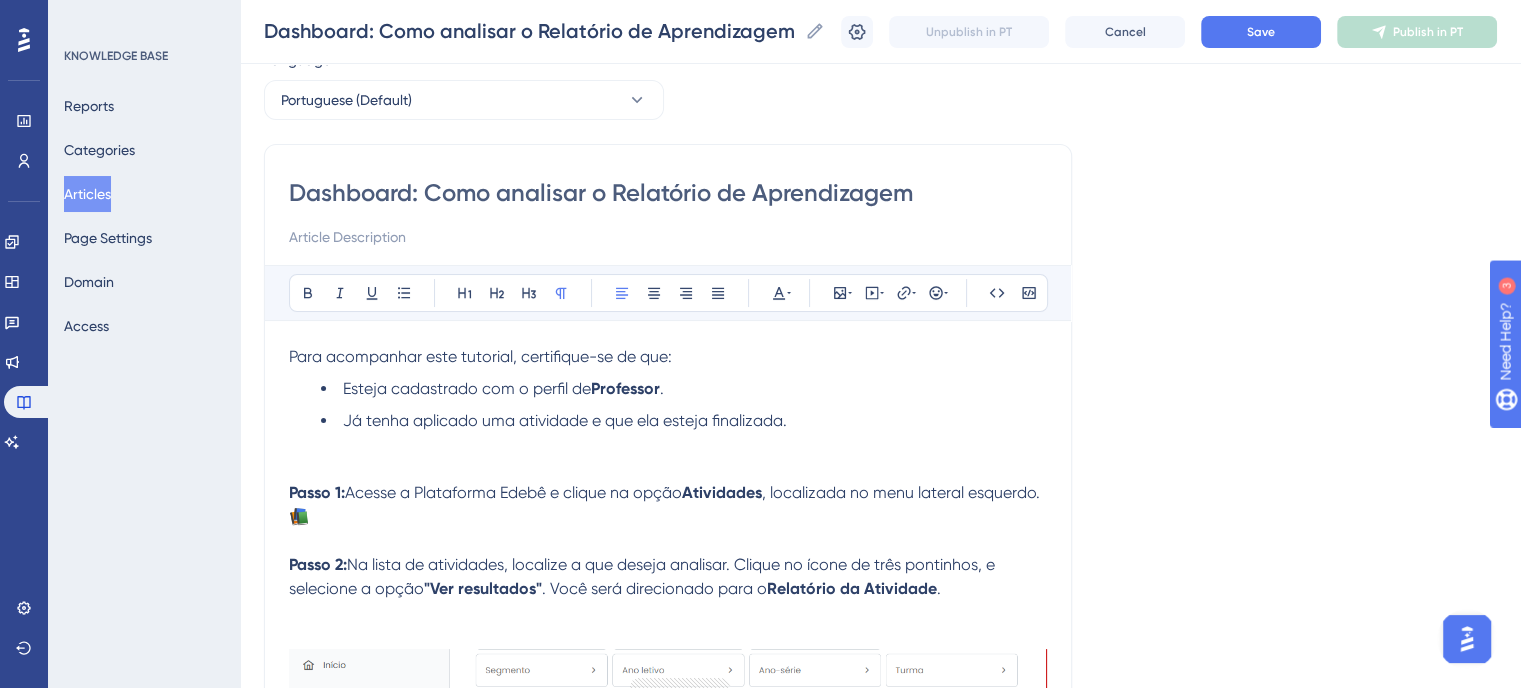 scroll, scrollTop: 0, scrollLeft: 15, axis: horizontal 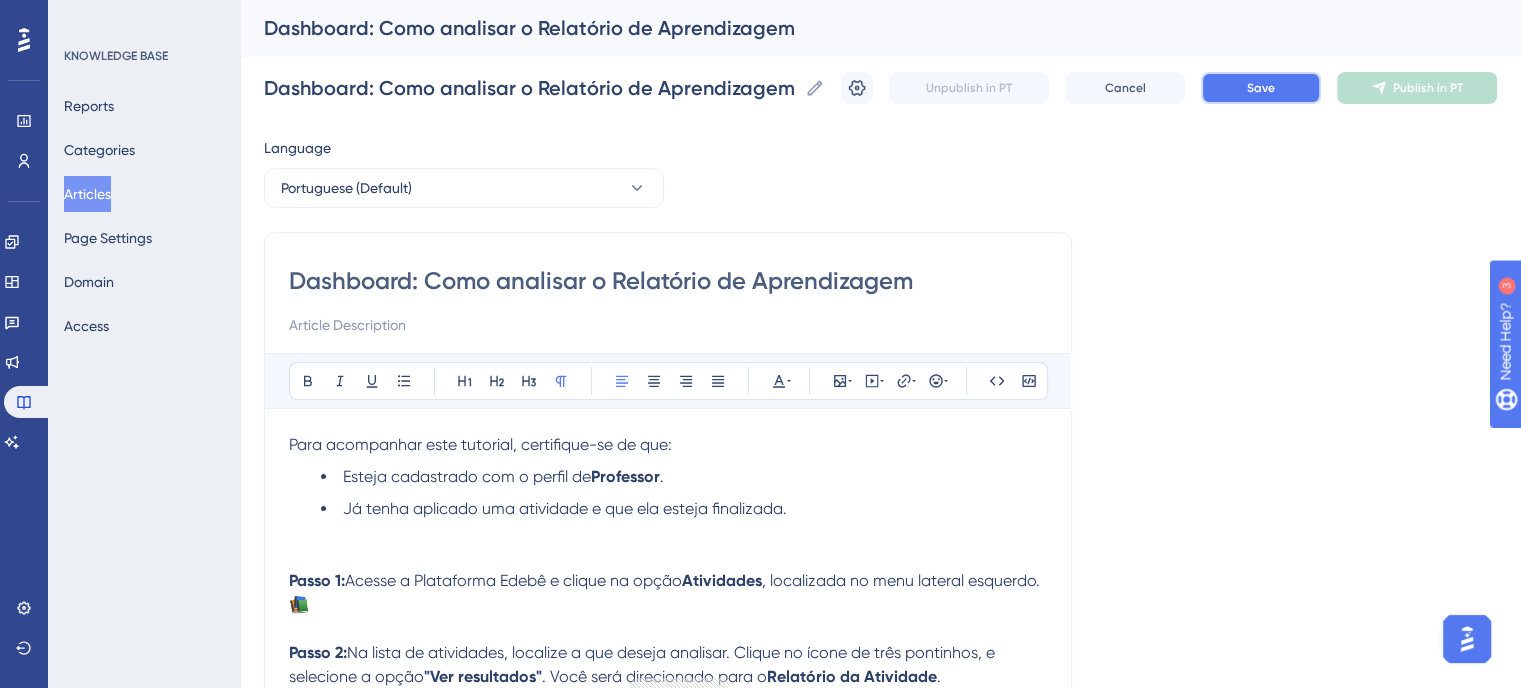 click on "Save" at bounding box center (1261, 88) 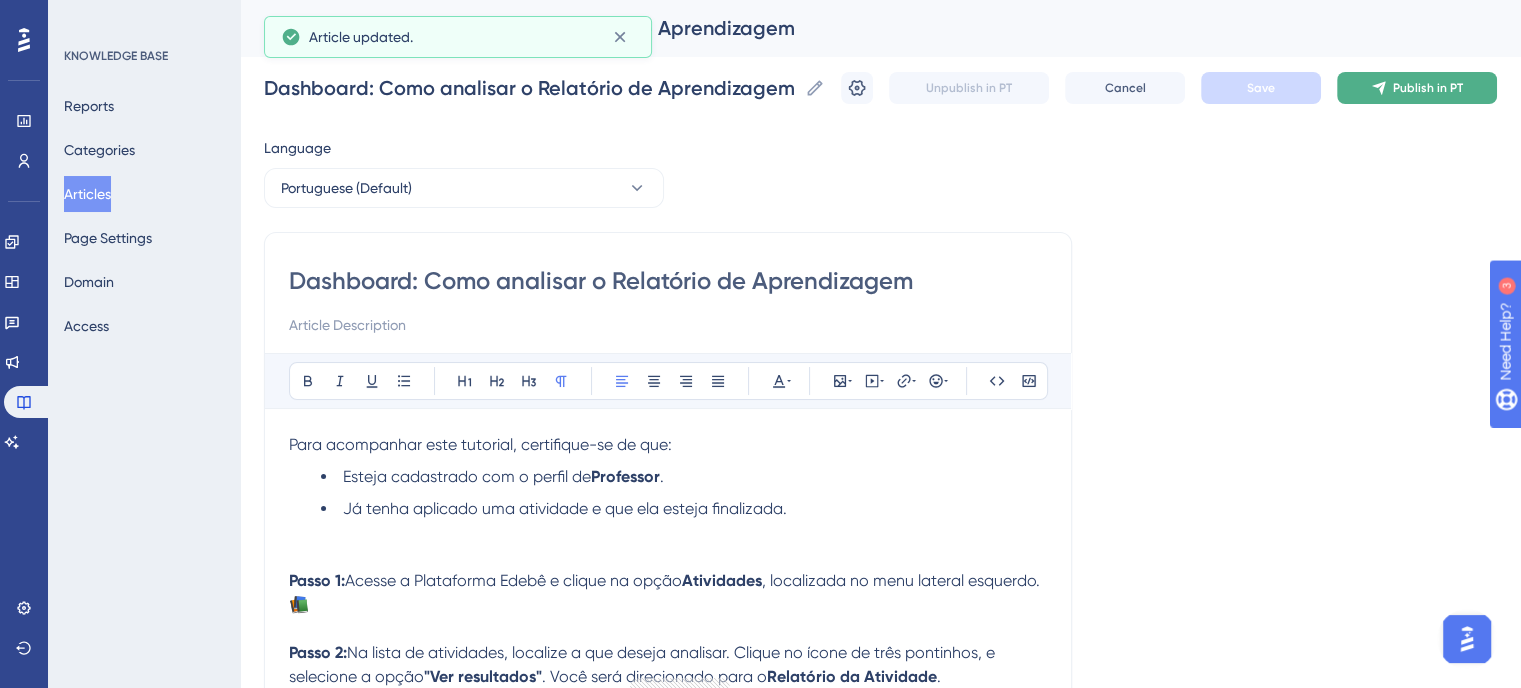click on "Publish in PT" at bounding box center (1428, 88) 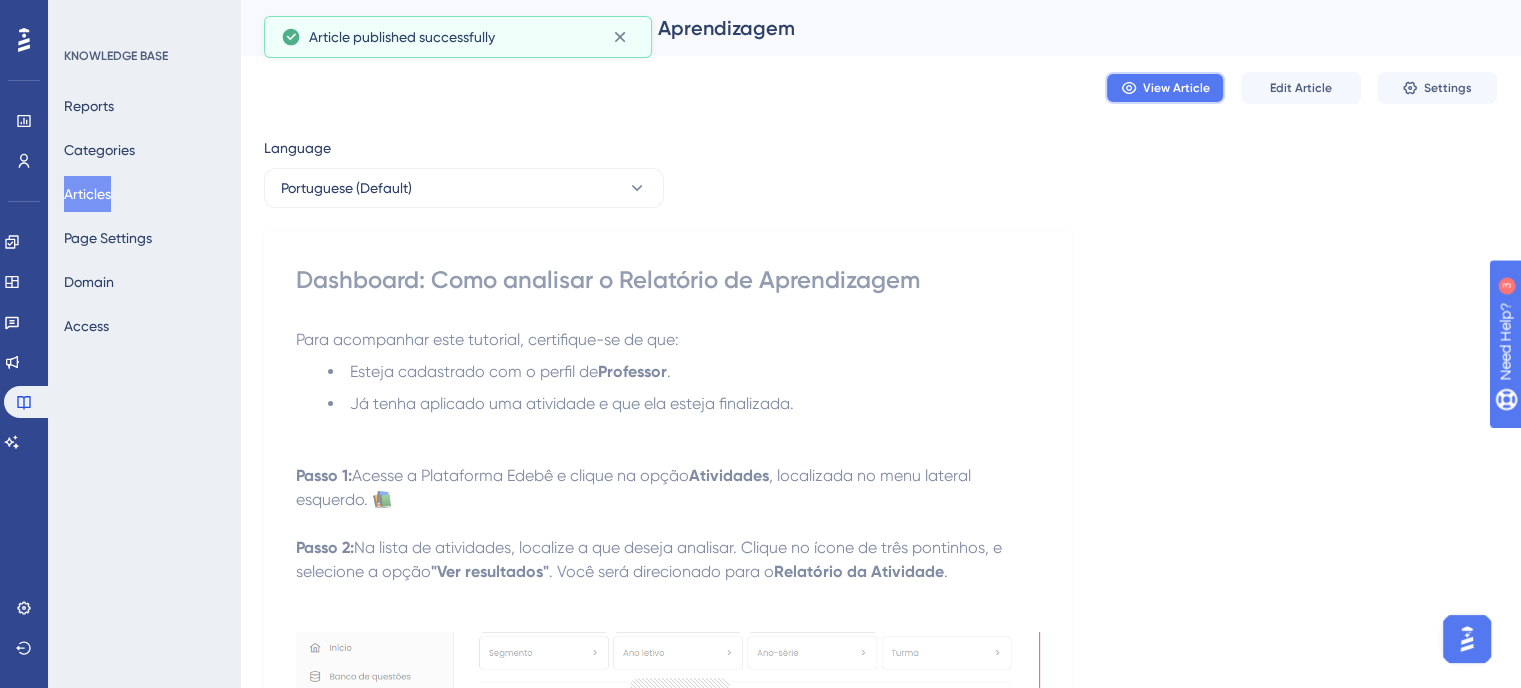 click on "View Article" at bounding box center (1176, 88) 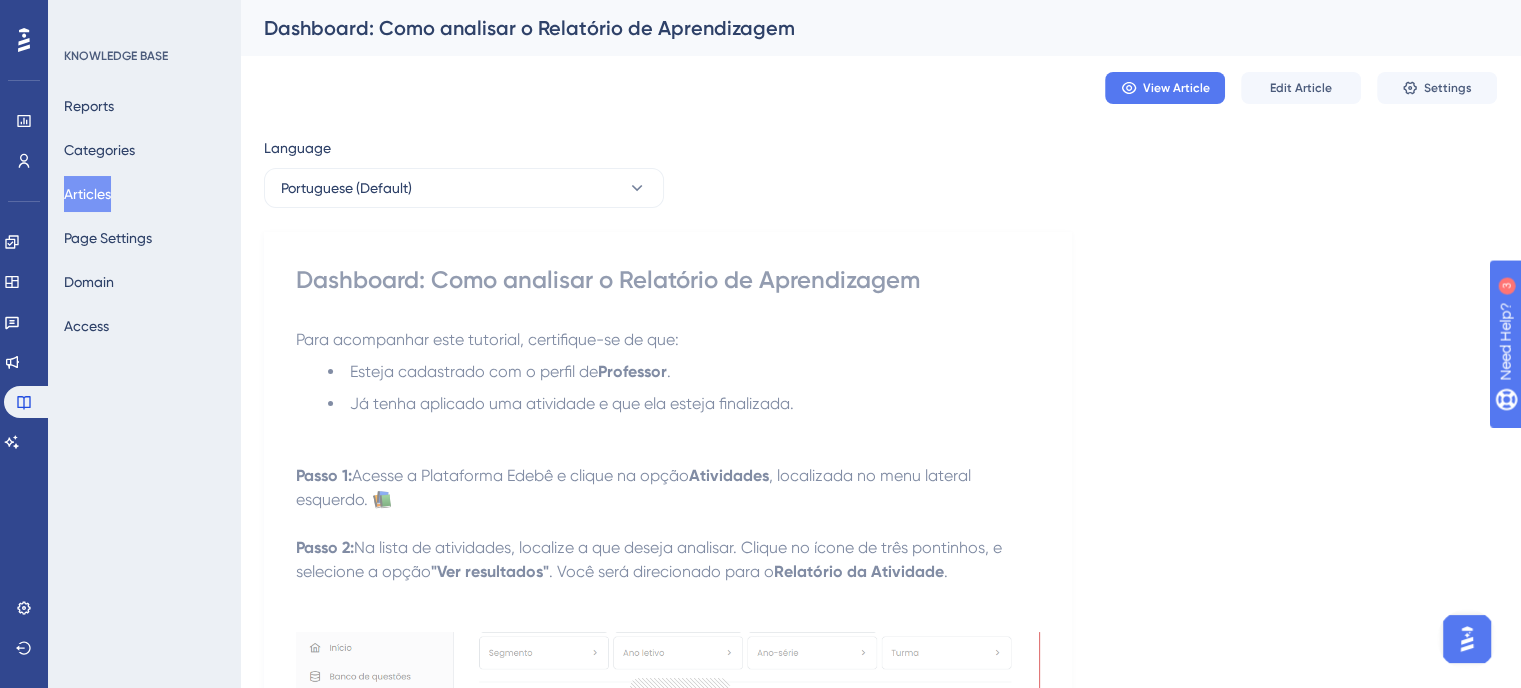 click on "Articles" at bounding box center (87, 194) 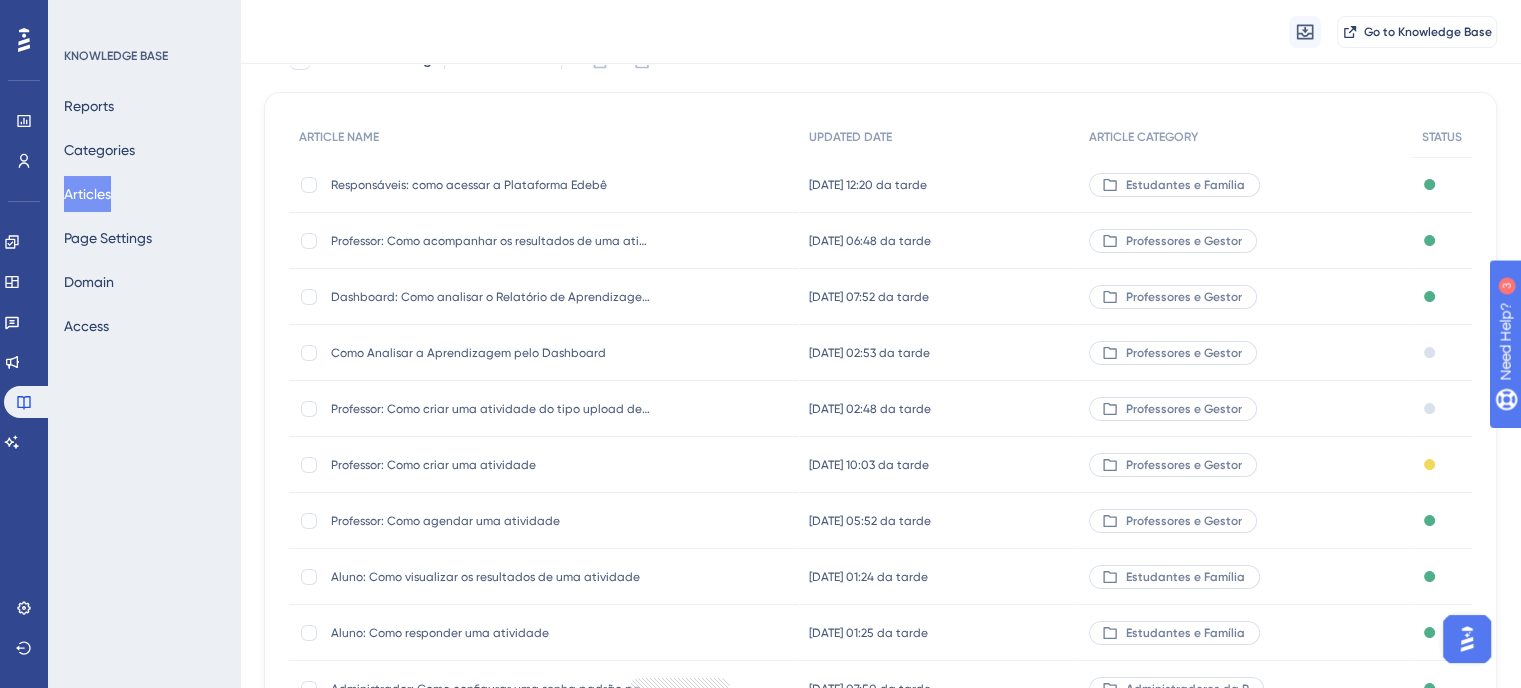 scroll, scrollTop: 141, scrollLeft: 0, axis: vertical 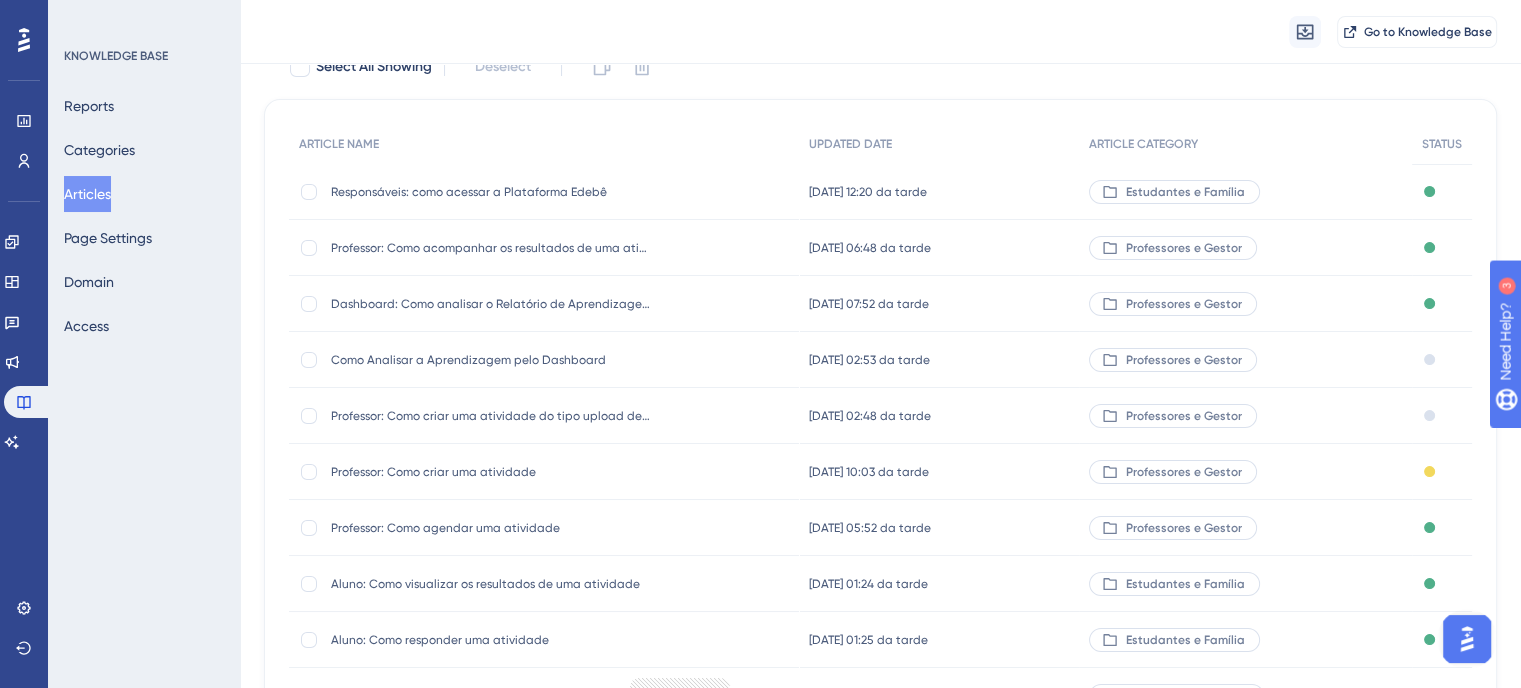 click on "Como Analisar a Aprendizagem pelo Dashboard Como Analisar a Aprendizagem pelo Dashboard" at bounding box center (491, 360) 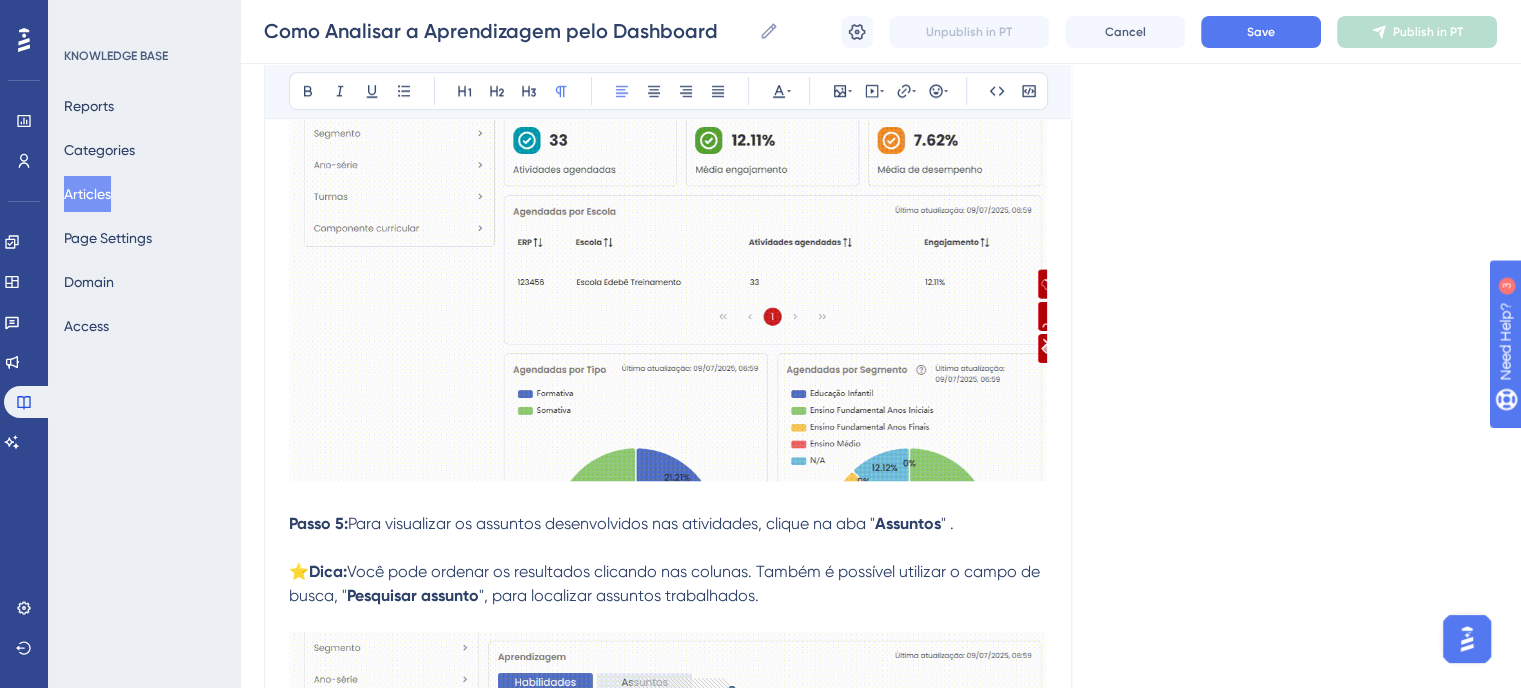 scroll, scrollTop: 1570, scrollLeft: 0, axis: vertical 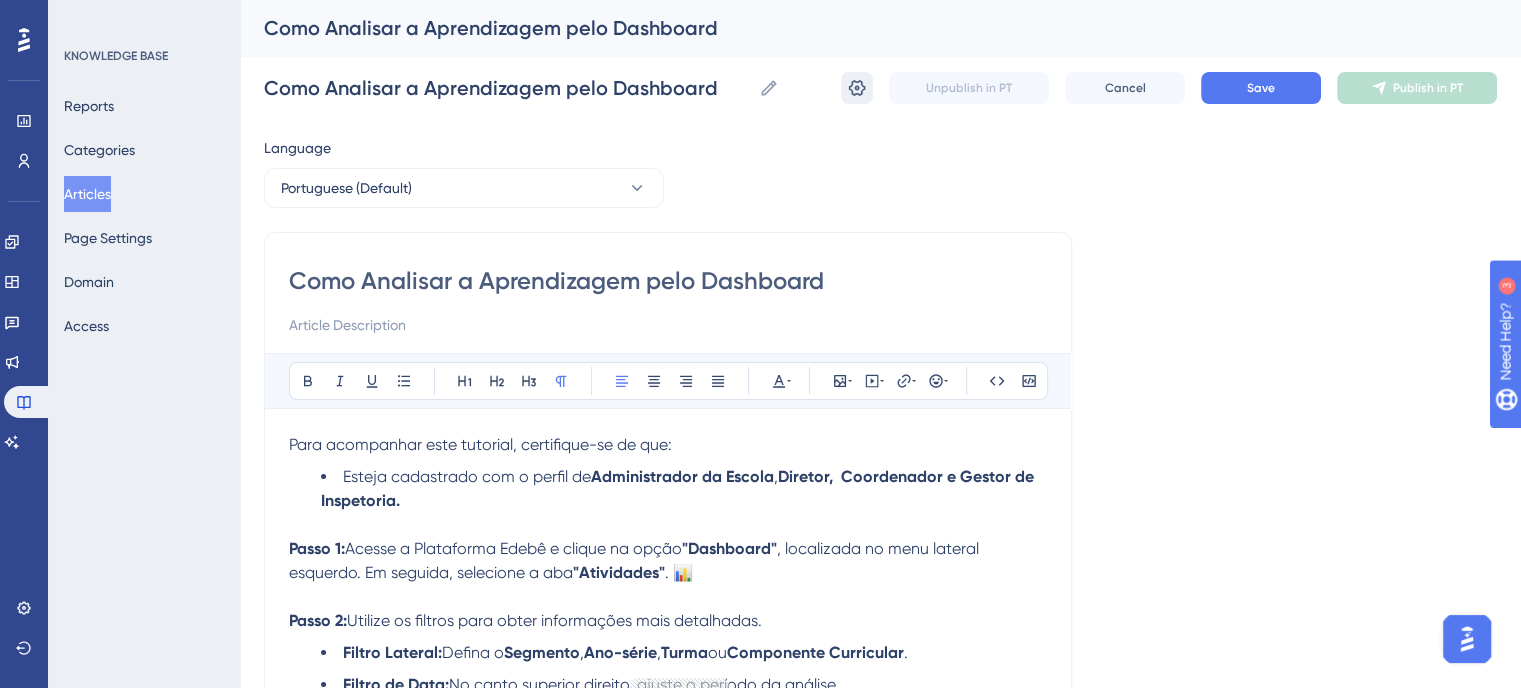 click at bounding box center [857, 88] 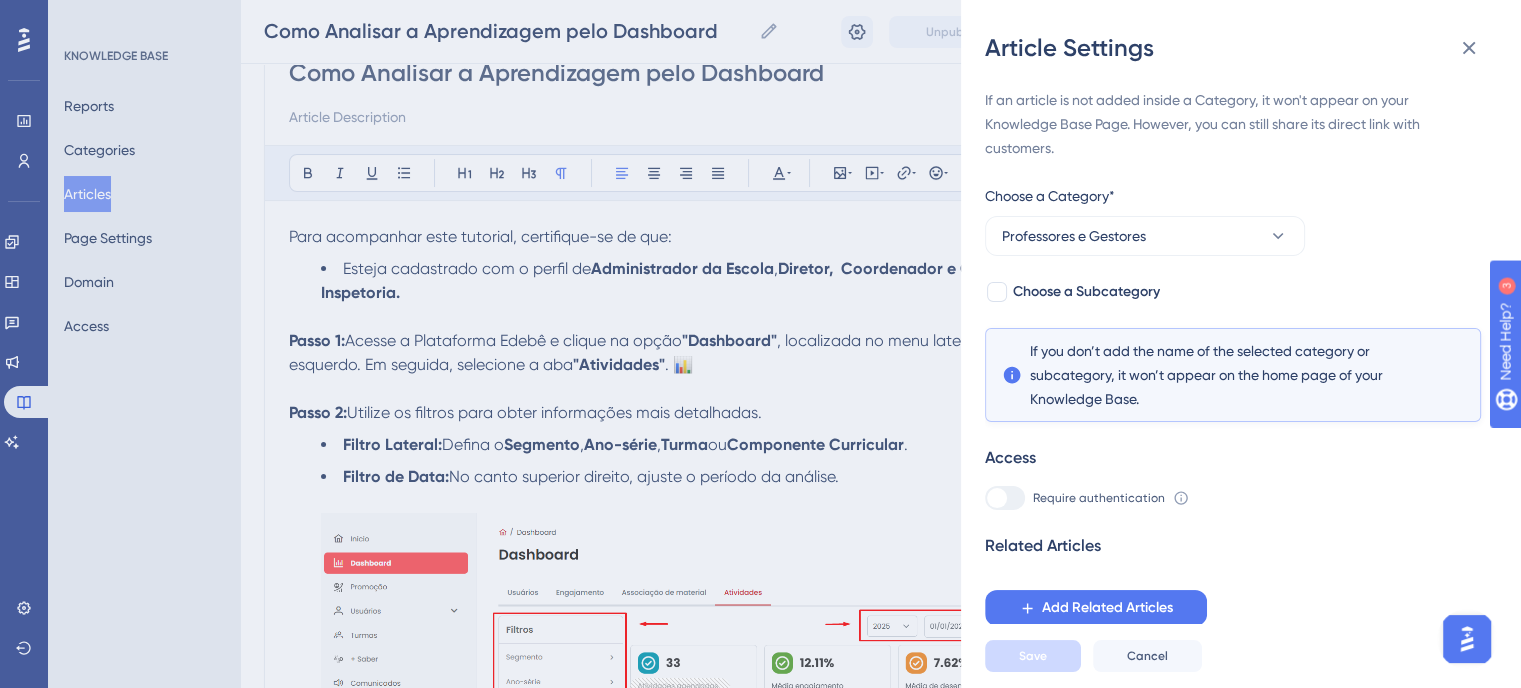 scroll, scrollTop: 211, scrollLeft: 15, axis: both 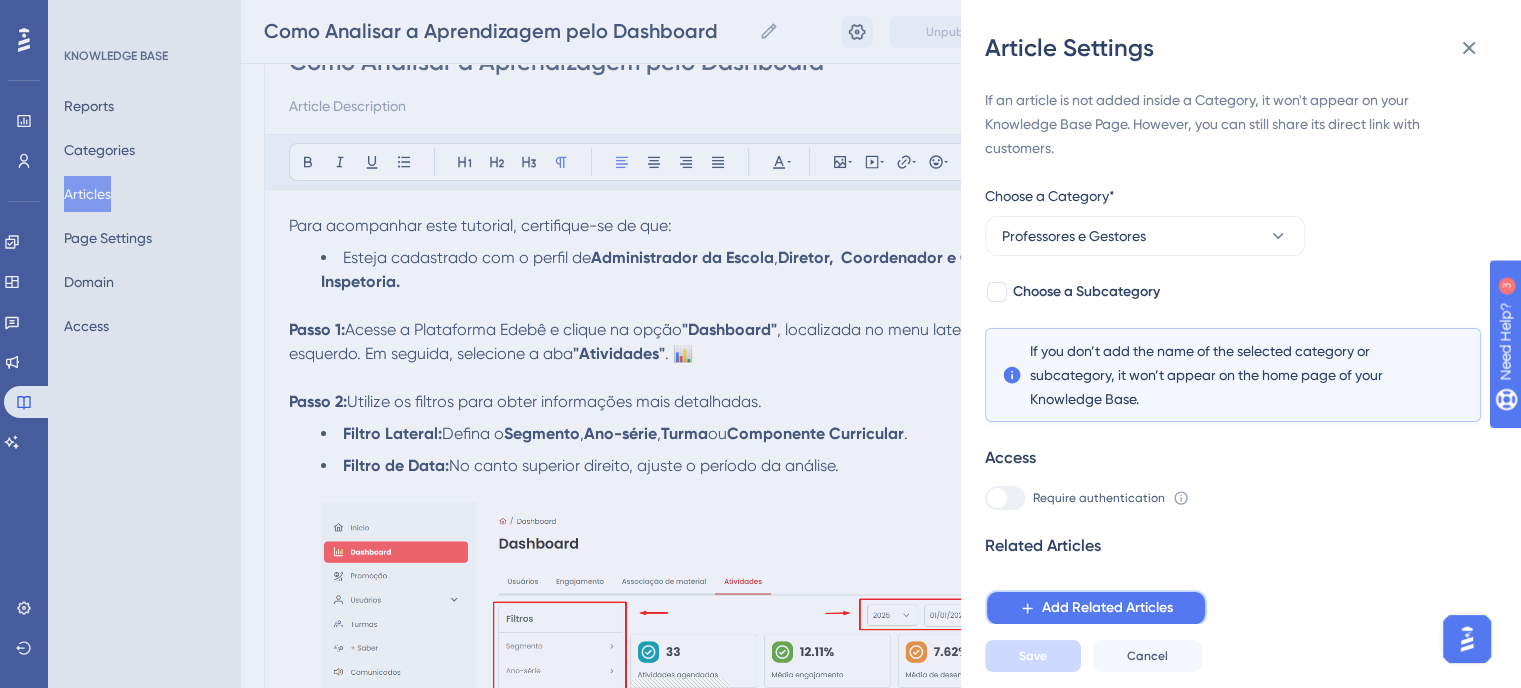 click on "Add Related Articles" at bounding box center [1107, 608] 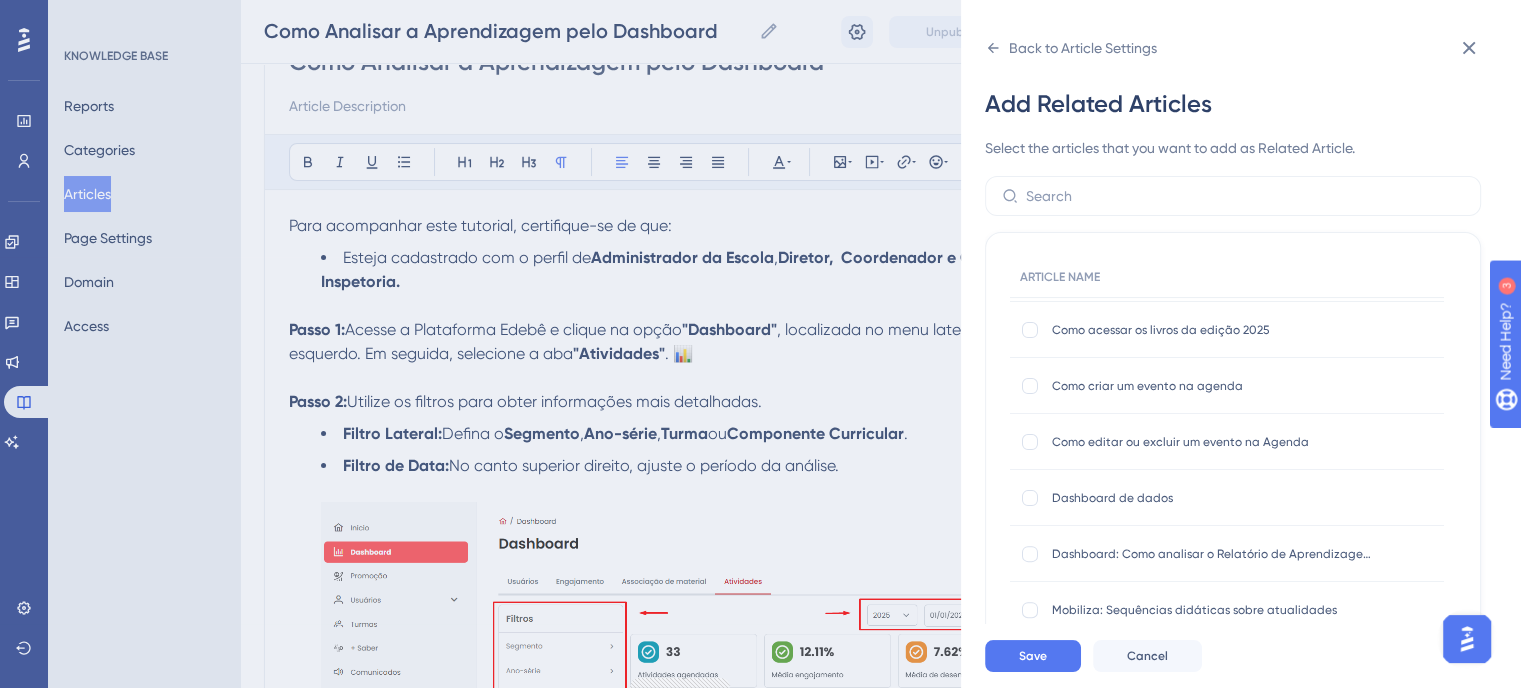 scroll, scrollTop: 716, scrollLeft: 0, axis: vertical 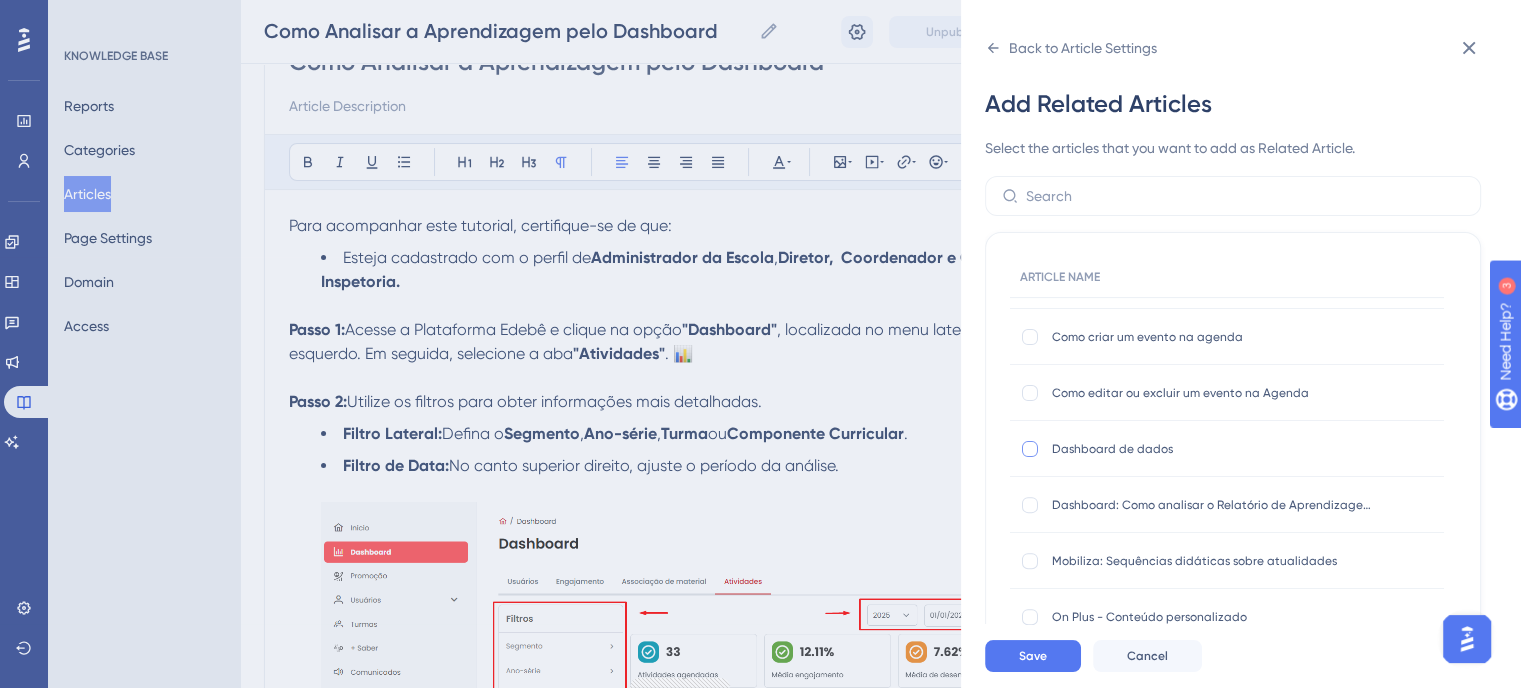 click at bounding box center [1030, 449] 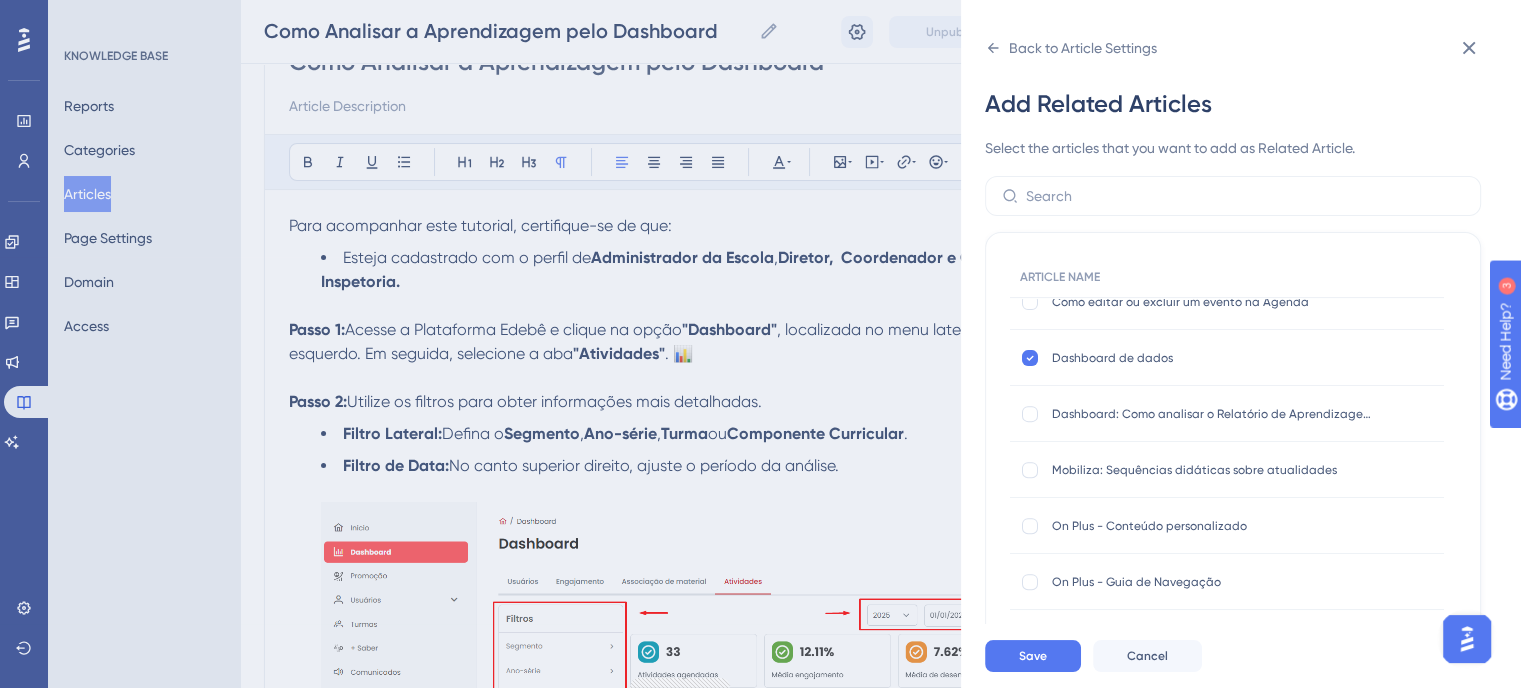 scroll, scrollTop: 812, scrollLeft: 0, axis: vertical 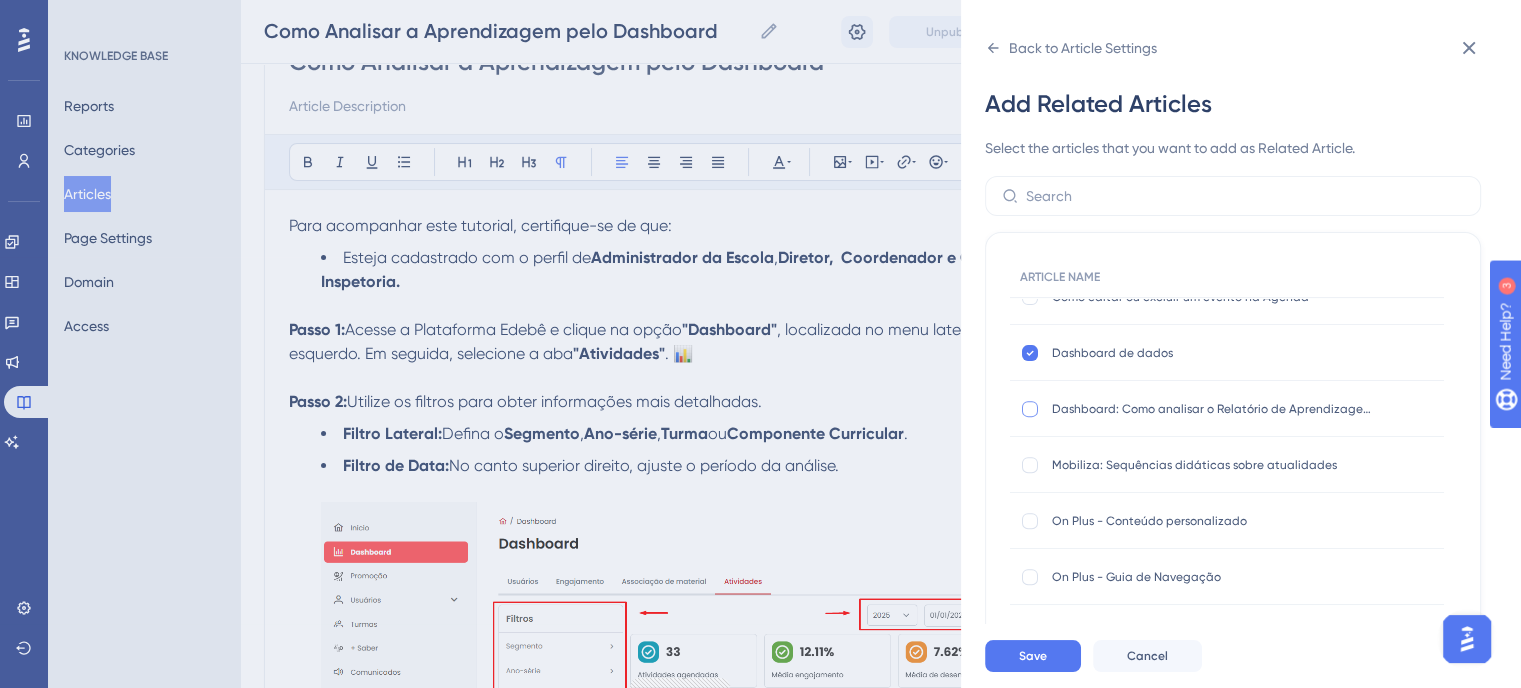 click at bounding box center (1030, 409) 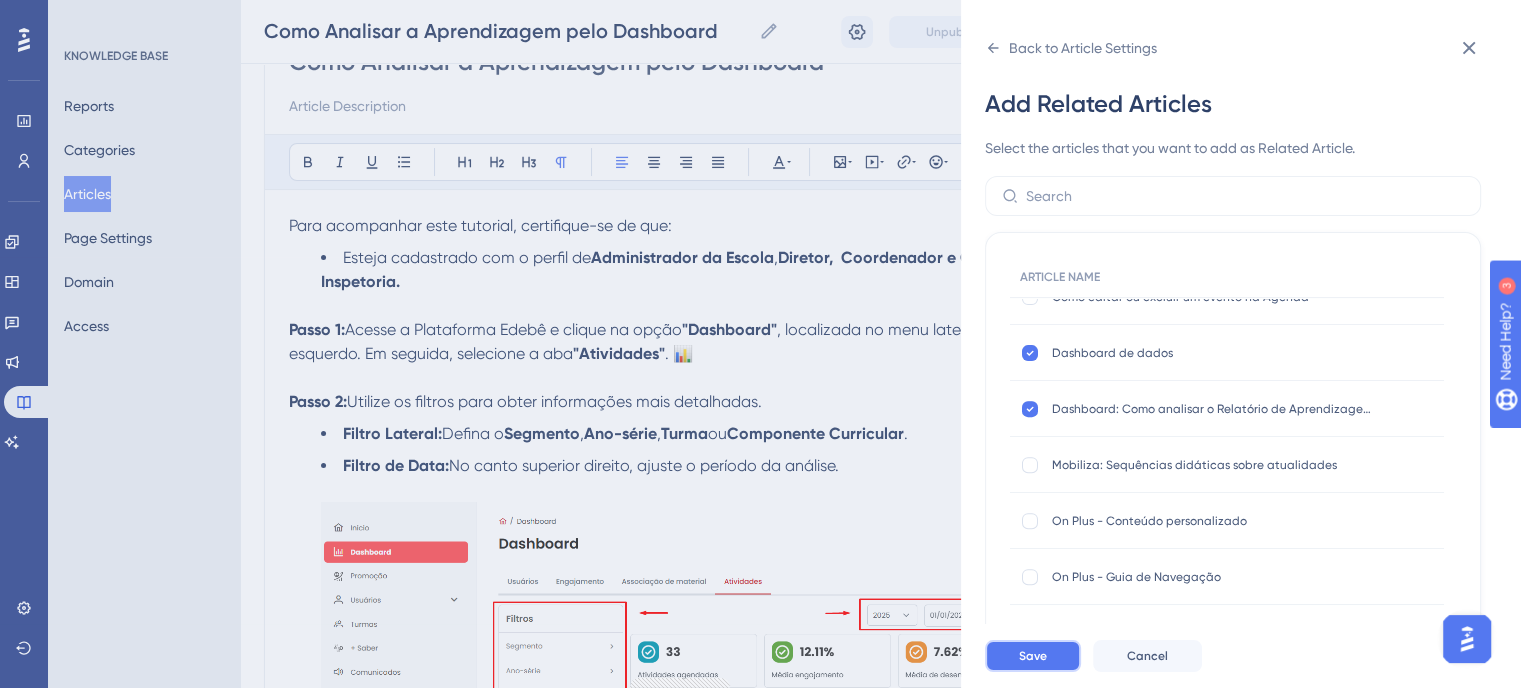 click on "Save" at bounding box center (1033, 656) 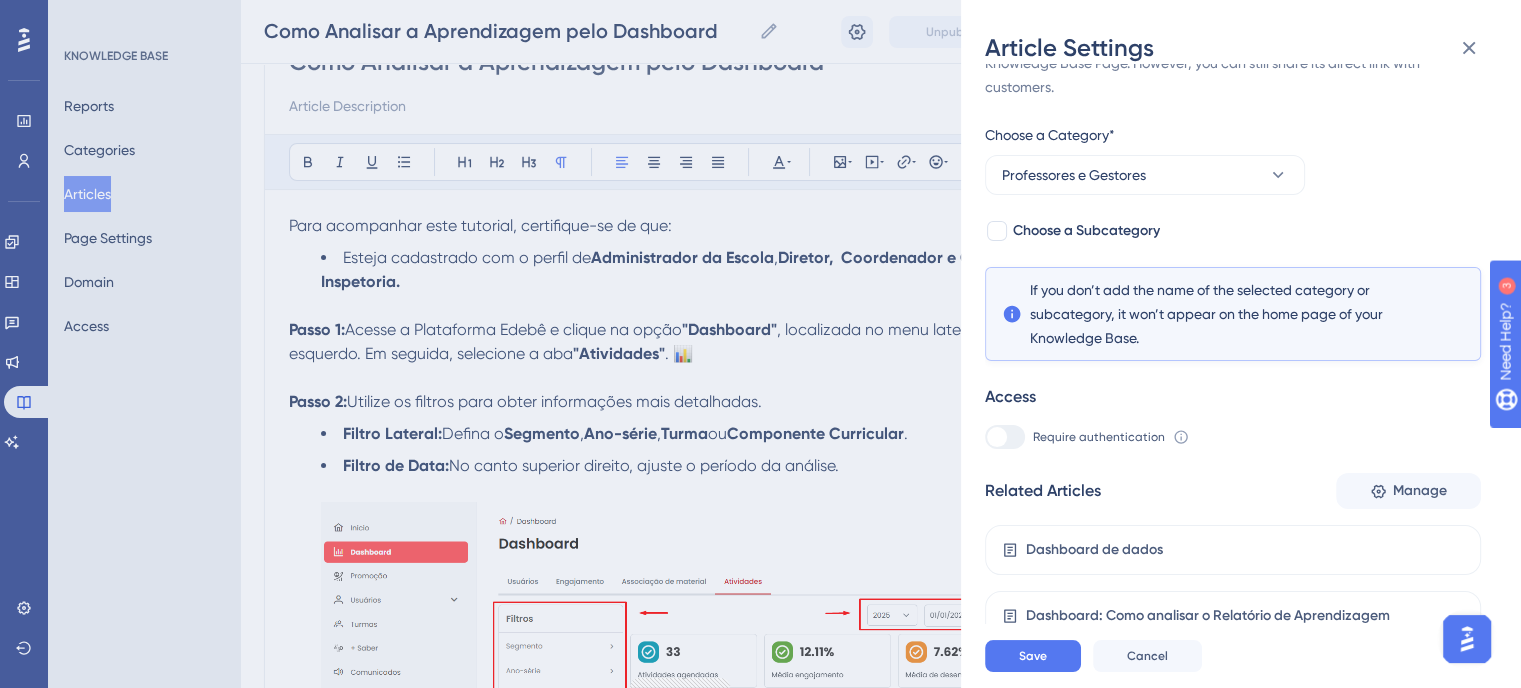 scroll, scrollTop: 0, scrollLeft: 0, axis: both 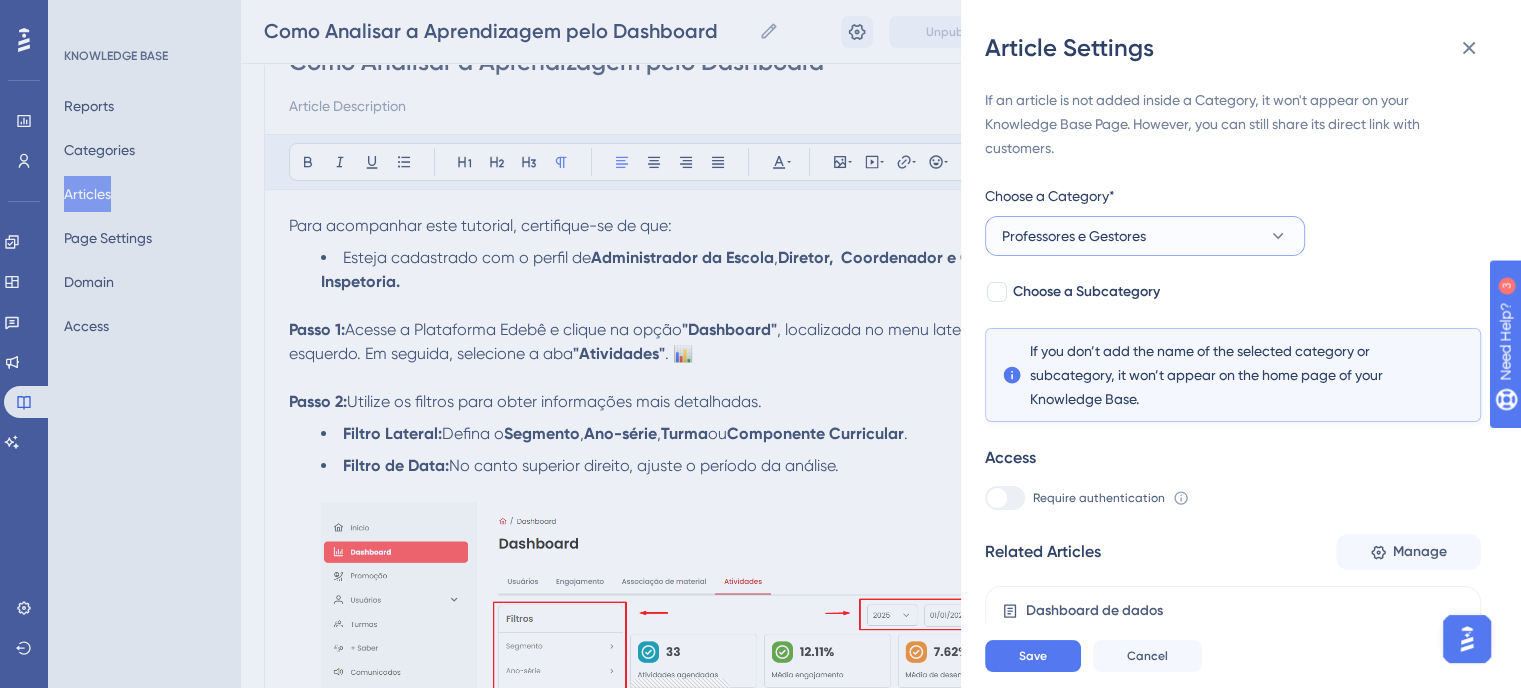 click on "Professores e Gestores" at bounding box center [1074, 236] 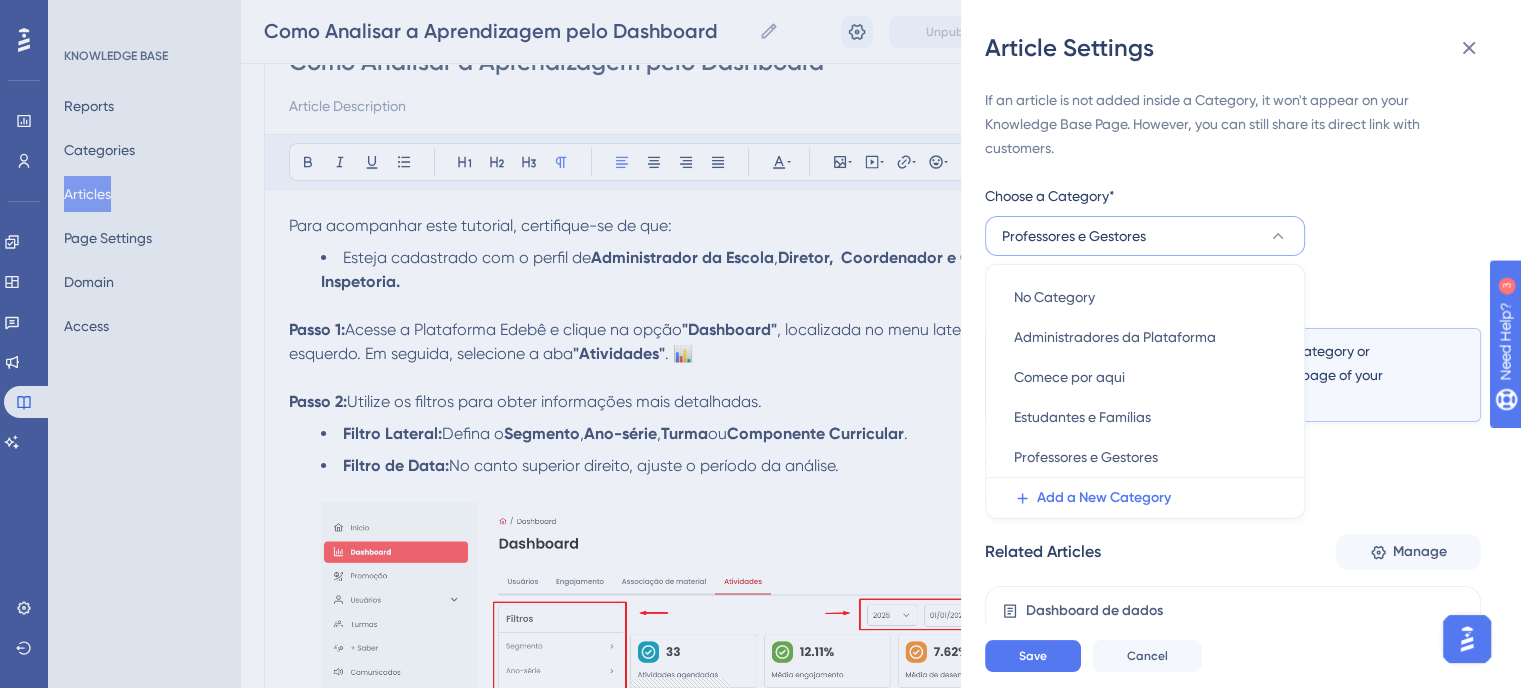 scroll, scrollTop: 40, scrollLeft: 0, axis: vertical 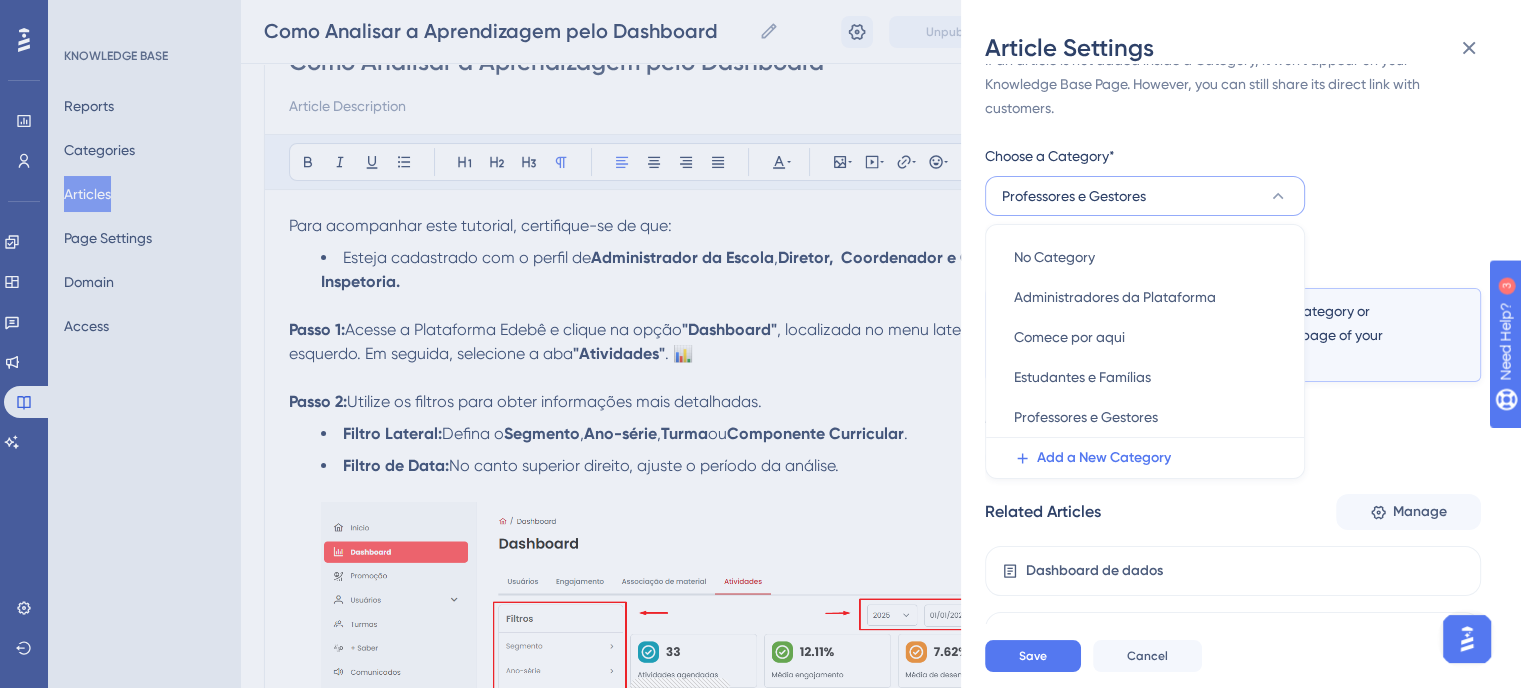 click on "If an article is not added inside a Category, it won't appear on your Knowledge Base Page. However, you can still share its direct link with customers. Choose a Category* Professores e Gestores No Category No Category Administradores da Plataforma Administradores da Plataforma Comece por aqui Comece por aqui Estudantes e Famílias Estudantes e Famílias Professores e Gestores Professores e Gestores Add a New Category Choose a Subcategory If you don’t add the name of the selected category or subcategory, it won’t appear on the home page of your Knowledge Base. Access Require authentication To change this setting you should manage your access preferences  under the Access tab. Learn more Related Articles Manage Dashboard de dados Dashboard: Como analisar o Relatório de Aprendizagem" at bounding box center [1233, 355] 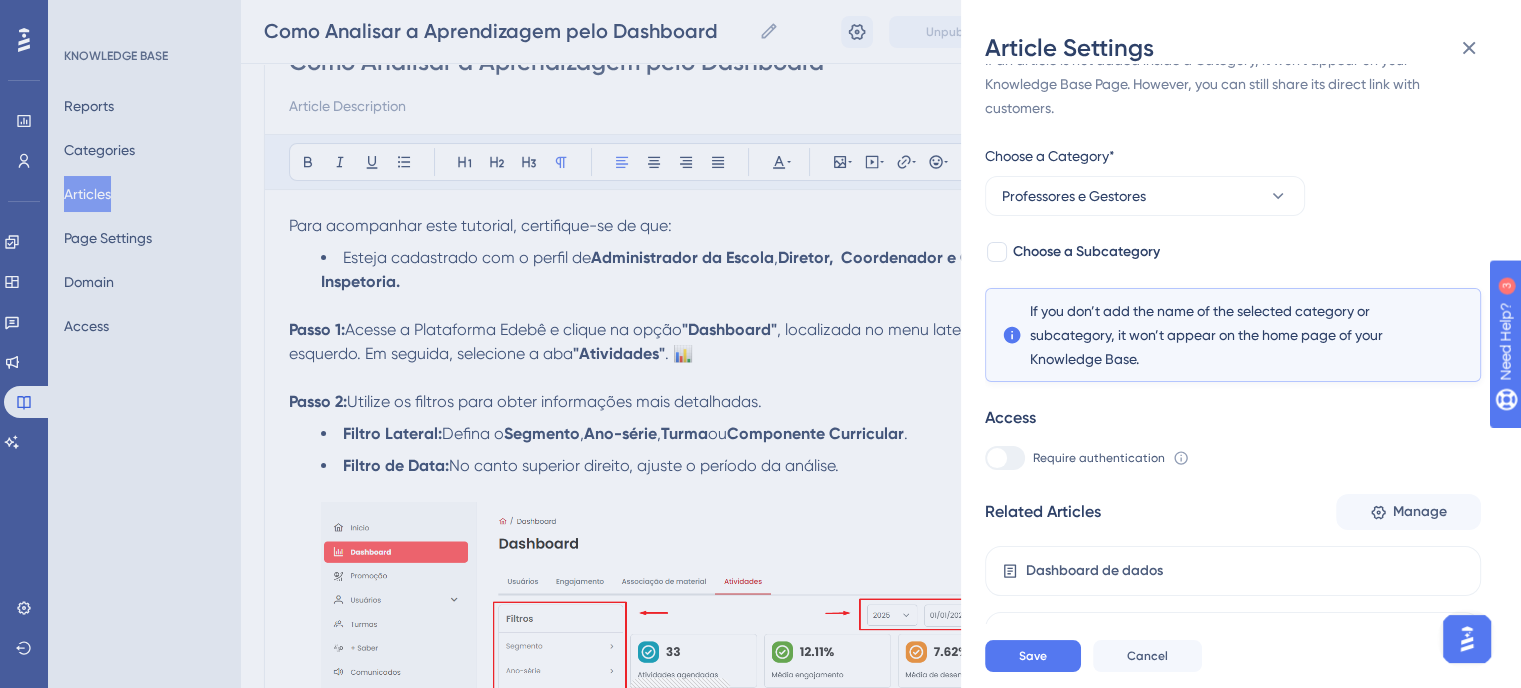 click on "Article Settings If an article is not added inside a Category, it won't appear on your Knowledge Base Page. However, you can still share its direct link with customers. Choose a Category* Professores e Gestores Choose a Subcategory If you don’t add the name of the selected category or subcategory, it won’t appear on the home page of your Knowledge Base. Access Require authentication To change this setting you should manage your access preferences  under the Access tab. Learn more Related Articles Manage Dashboard de dados Dashboard: Como analisar o Relatório de Aprendizagem Save Cancel" at bounding box center [760, 344] 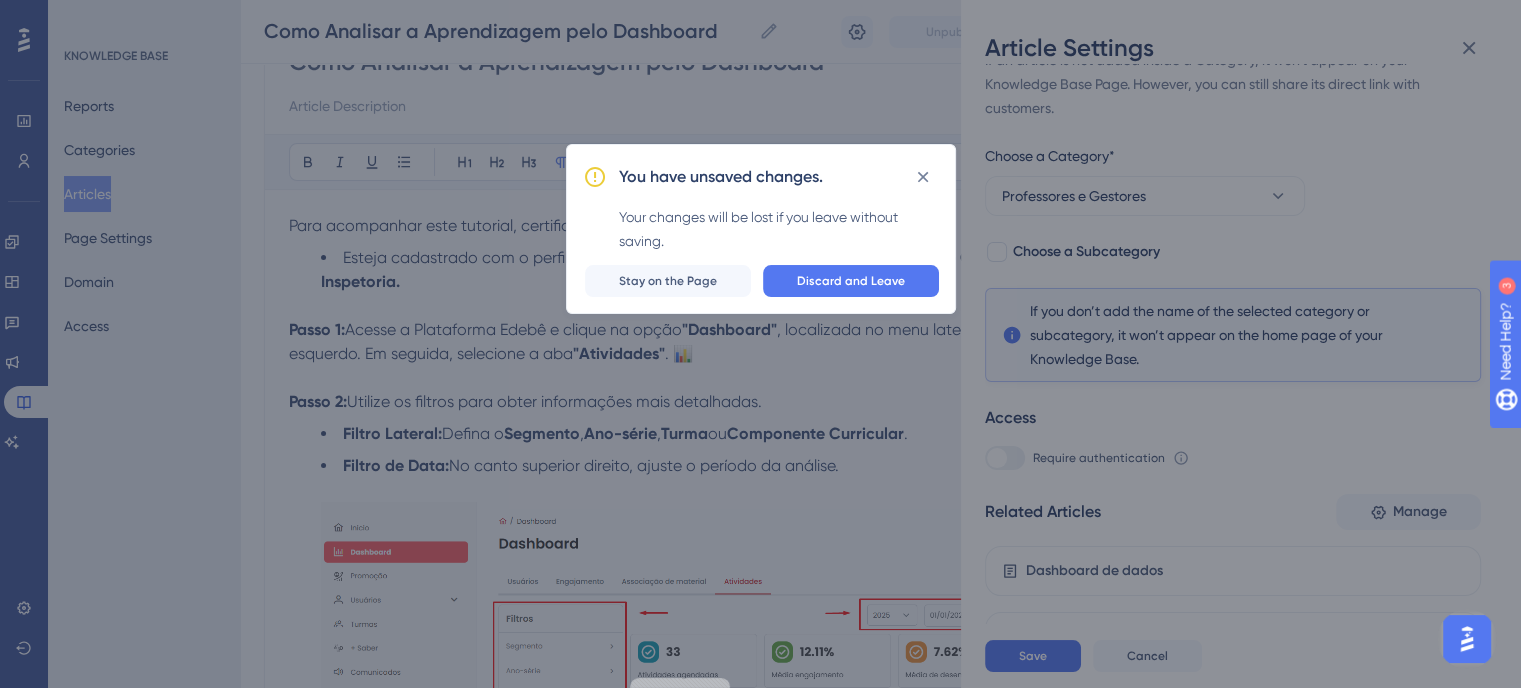 scroll, scrollTop: 211, scrollLeft: 0, axis: vertical 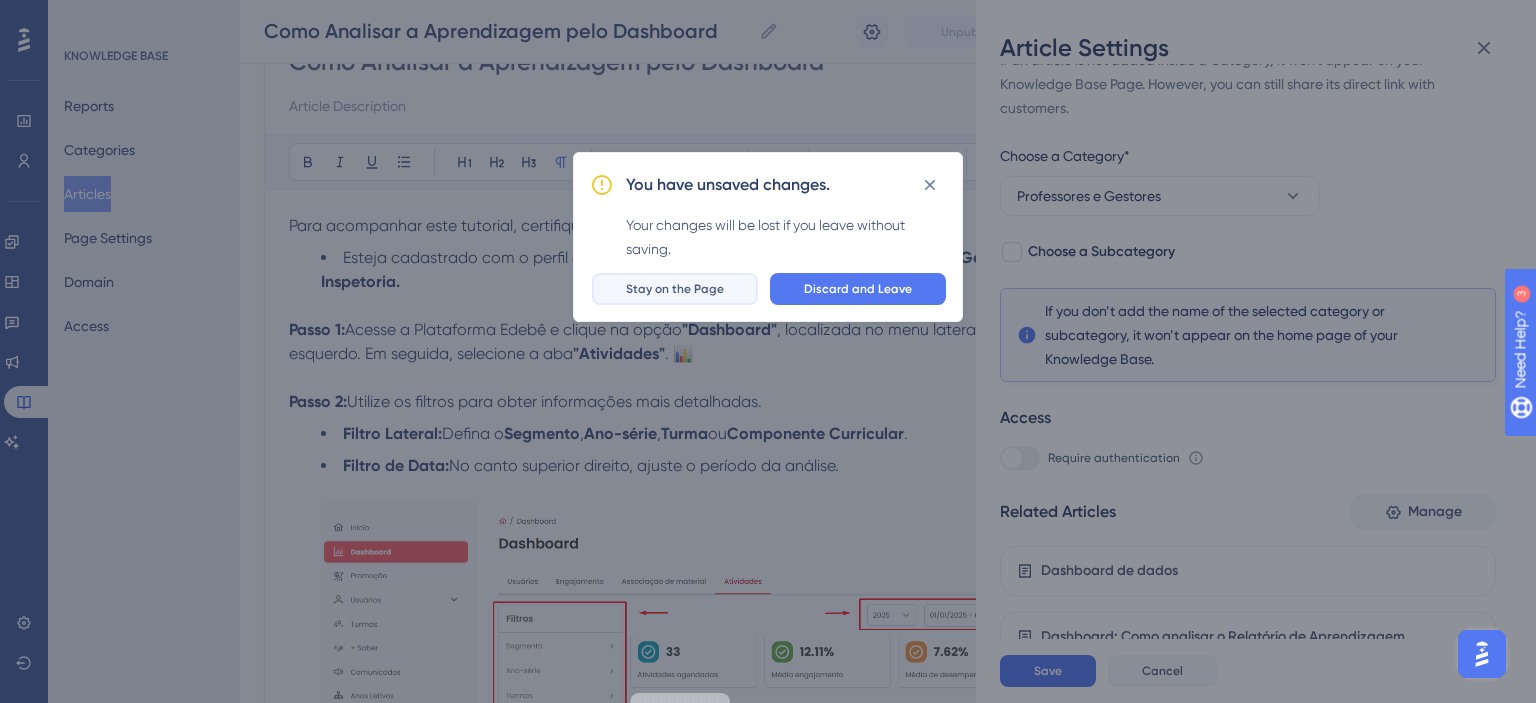 click on "Stay on the Page" at bounding box center [675, 289] 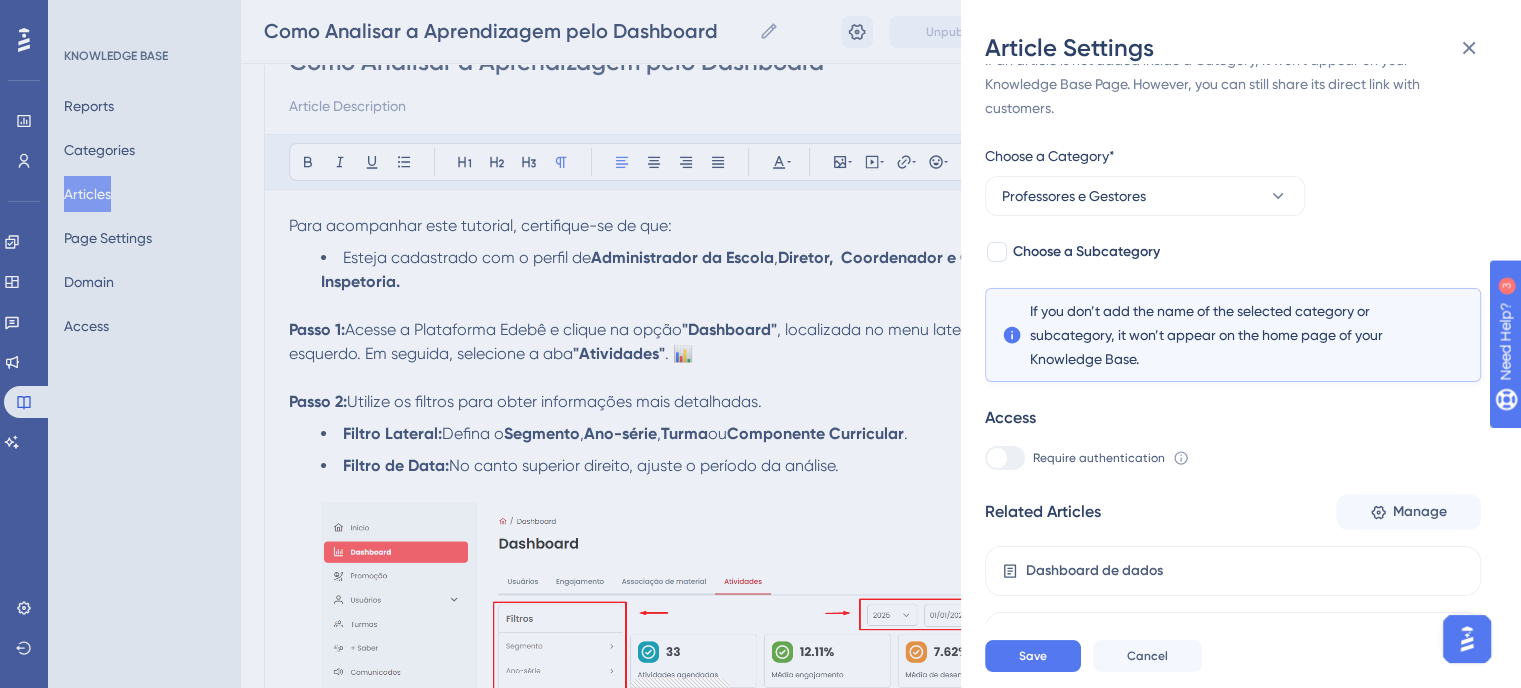 click on "Save Cancel" at bounding box center [1265, 656] 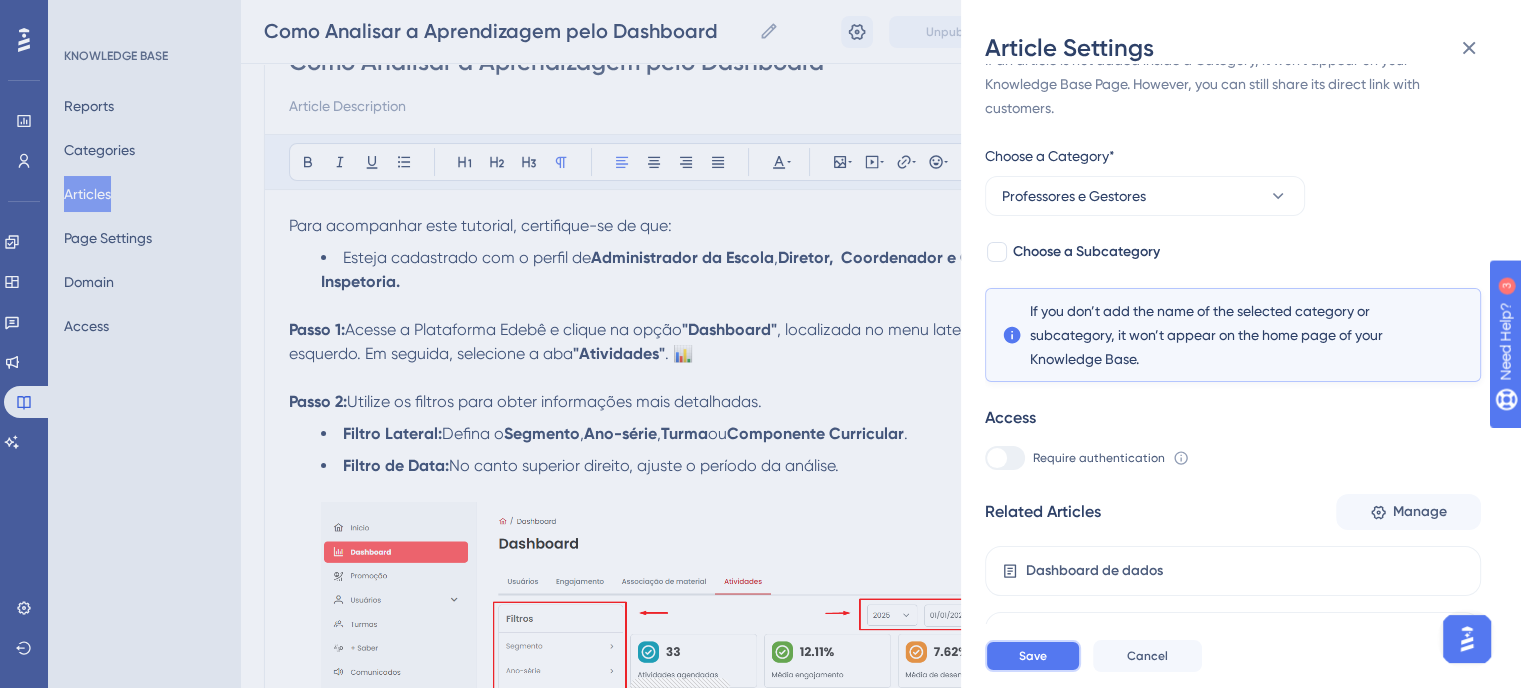 click on "Save" at bounding box center (1033, 656) 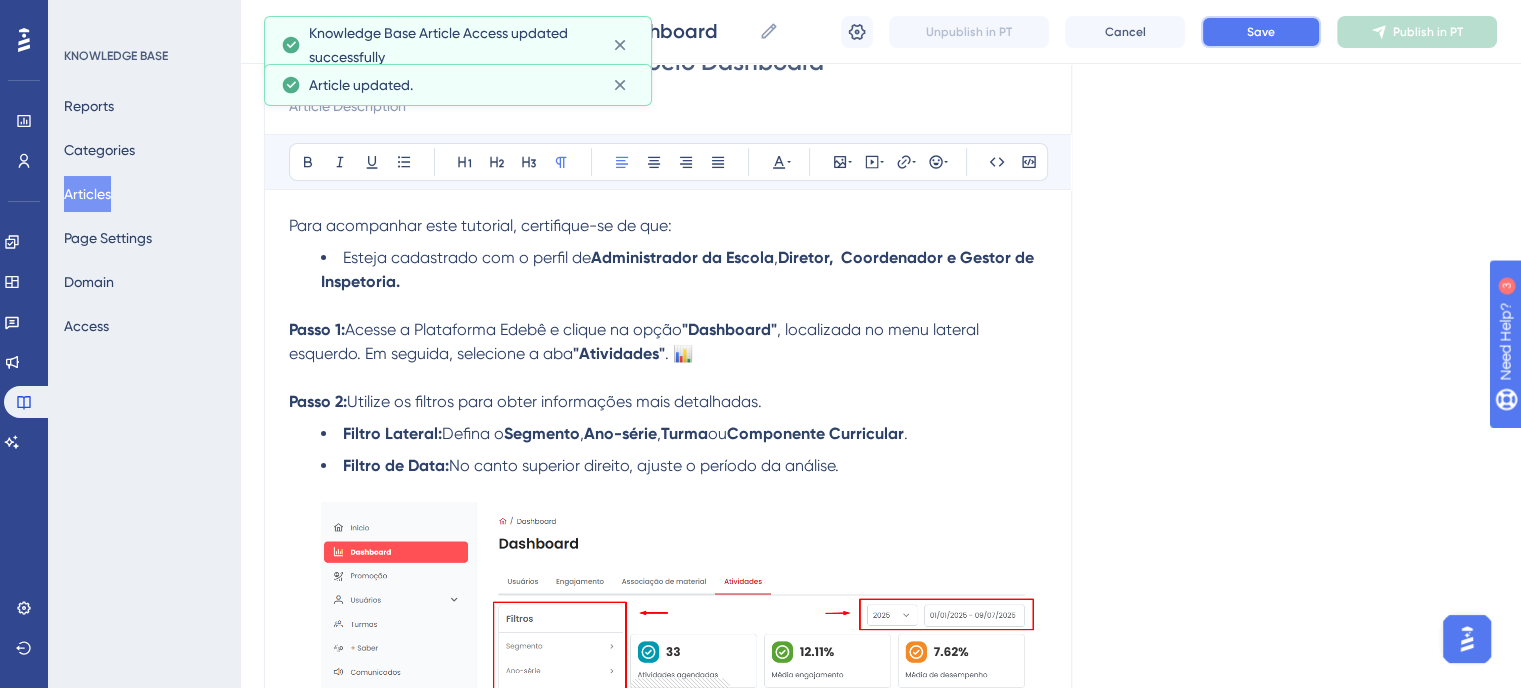 click on "Save" at bounding box center (1261, 32) 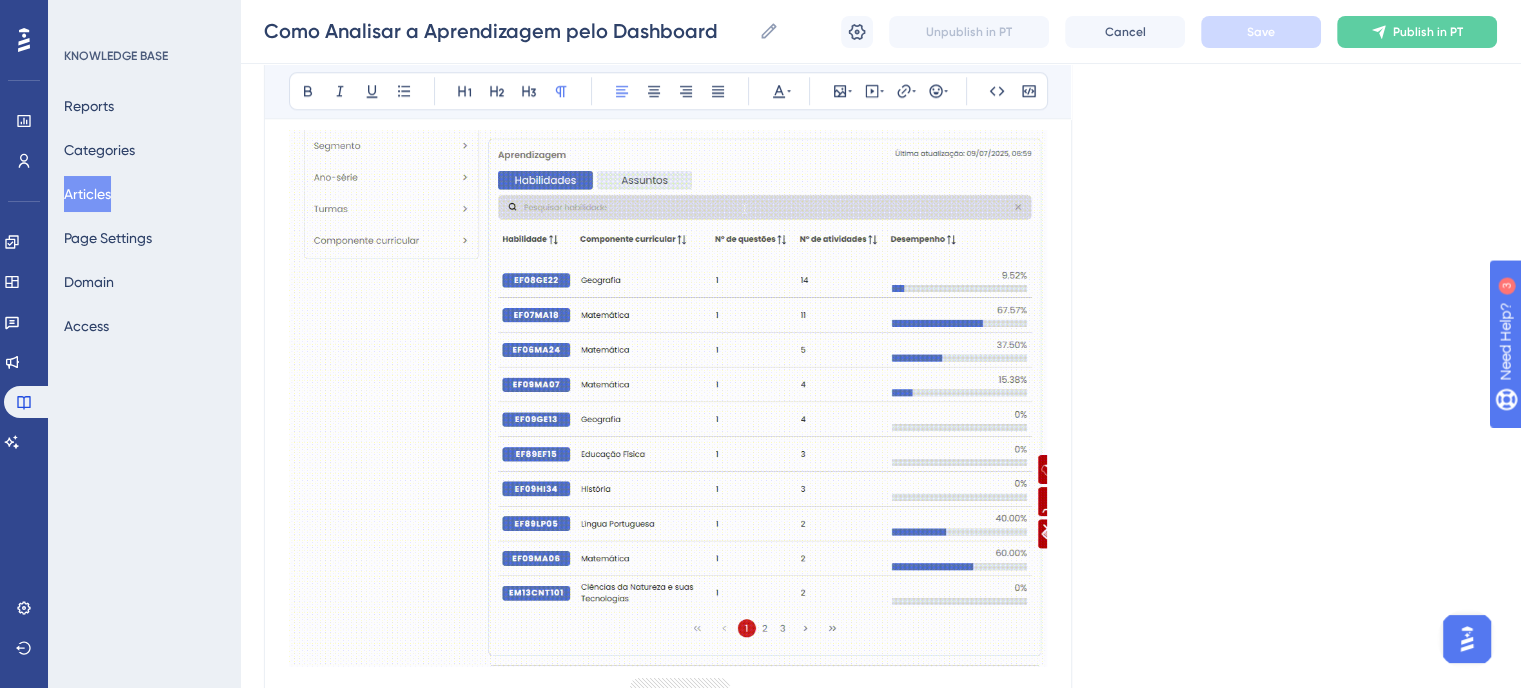 scroll, scrollTop: 2056, scrollLeft: 0, axis: vertical 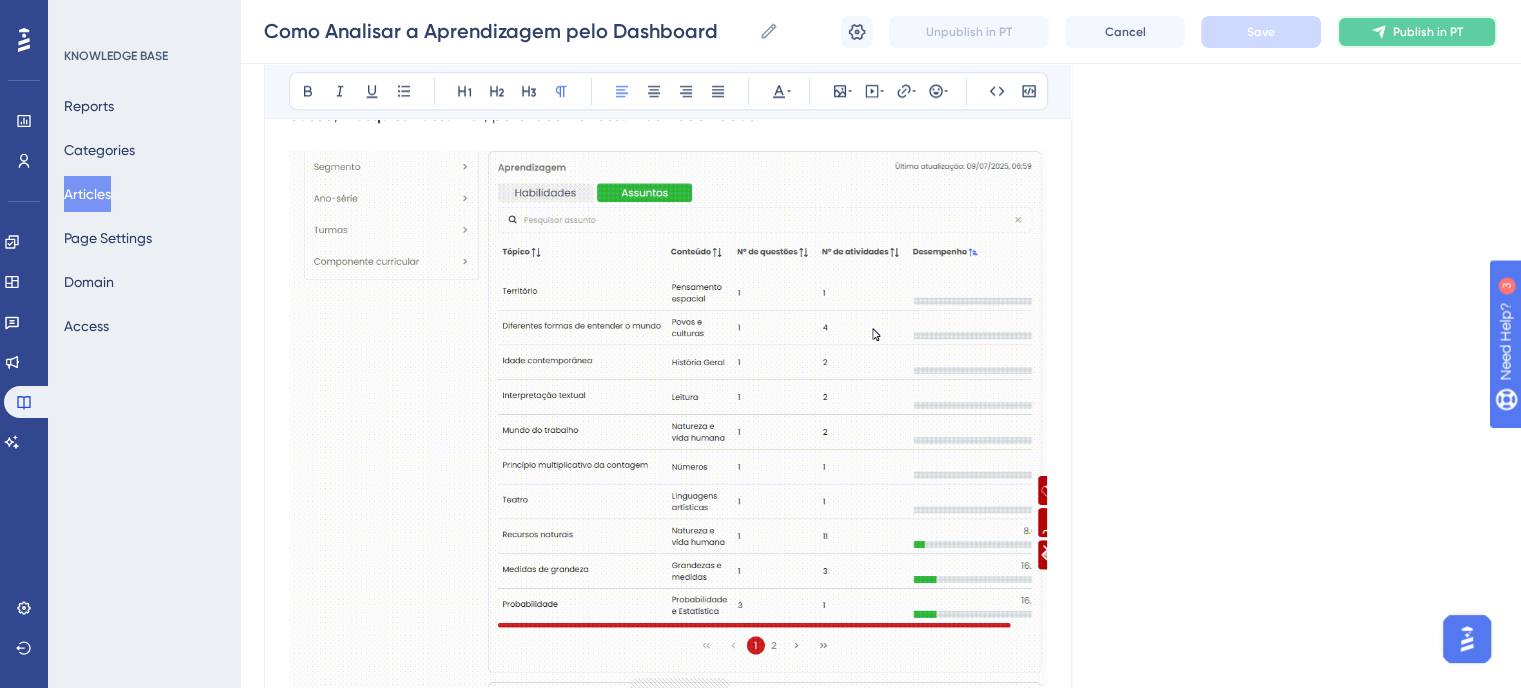 click on "Publish in PT" at bounding box center (1428, 32) 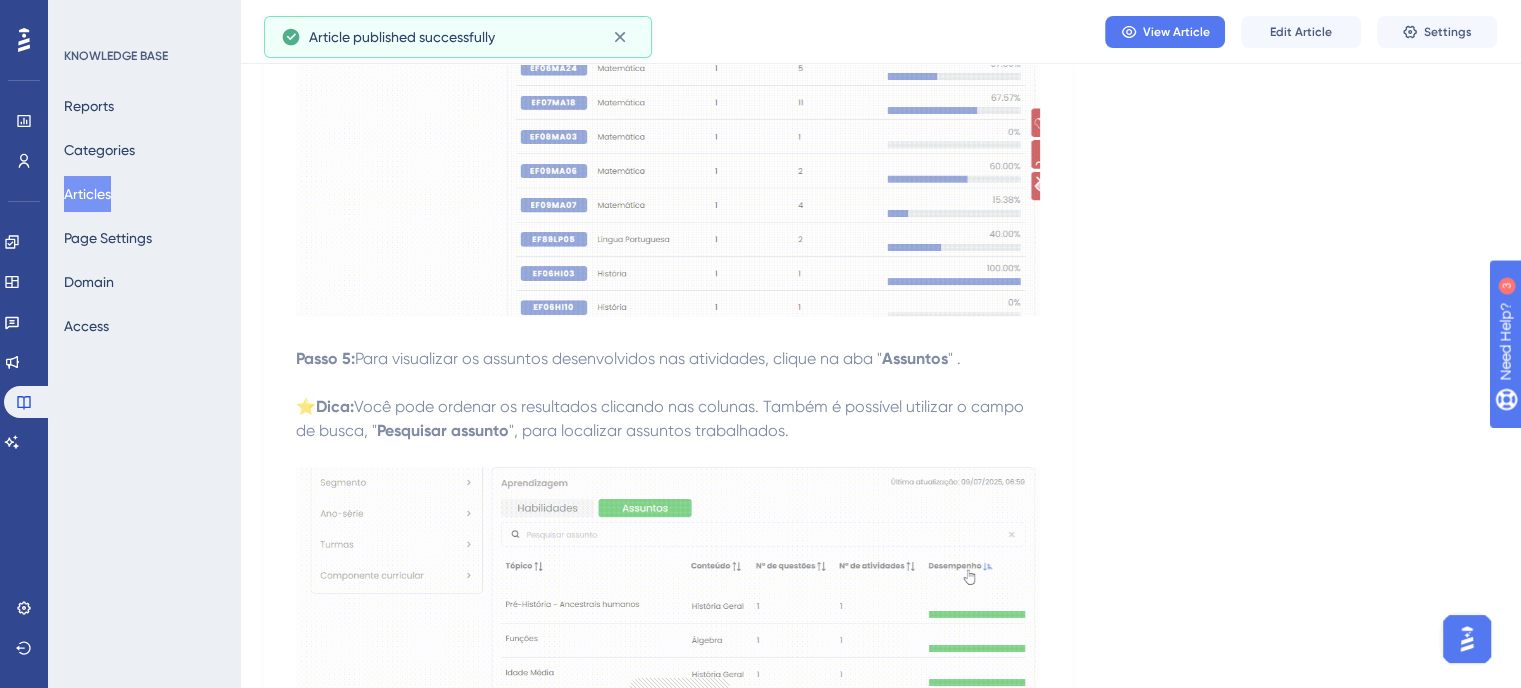 scroll, scrollTop: 1596, scrollLeft: 0, axis: vertical 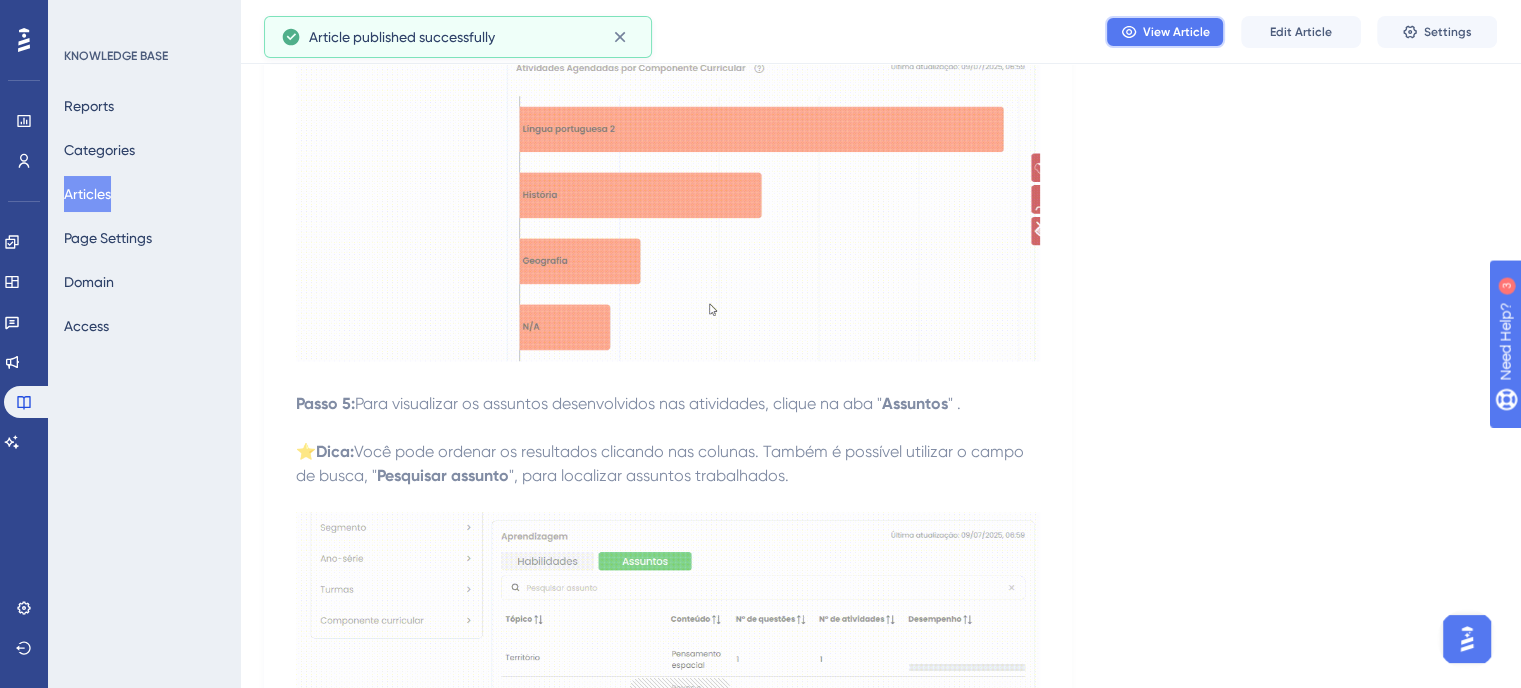 click on "View Article" at bounding box center (1176, 32) 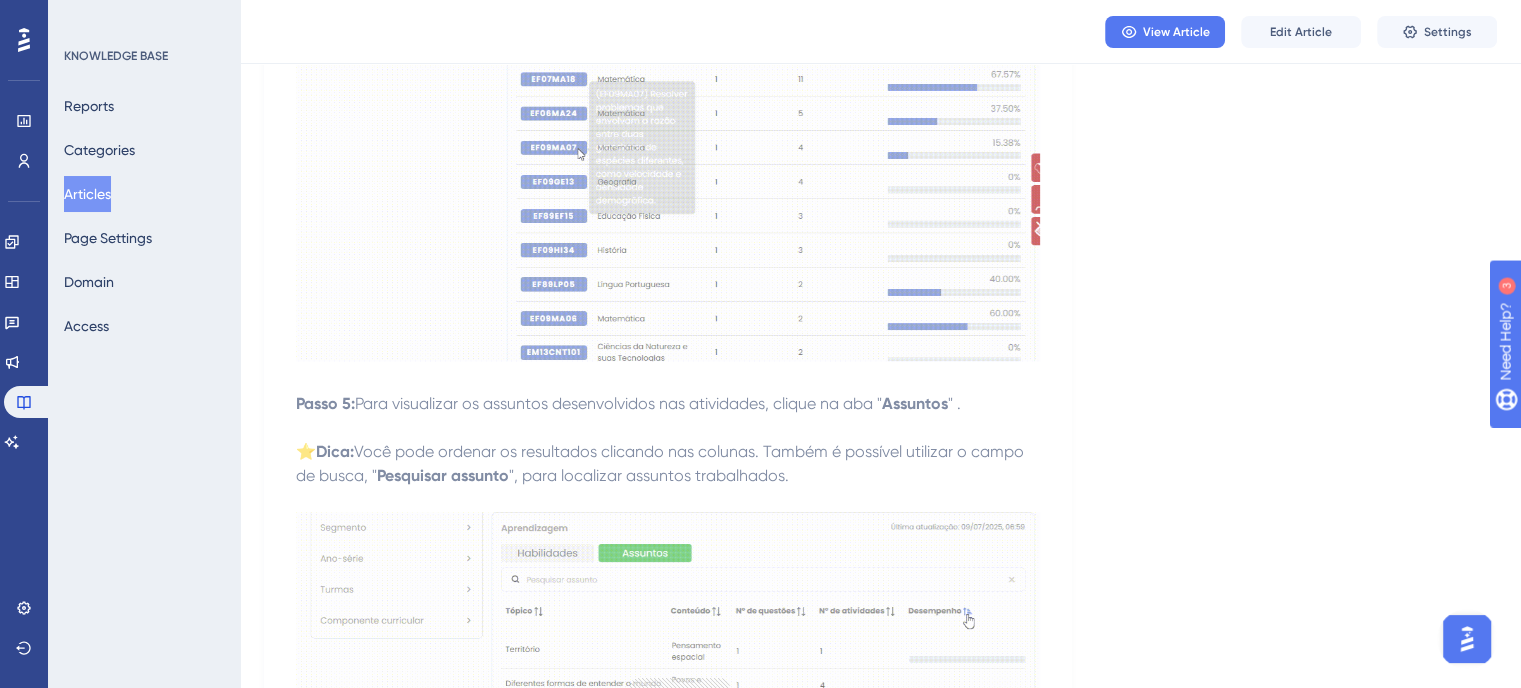 click on "Articles" at bounding box center [87, 194] 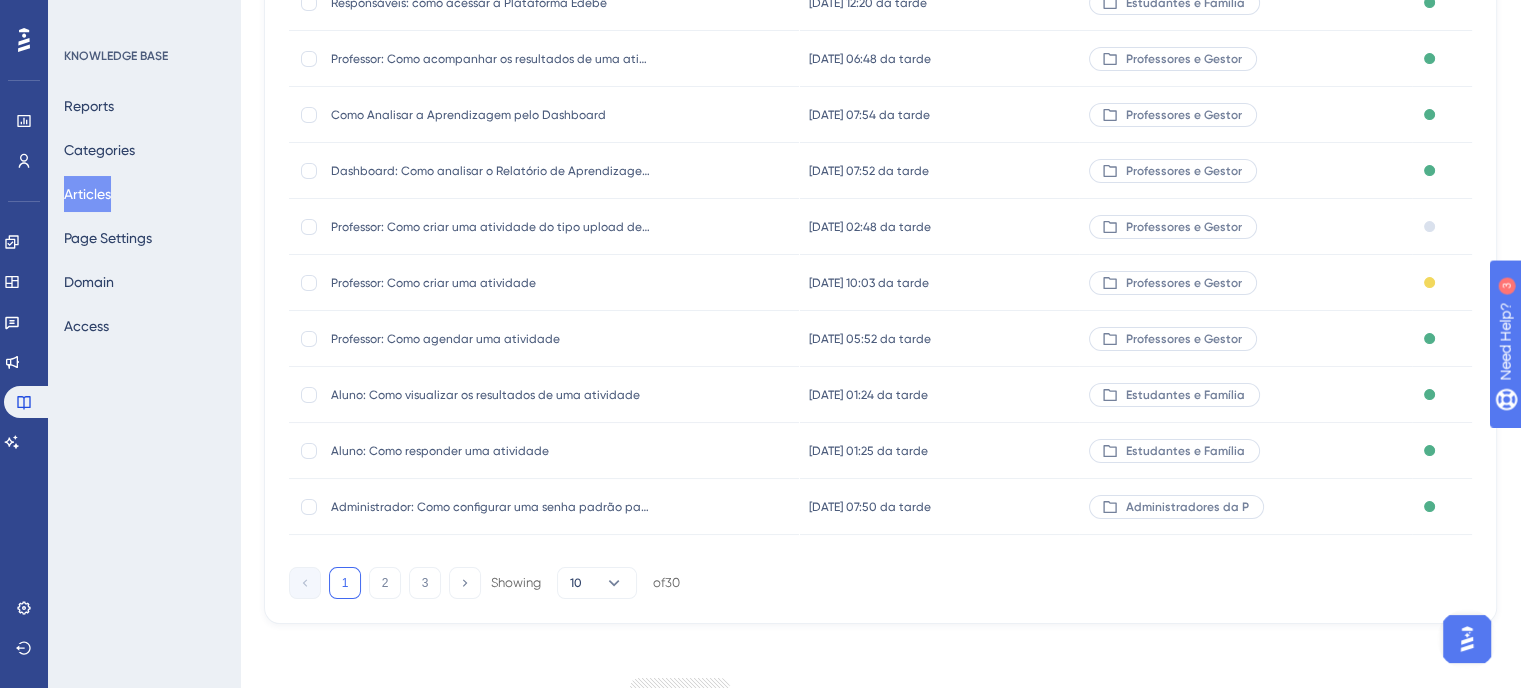 scroll, scrollTop: 0, scrollLeft: 0, axis: both 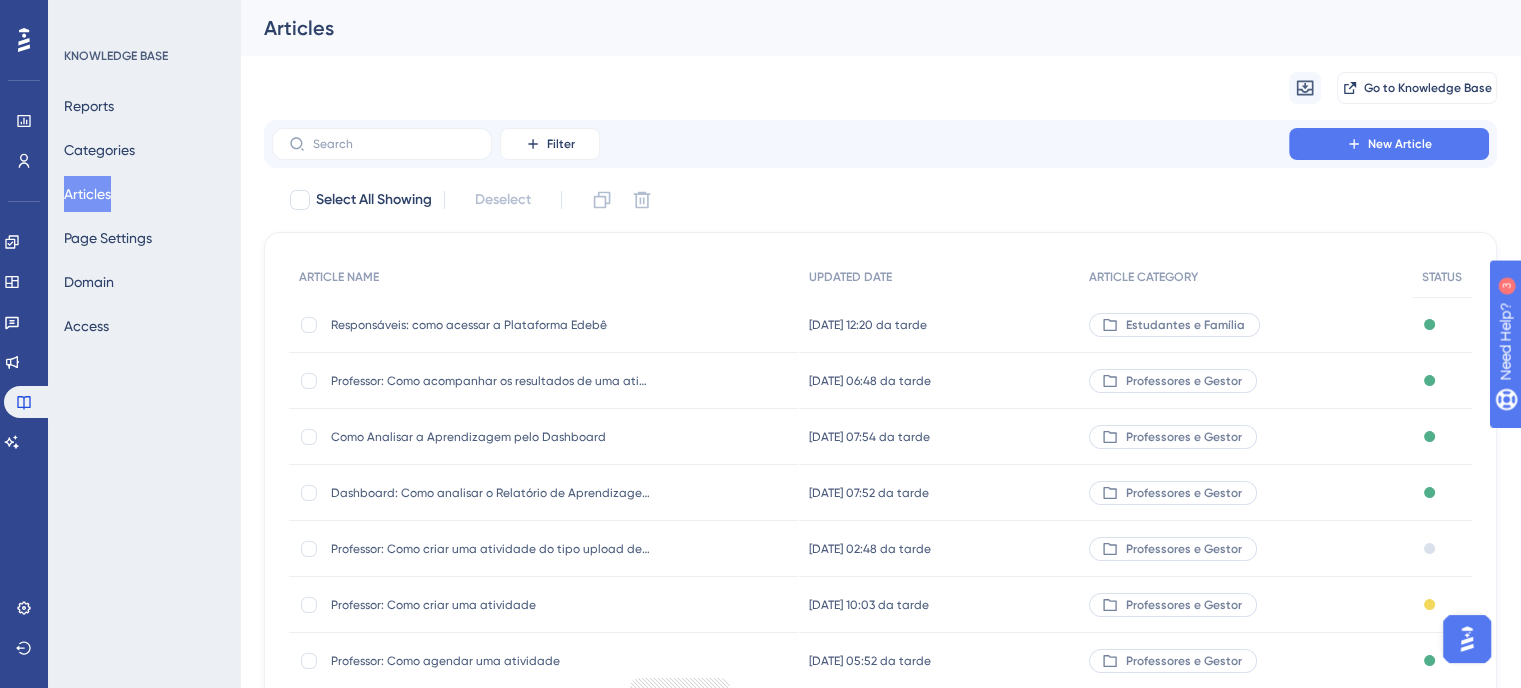 click on "Dashboard: Como analisar o Relatório de Aprendizagem Dashboard: Como analisar o Relatório de Aprendizagem" at bounding box center [491, 493] 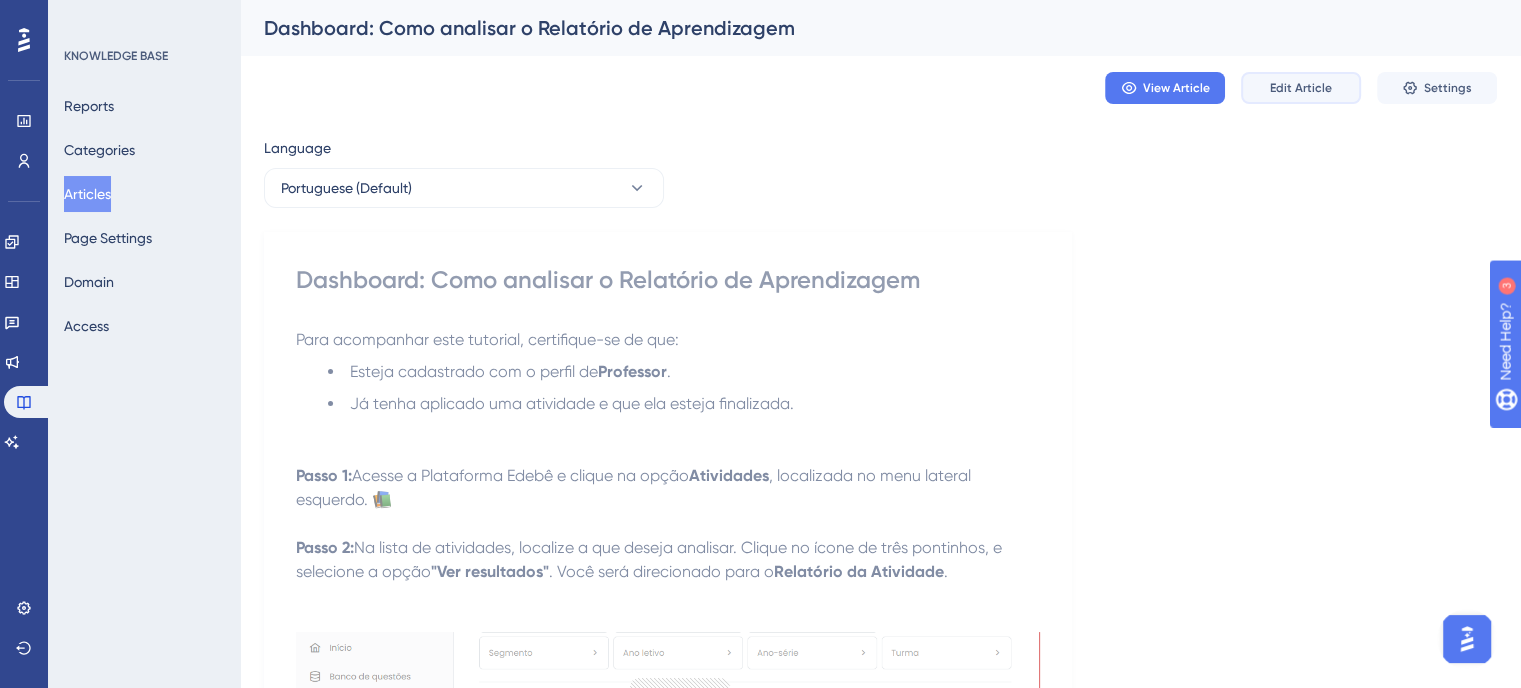 click on "Edit Article" at bounding box center [1301, 88] 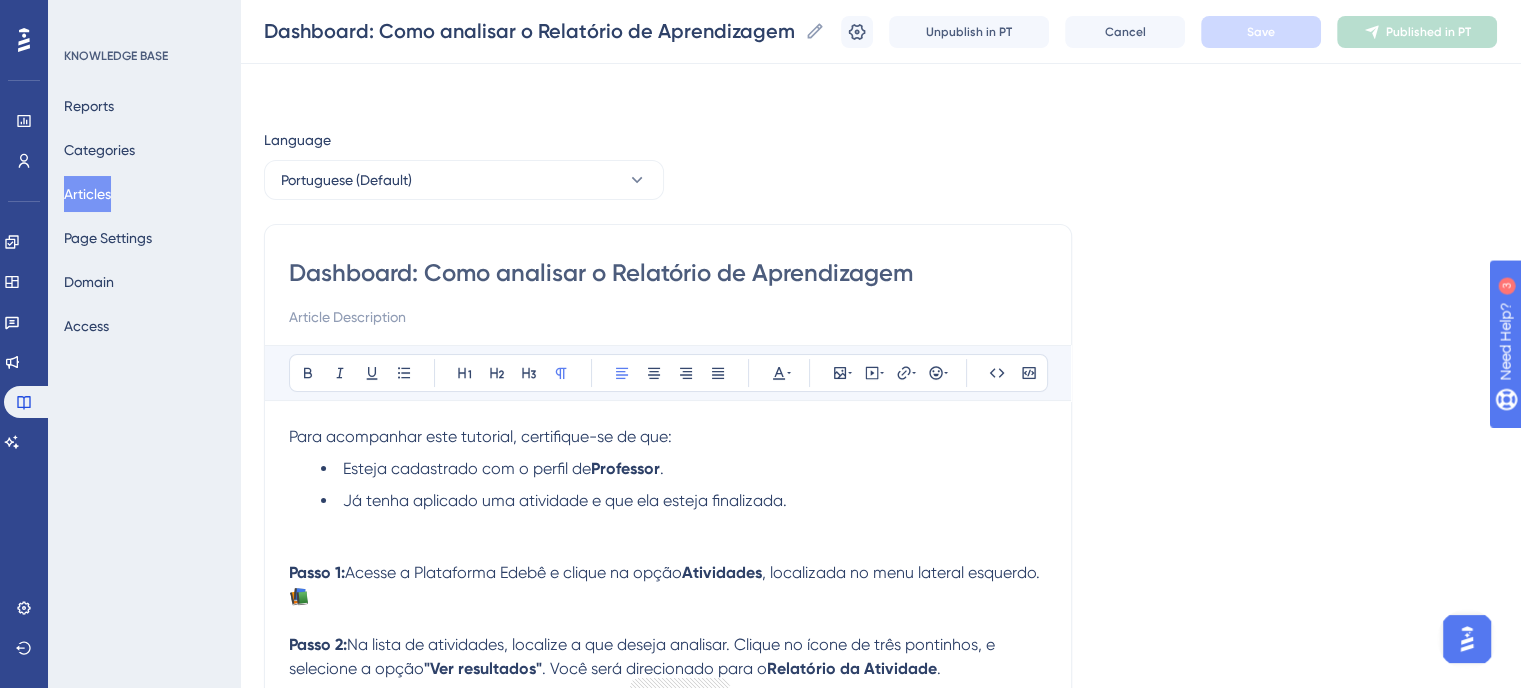 scroll, scrollTop: 872, scrollLeft: 0, axis: vertical 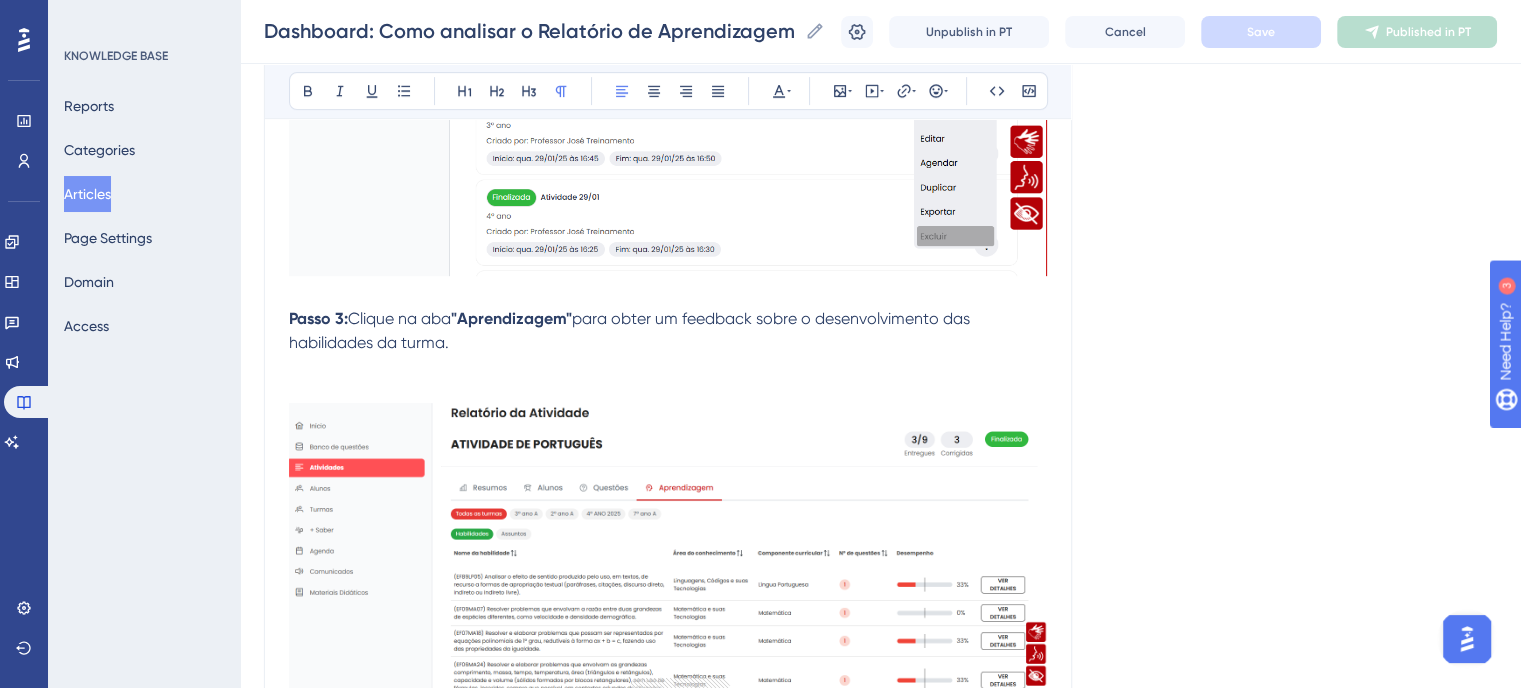 click on "Language Portuguese (Default) Dashboard: Como analisar o Relatório de Aprendizagem Bold Italic Underline Bullet Point Heading 1 Heading 2 Heading 3 Normal Align Left Align Center Align Right Align Justify Text Color Insert Image Embed Video Hyperlink Emojis Code Code Block Para acompanhar este tutorial, certifique-se de que: Esteja cadastrado com o perfil de  Professor . Já tenha aplicado uma atividade e que ela esteja finalizada. Passo 1:  Acesse a Plataforma Edebê e clique na opção  Atividades , localizada no menu lateral esquerdo. 📚 Passo 2:  Na lista de atividades, localize a que deseja analisar. Clique no ícone de três pontinhos, e selecione a opção  "Ver resultados" . Você será direcionado para o  Relatório da Atividade . Passo 3:  Clique na aba  "Aprendizagem"  para obter um feedback sobre o desenvolvimento das habilidades da turma. Passo 4:  Analise a visão por  Habilidades  para um diagnóstico mais detalhado Observe as seguintes colunas:  Nome da habilidade: Área do conhecimento:" at bounding box center (880, 792) 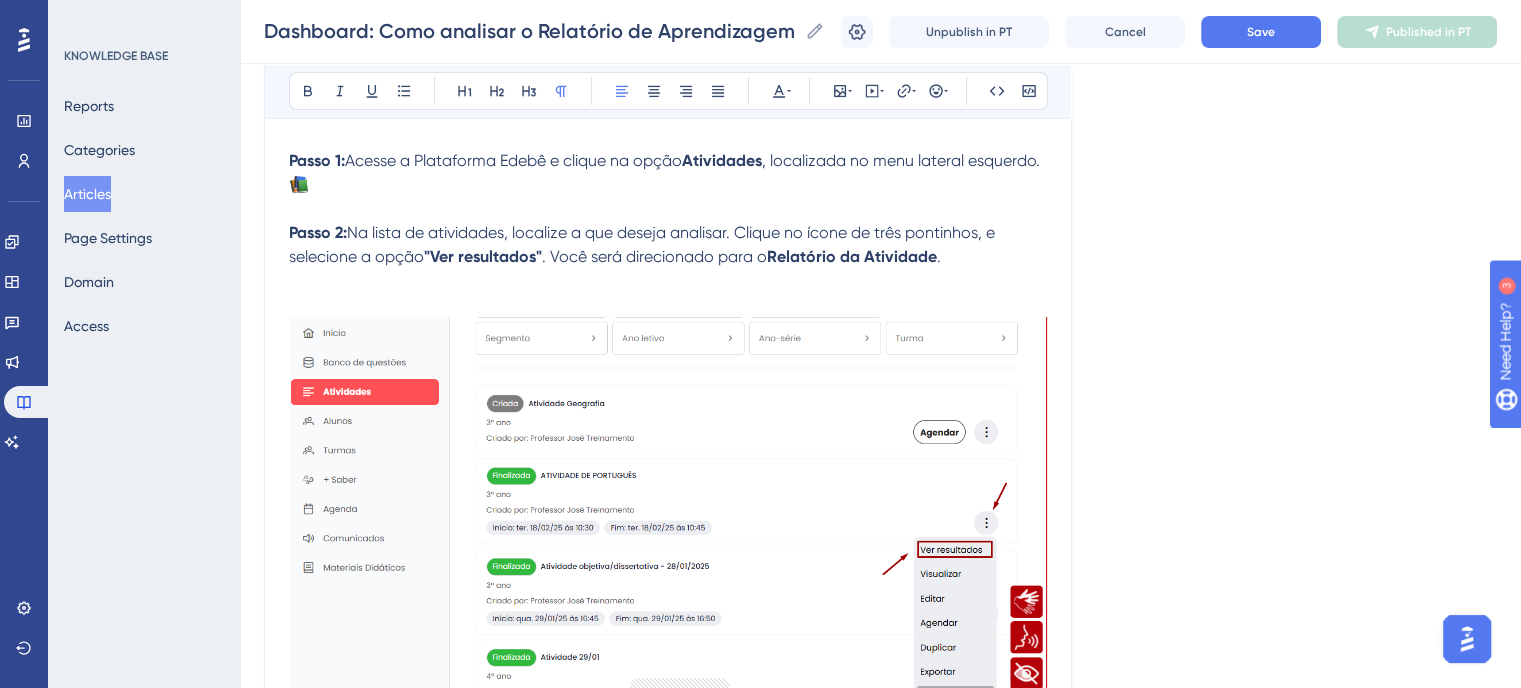 scroll, scrollTop: 0, scrollLeft: 0, axis: both 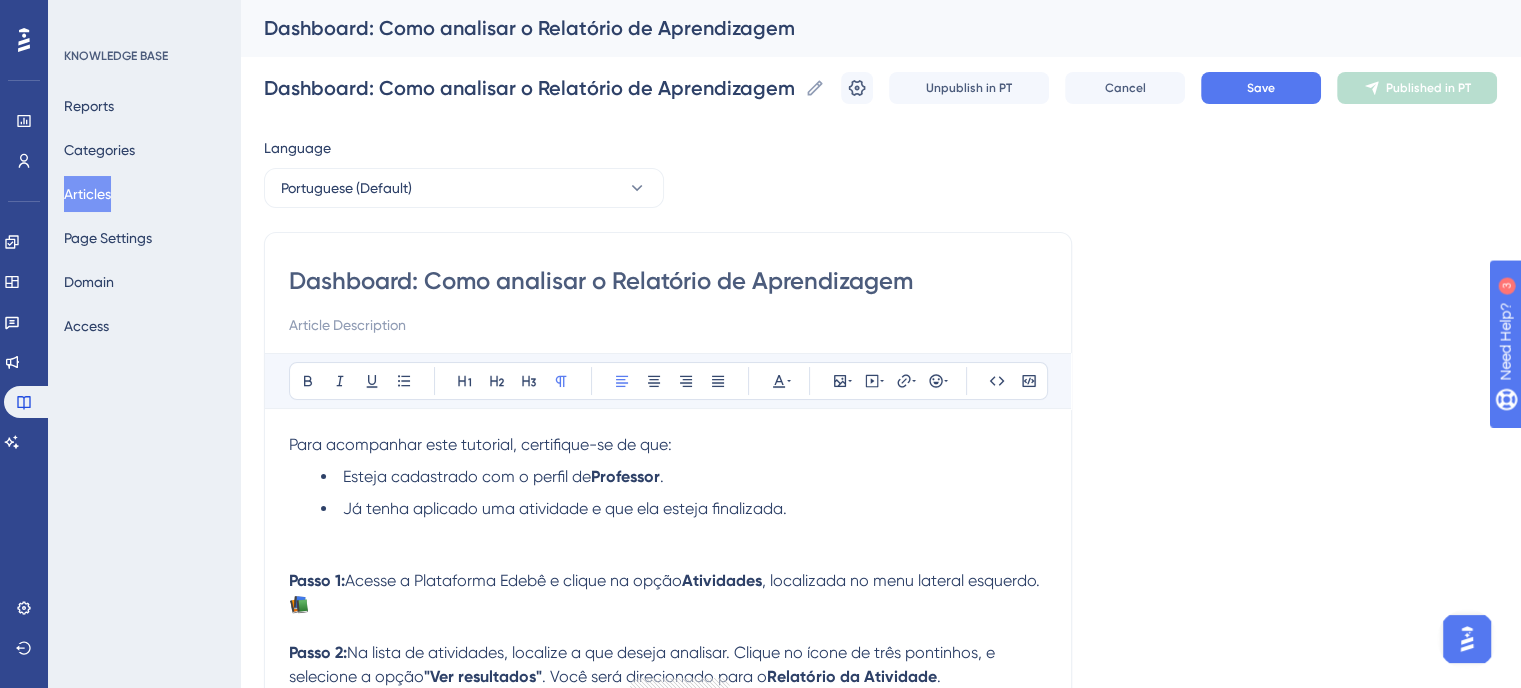 click on "Dashboard: Como analisar o Relatório de Aprendizagem" at bounding box center [668, 281] 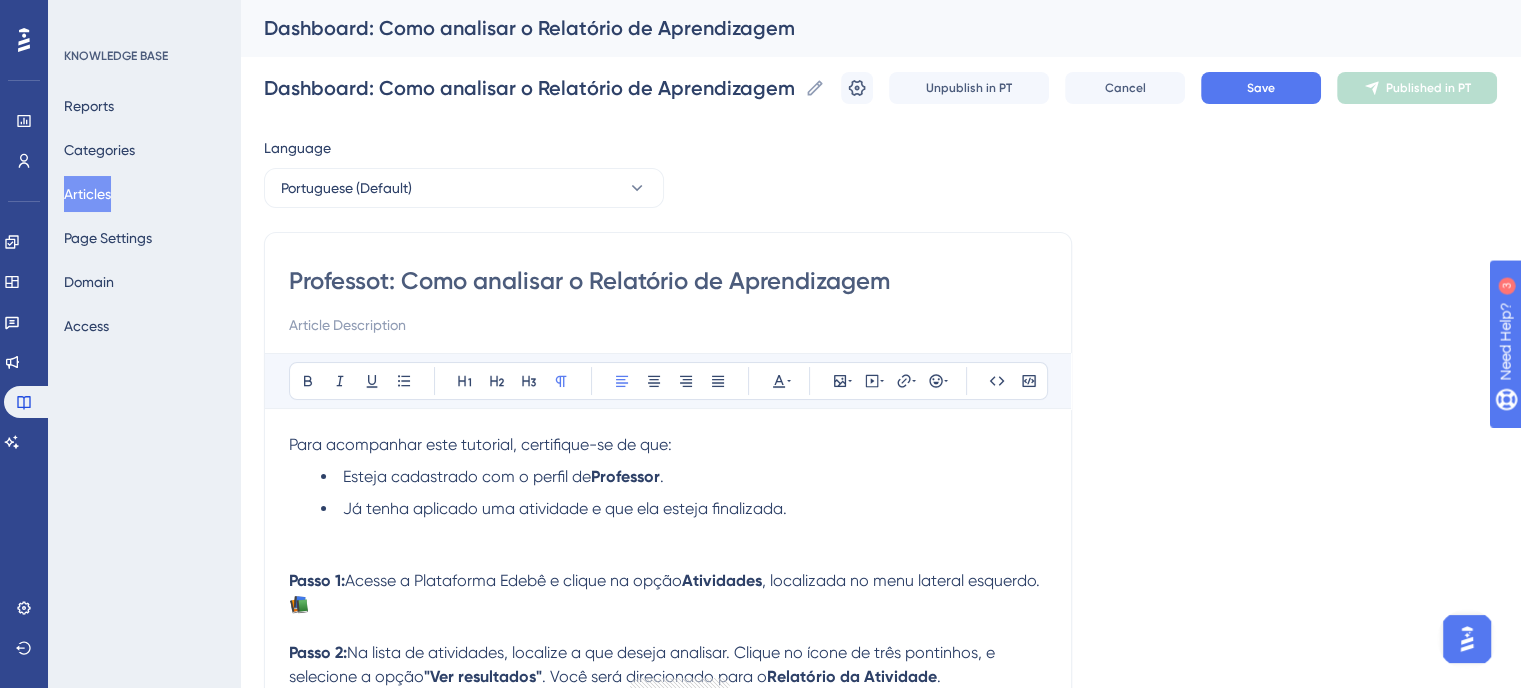 type on "Professotr: Como analisar o Relatório de Aprendizagem" 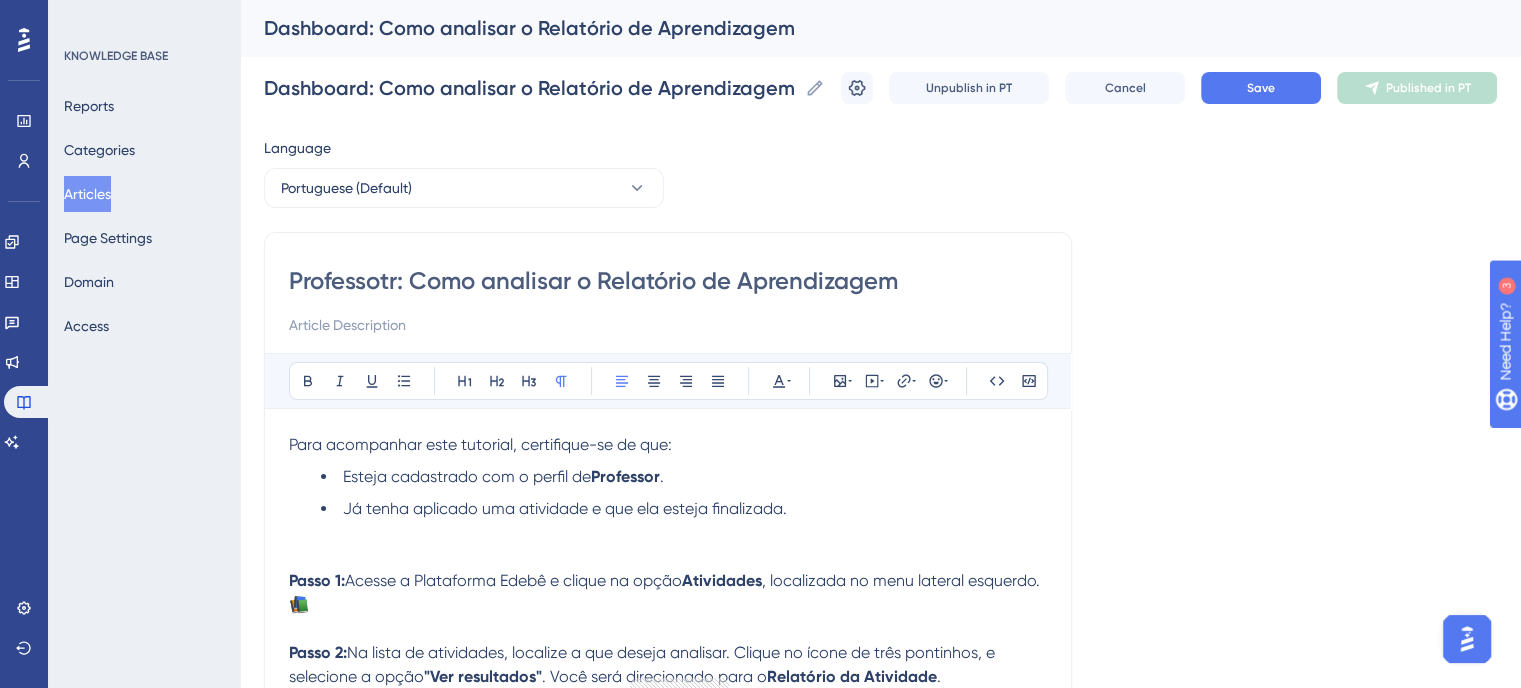 type on "Professotr: Como analisar o Relatório de Aprendizagem" 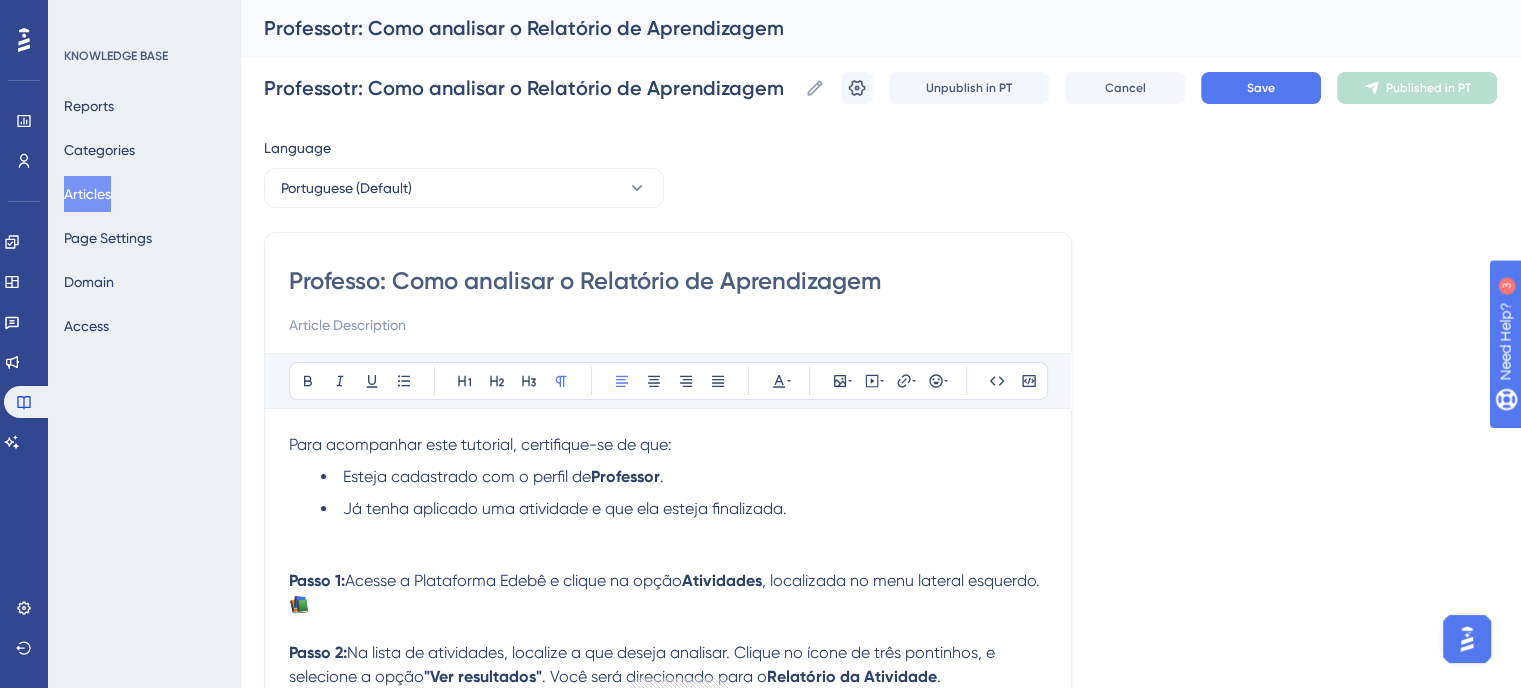 type on "Professor: Como analisar o Relatório de Aprendizagem" 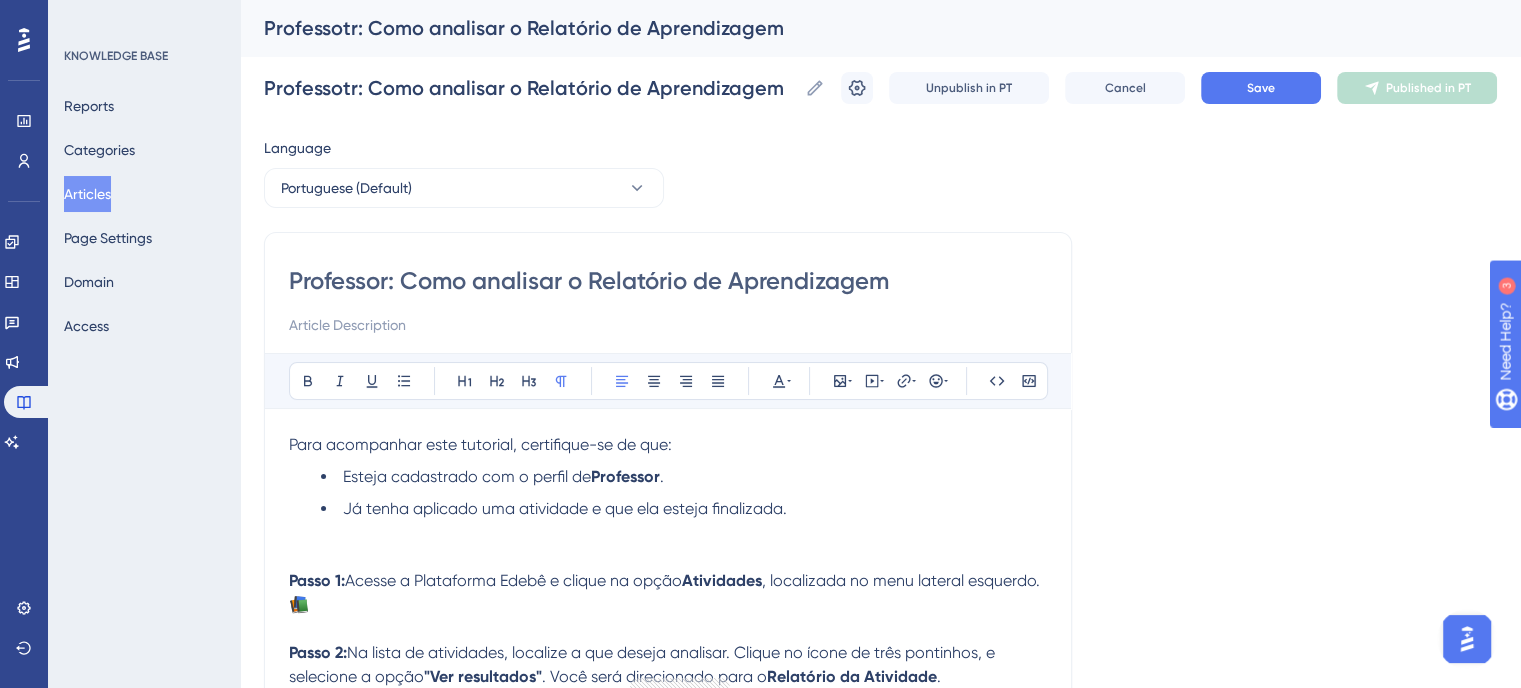 type on "Professor: Como analisar o Relatório de Aprendizagem" 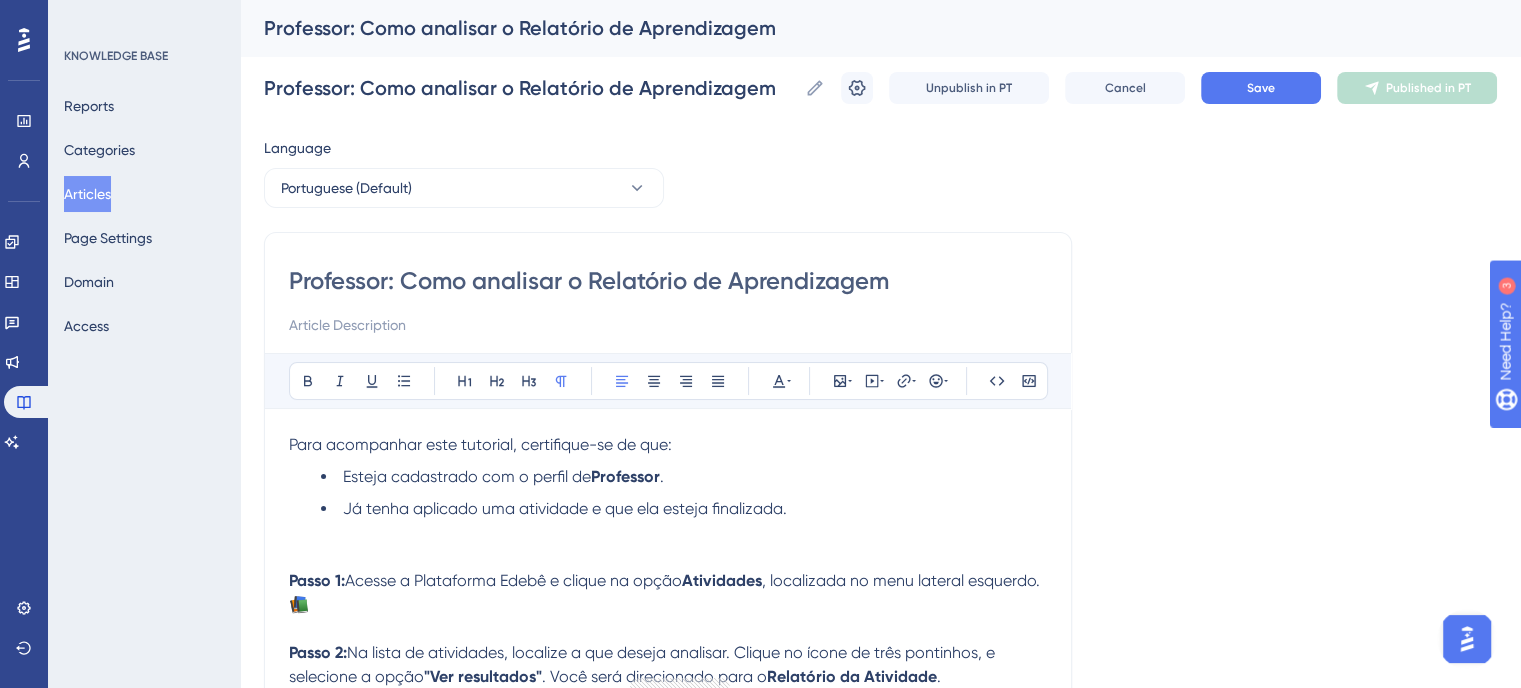 type on "Professor: Como analisar o Relatório de Aprendizagem" 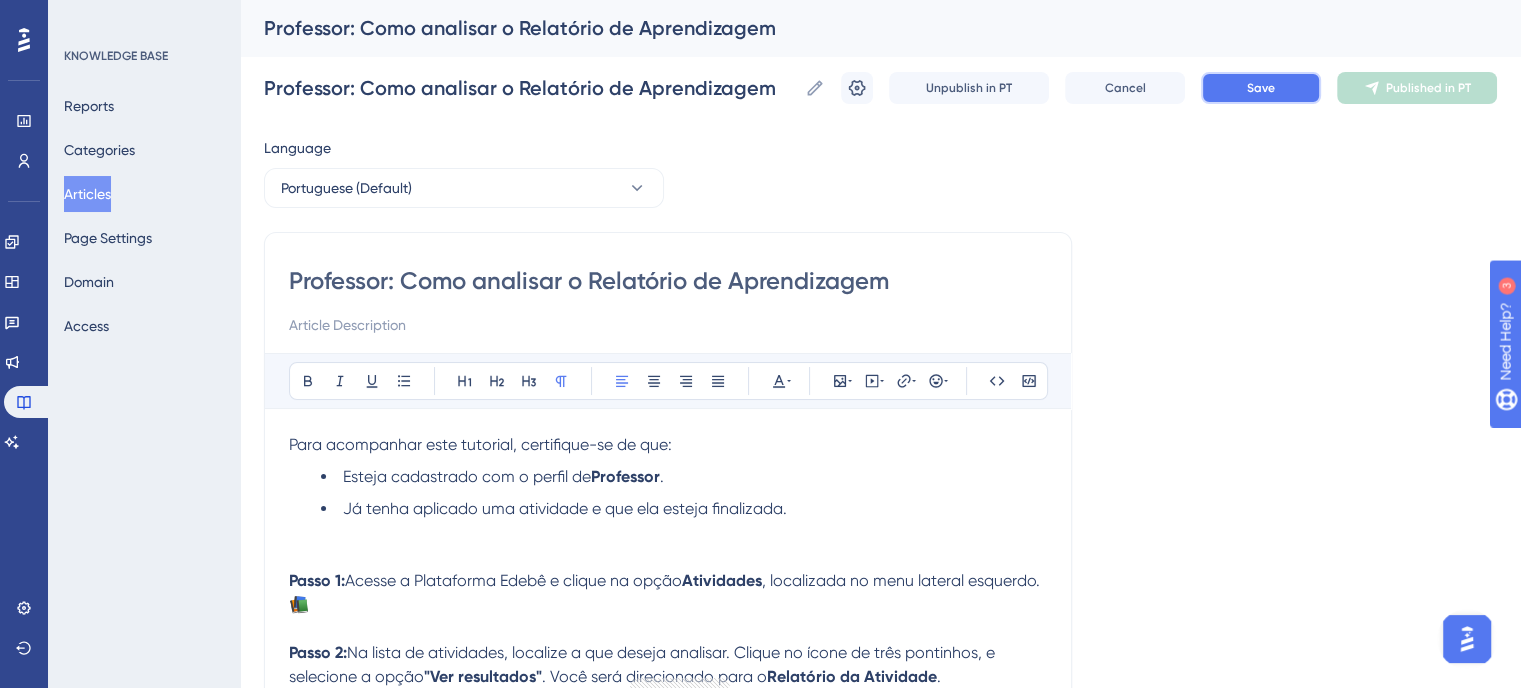 click on "Save" at bounding box center [1261, 88] 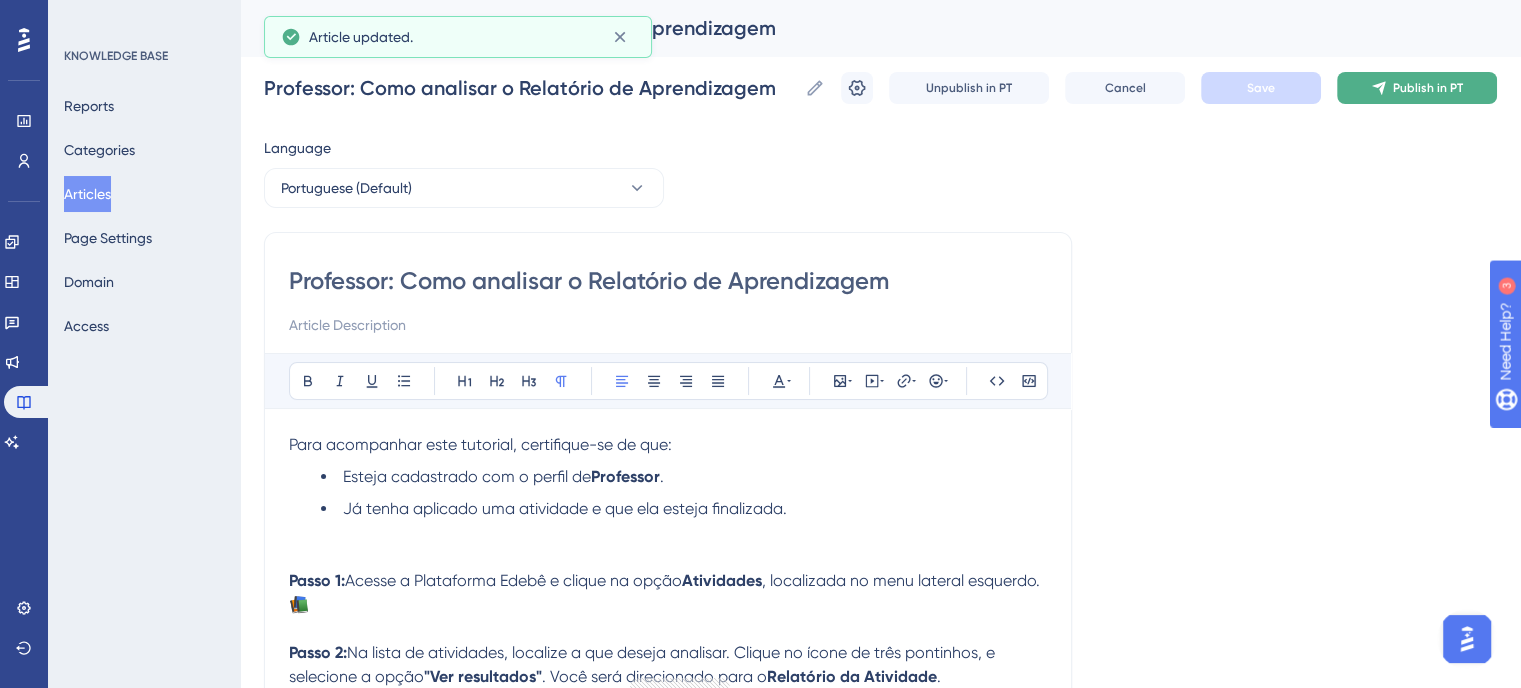 click on "Publish in PT" at bounding box center [1428, 88] 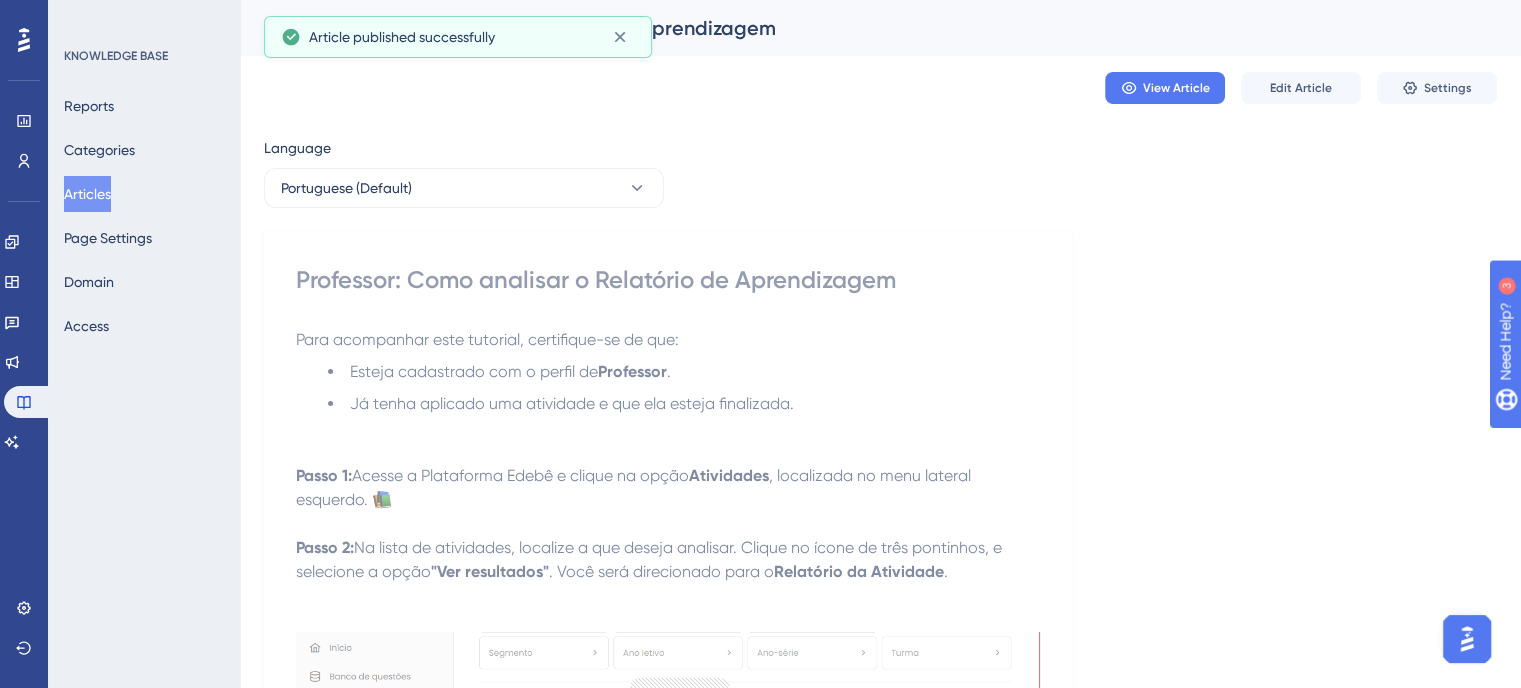 drag, startPoint x: 1157, startPoint y: 102, endPoint x: 1321, endPoint y: 199, distance: 190.53871 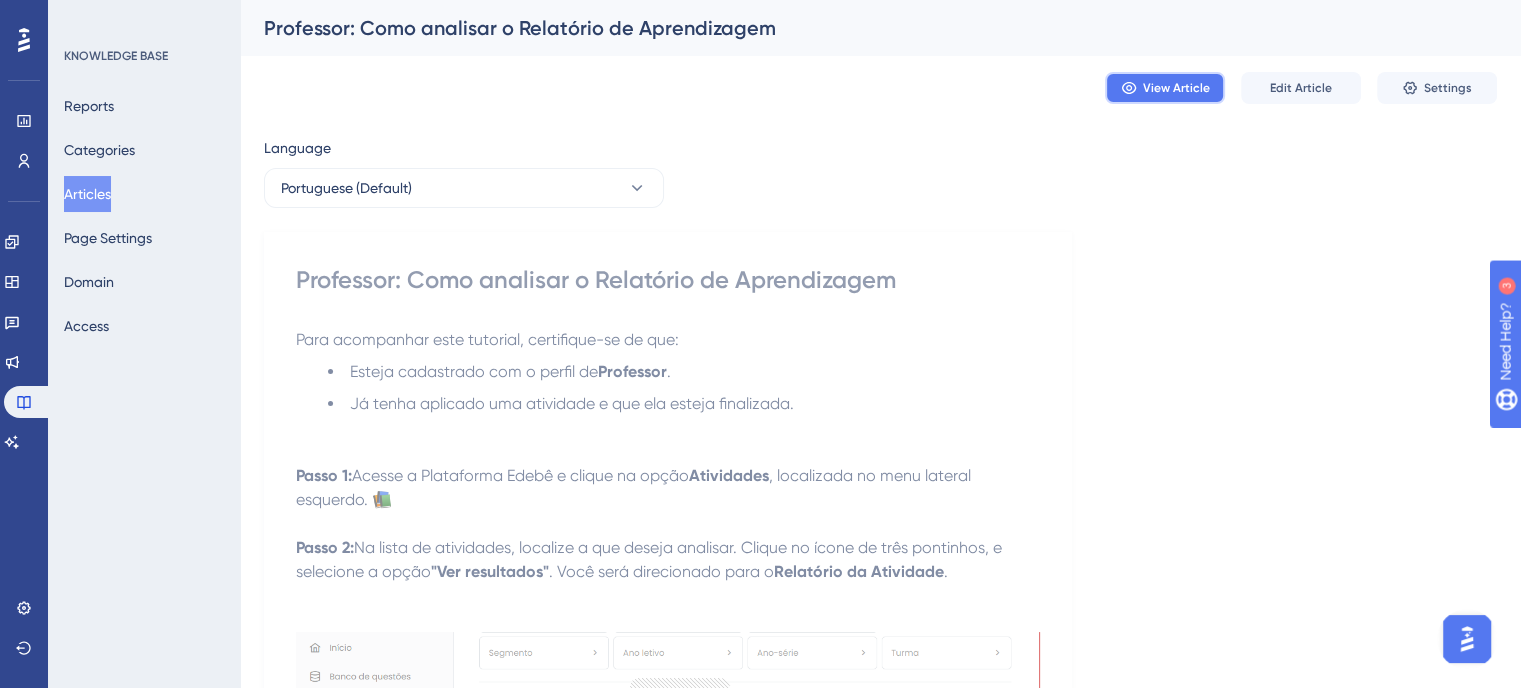 click on "View Article" at bounding box center (1165, 88) 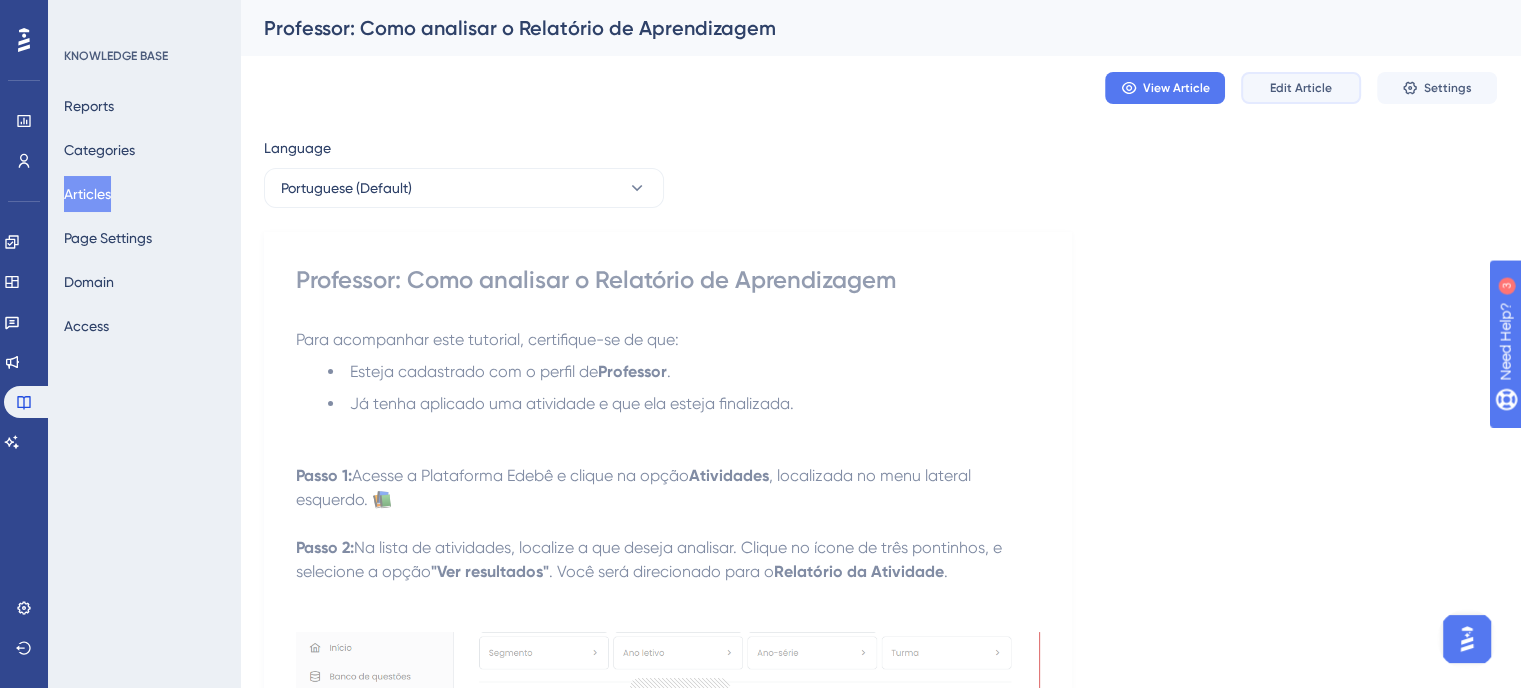 click on "Edit Article" at bounding box center (1301, 88) 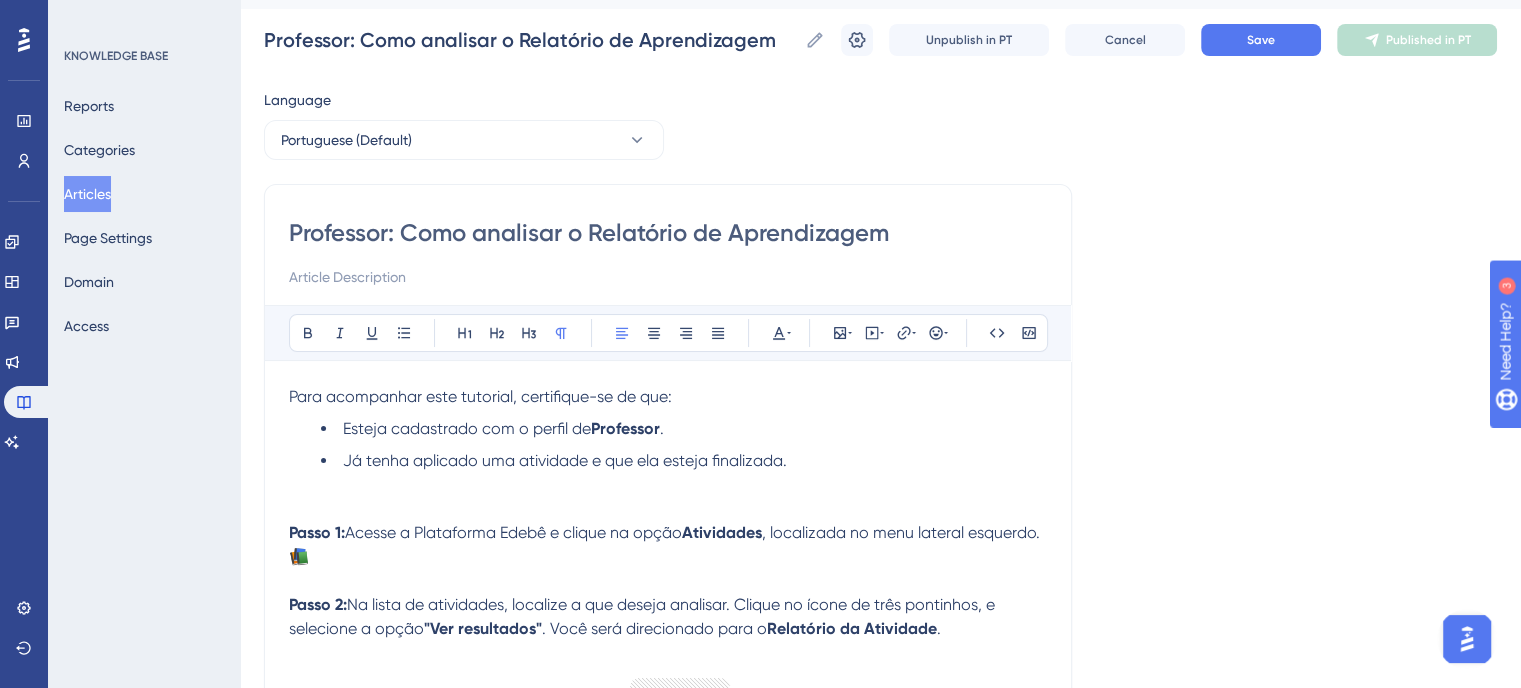 scroll, scrollTop: 0, scrollLeft: 0, axis: both 